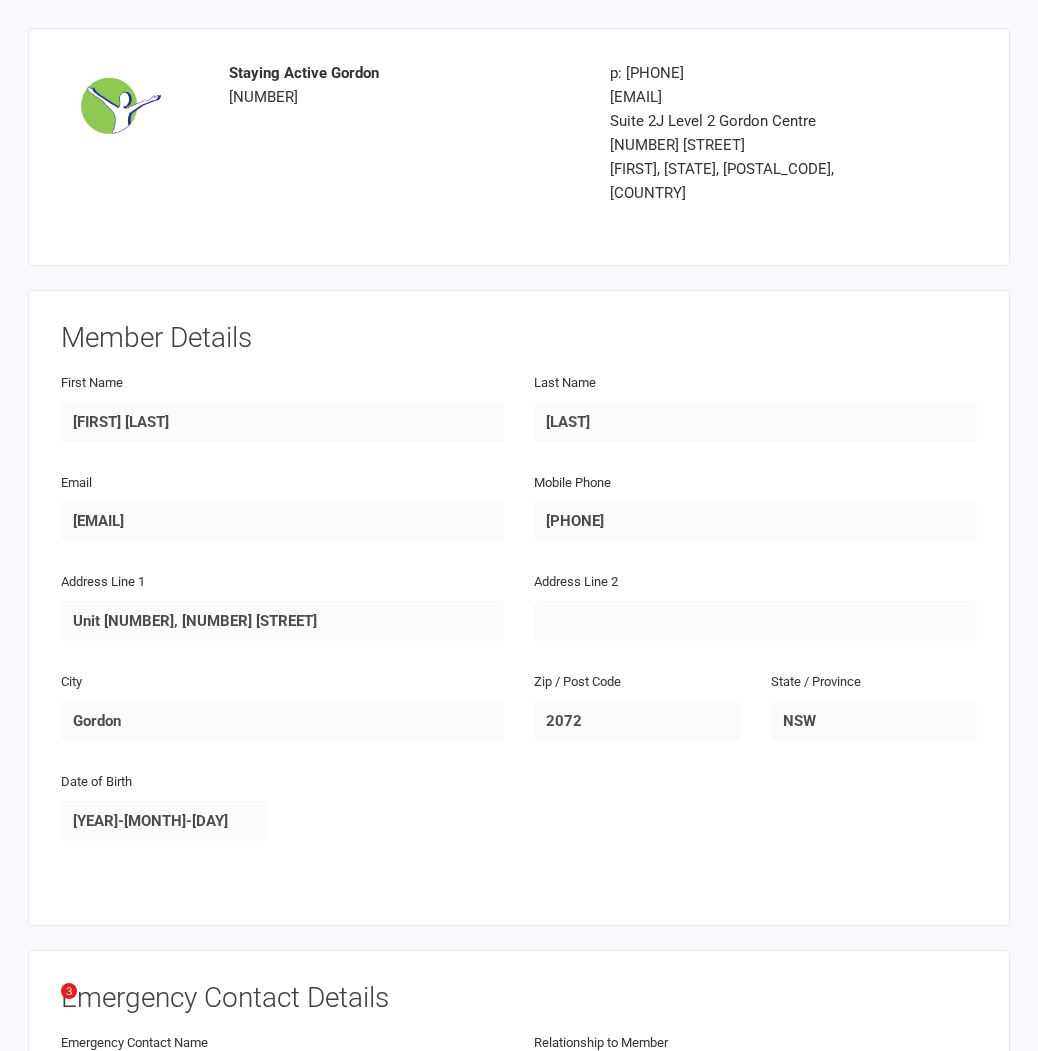 click on "Do you suffer from any heart problems?" 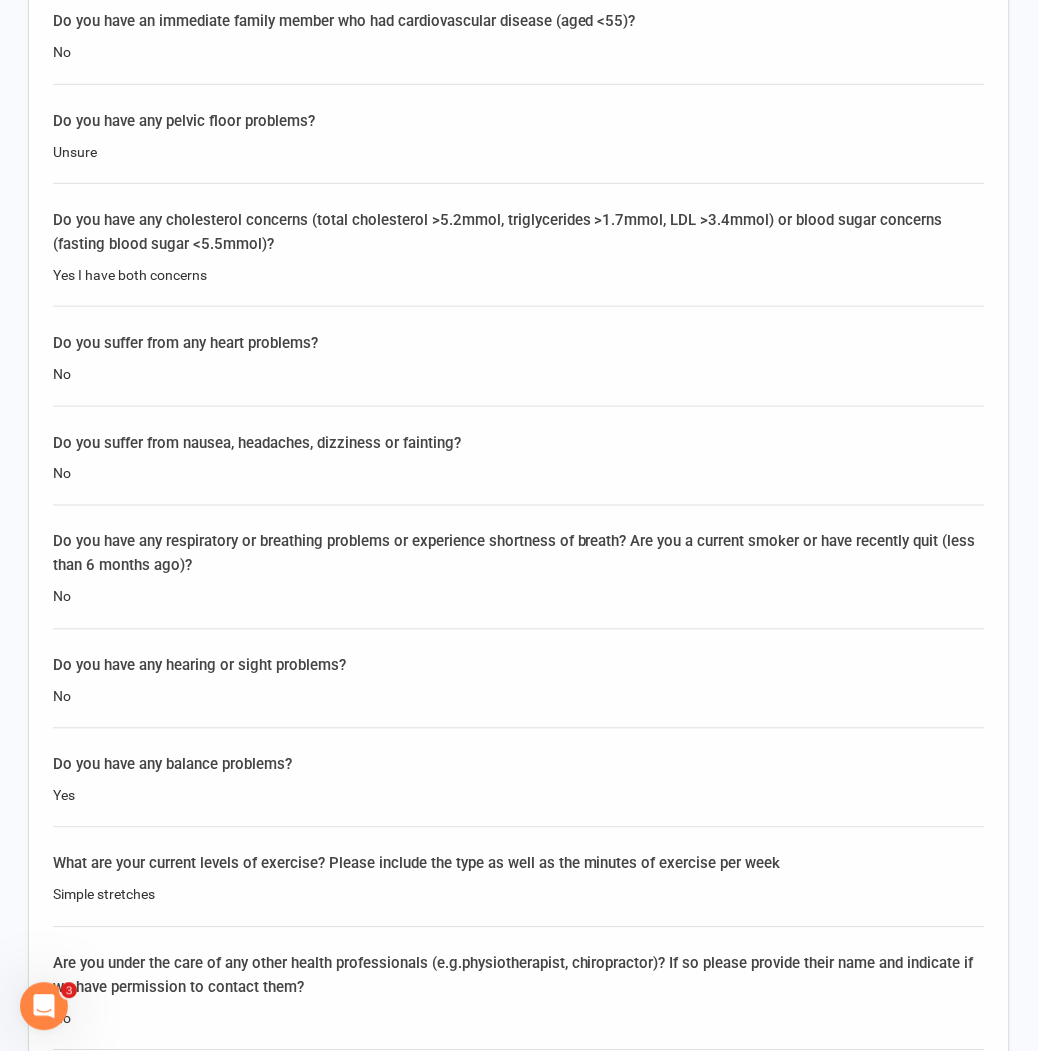 scroll, scrollTop: 0, scrollLeft: 0, axis: both 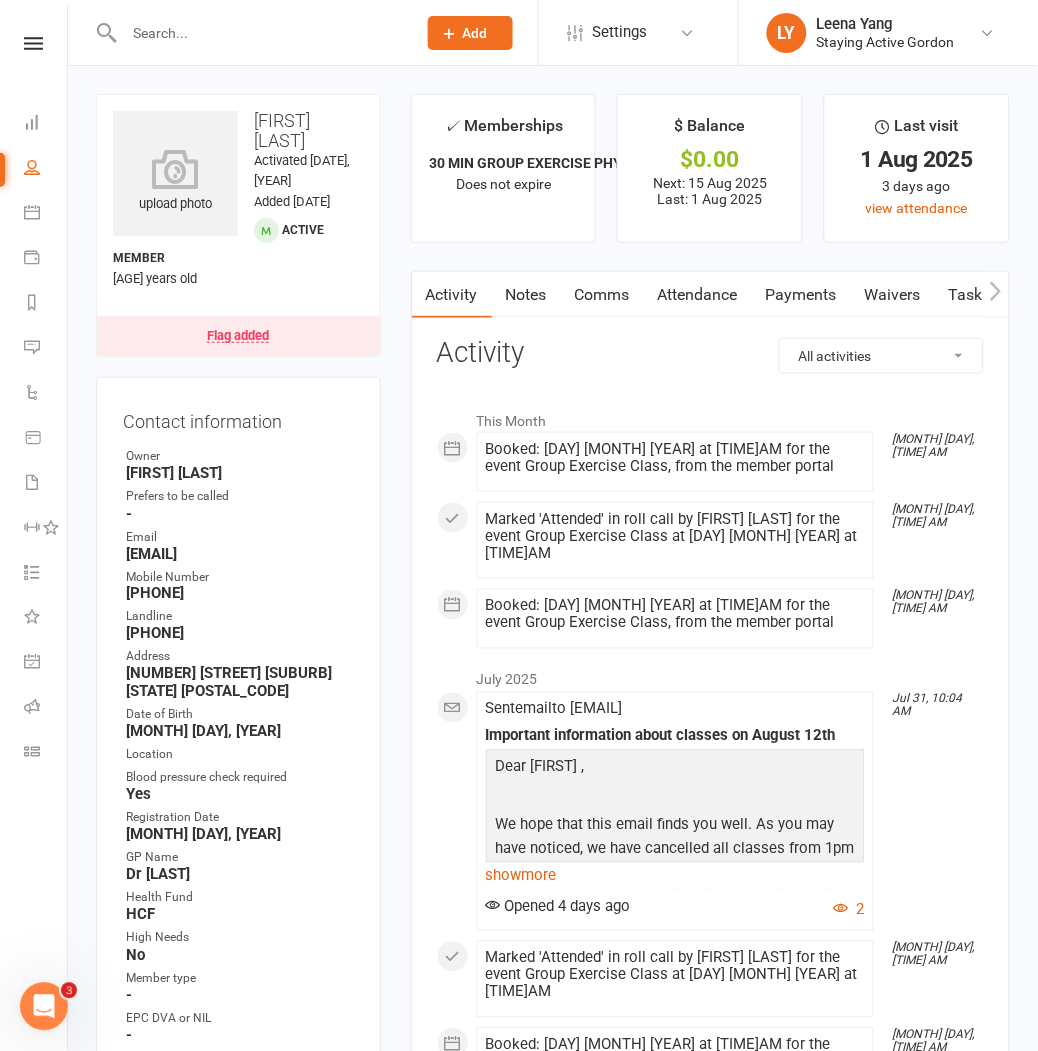 click 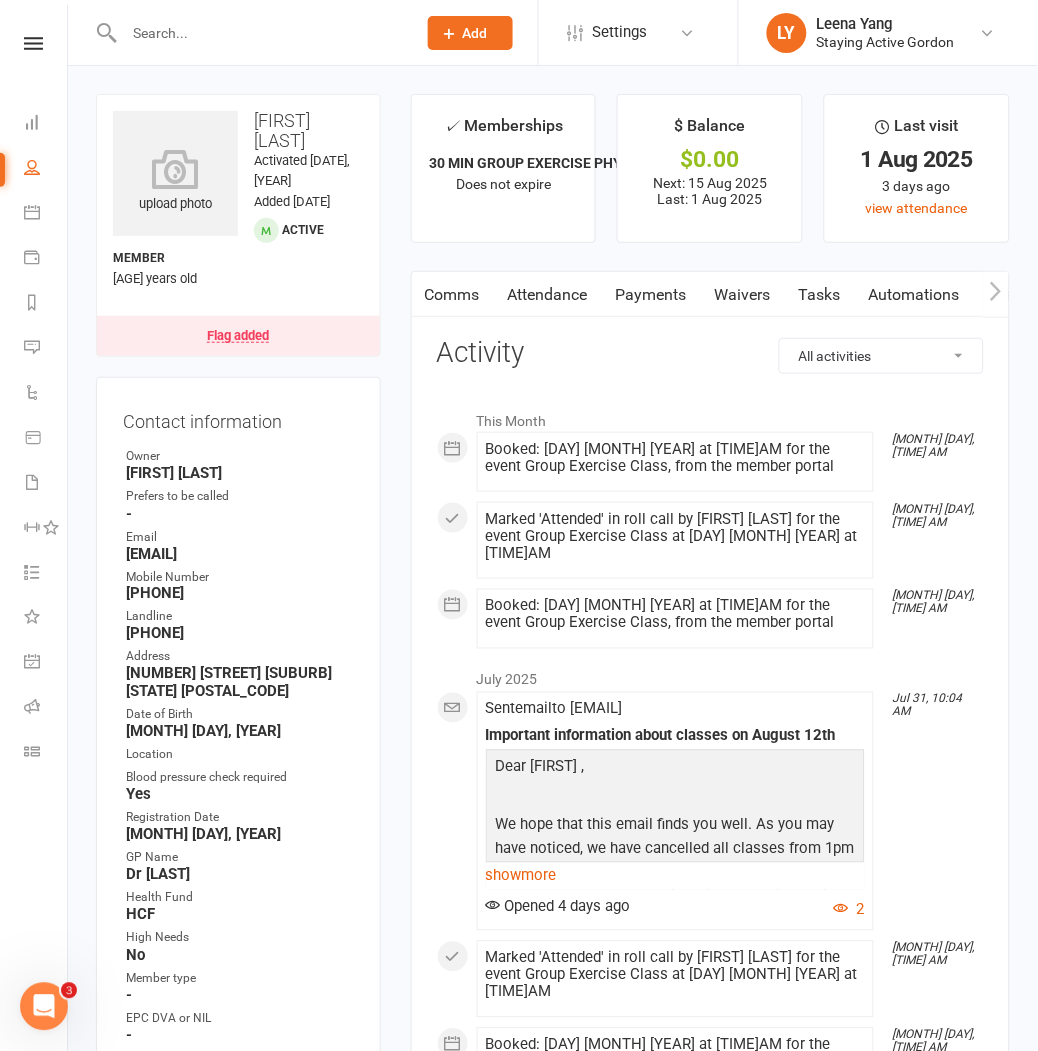 scroll, scrollTop: 0, scrollLeft: 150, axis: horizontal 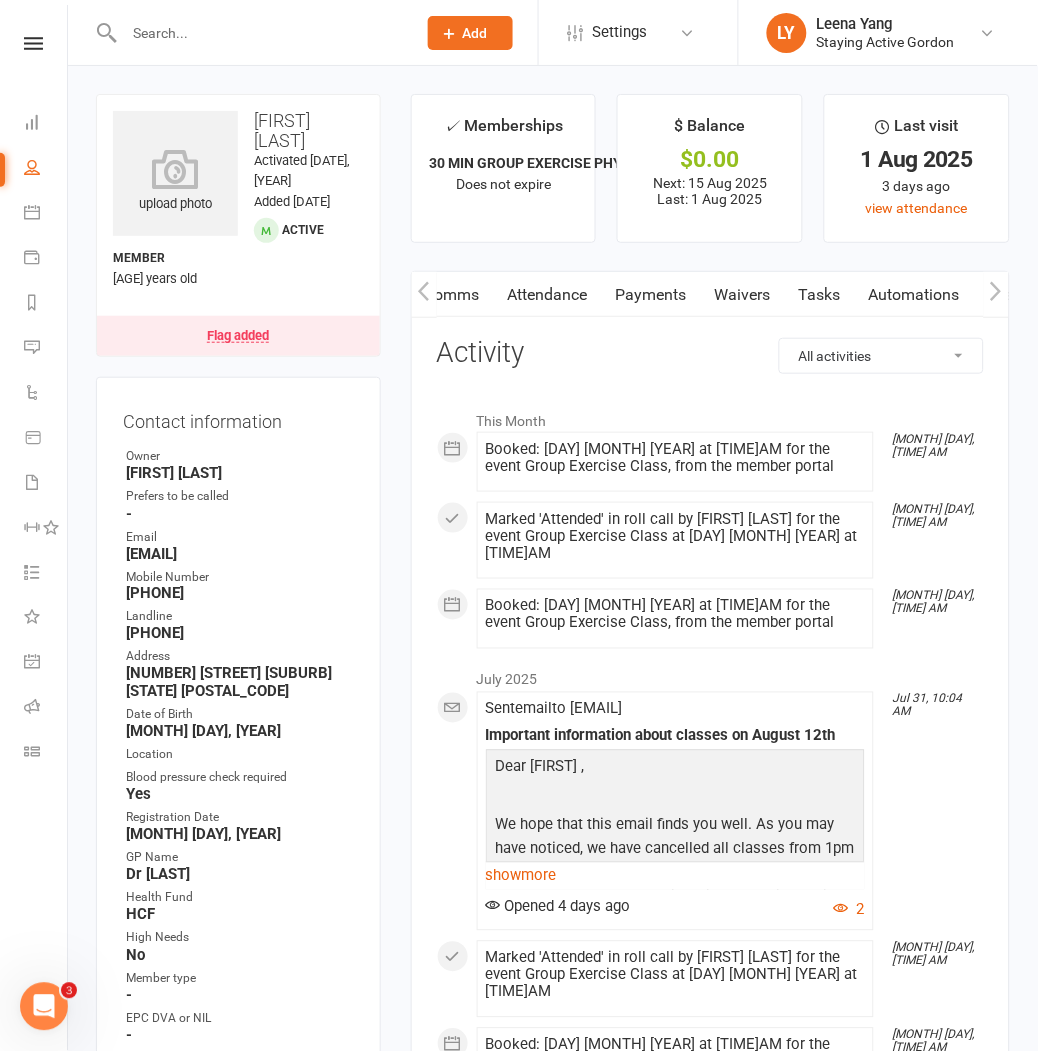 click 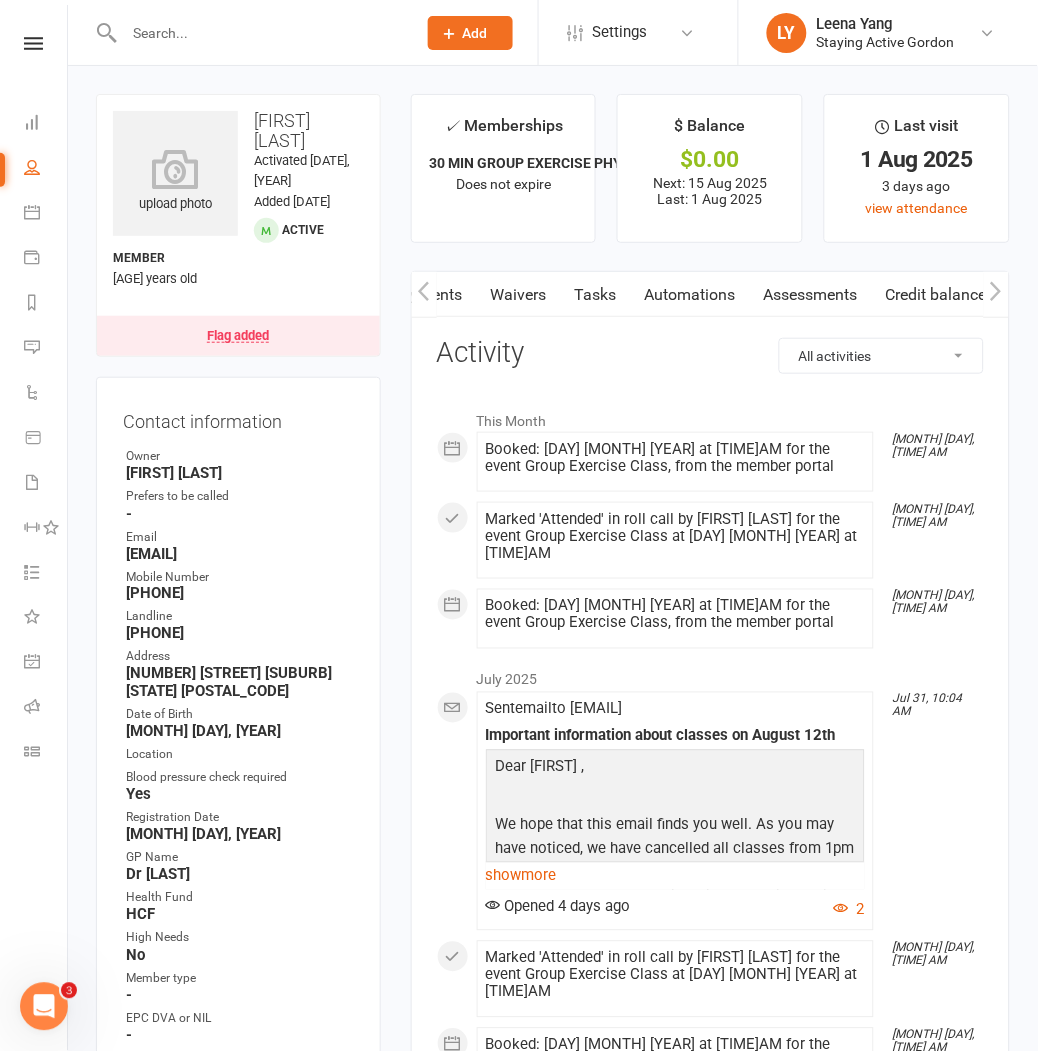 scroll, scrollTop: 0, scrollLeft: 374, axis: horizontal 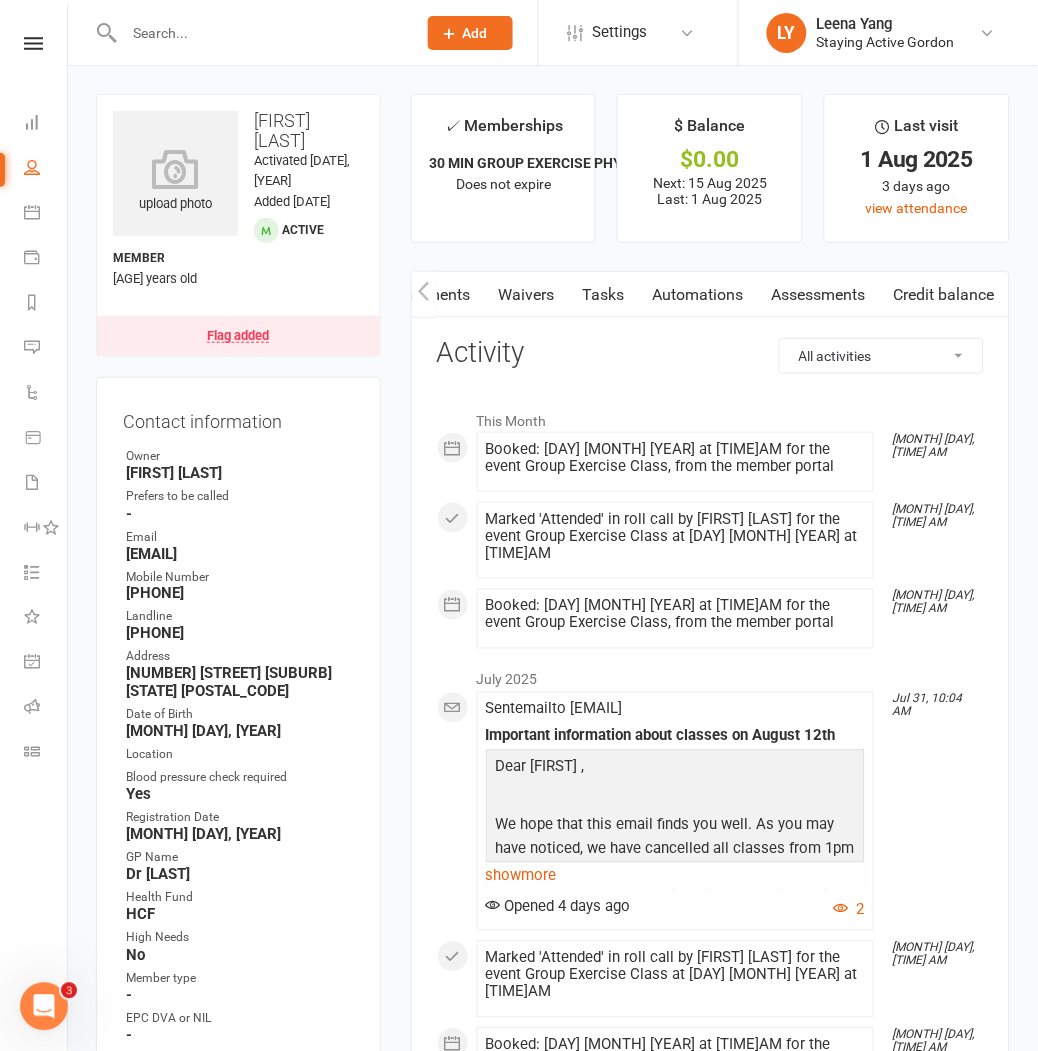 click on "Assessments" at bounding box center [819, 295] 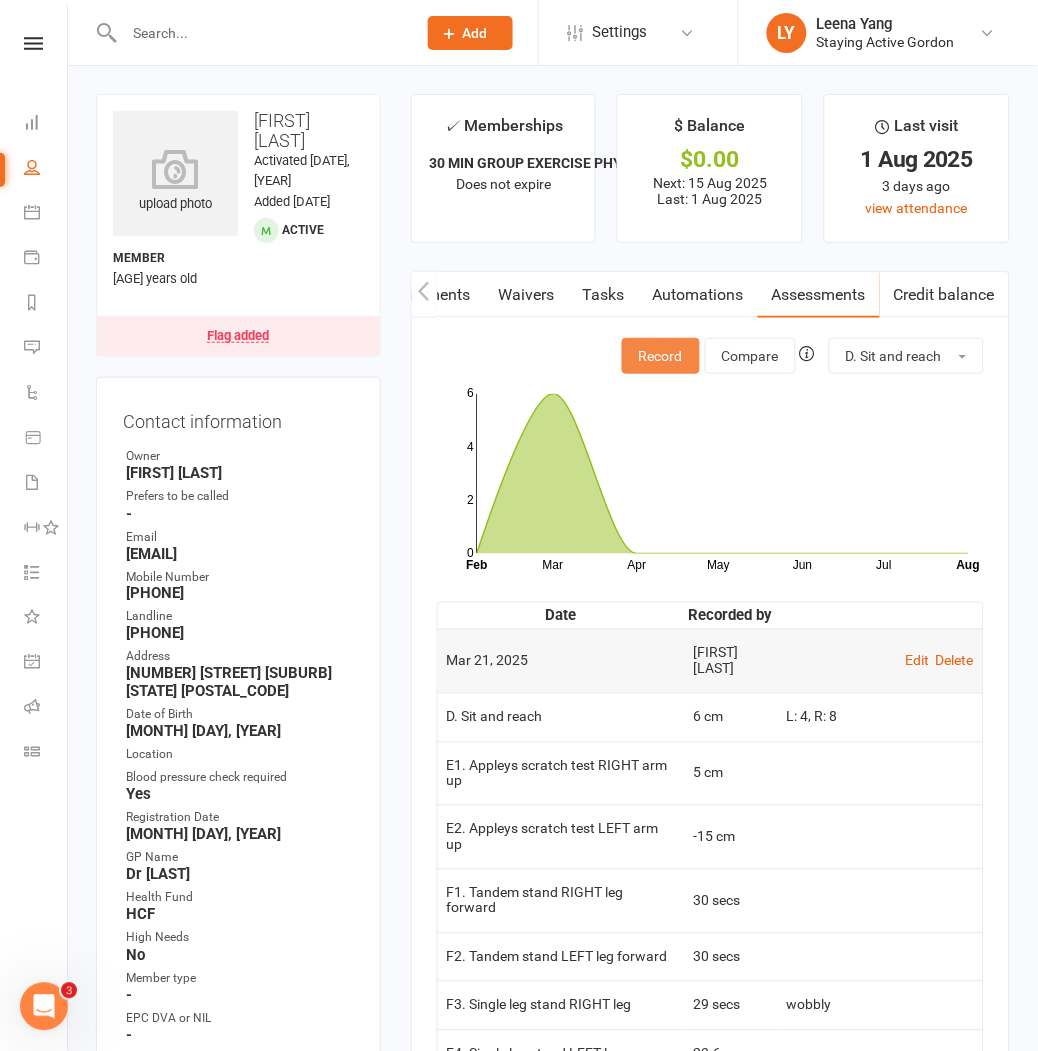 click on "Record" at bounding box center [661, 356] 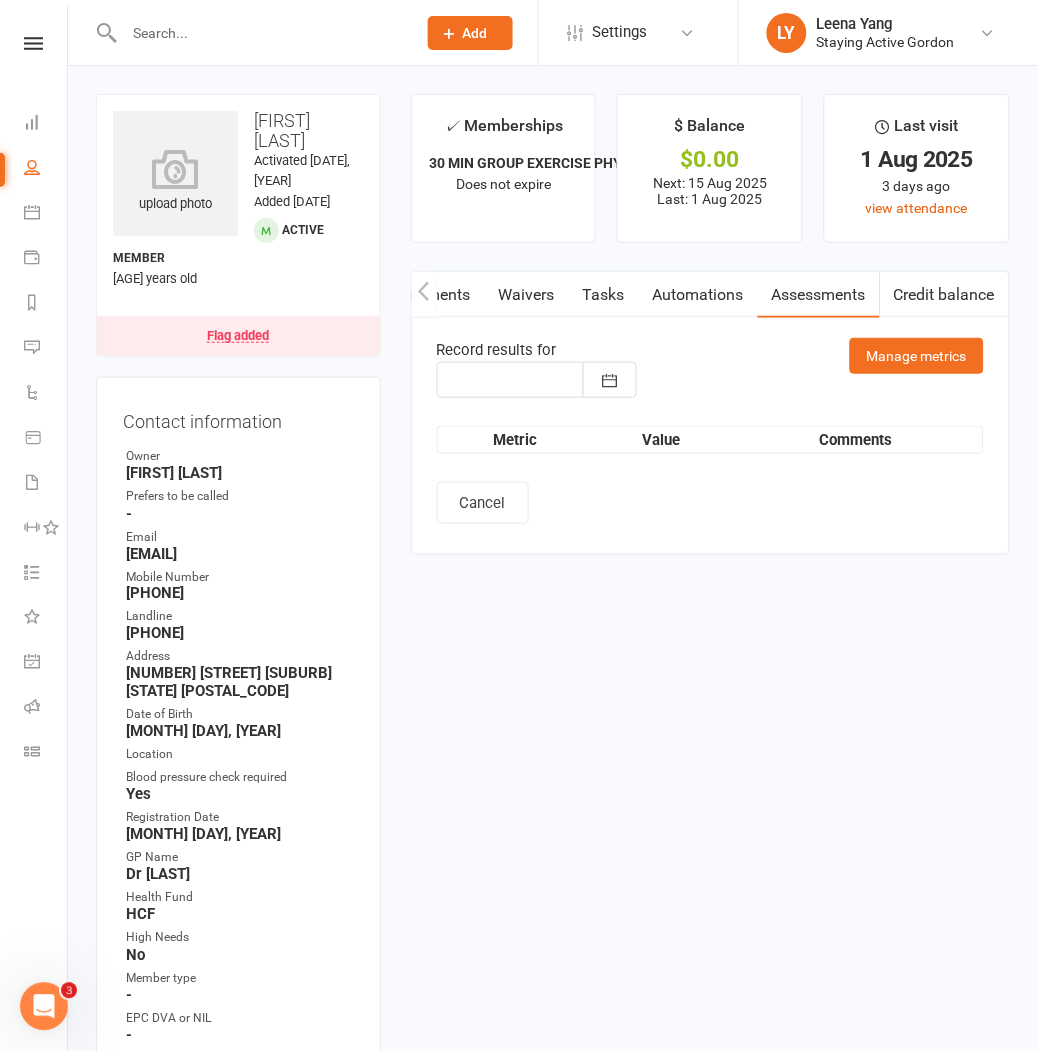 type on "04 Aug 2025" 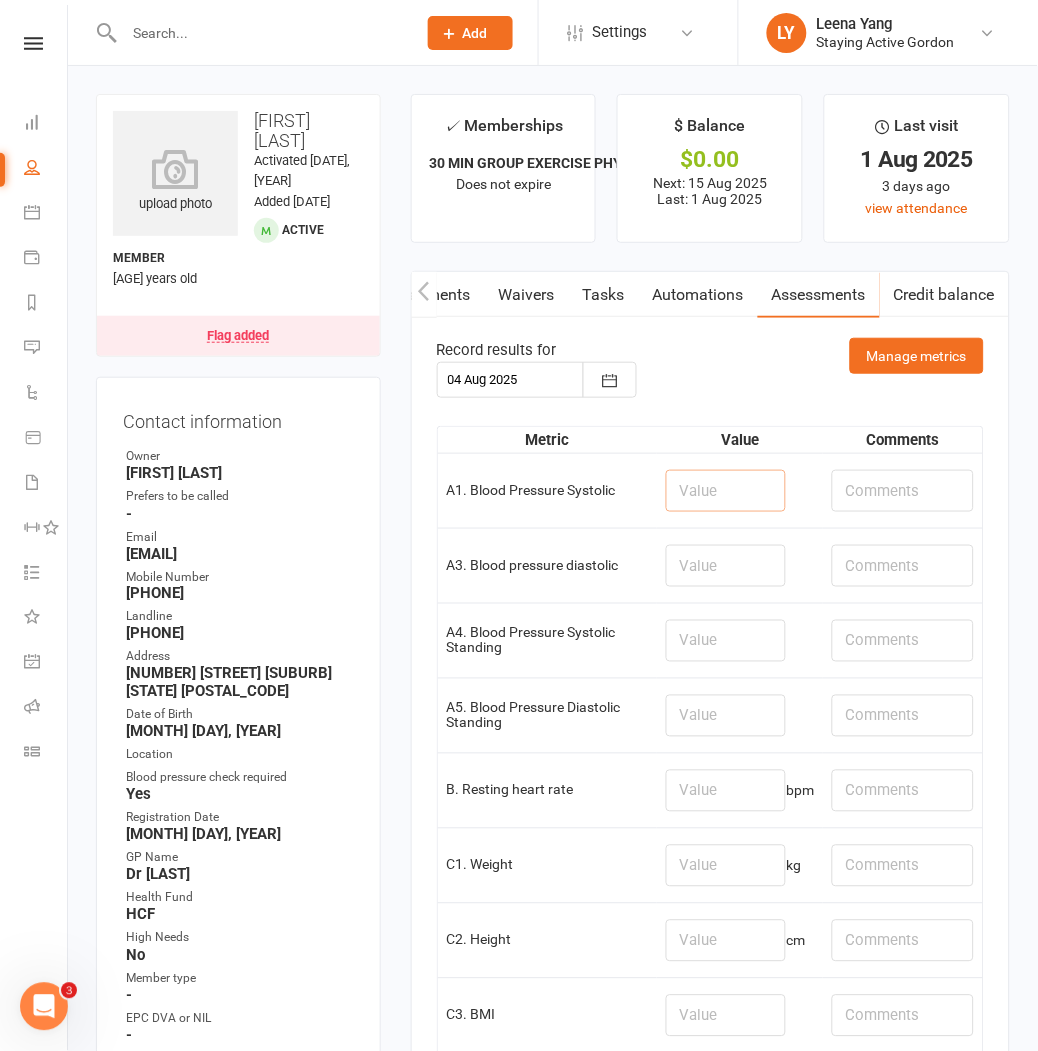 click at bounding box center [726, 491] 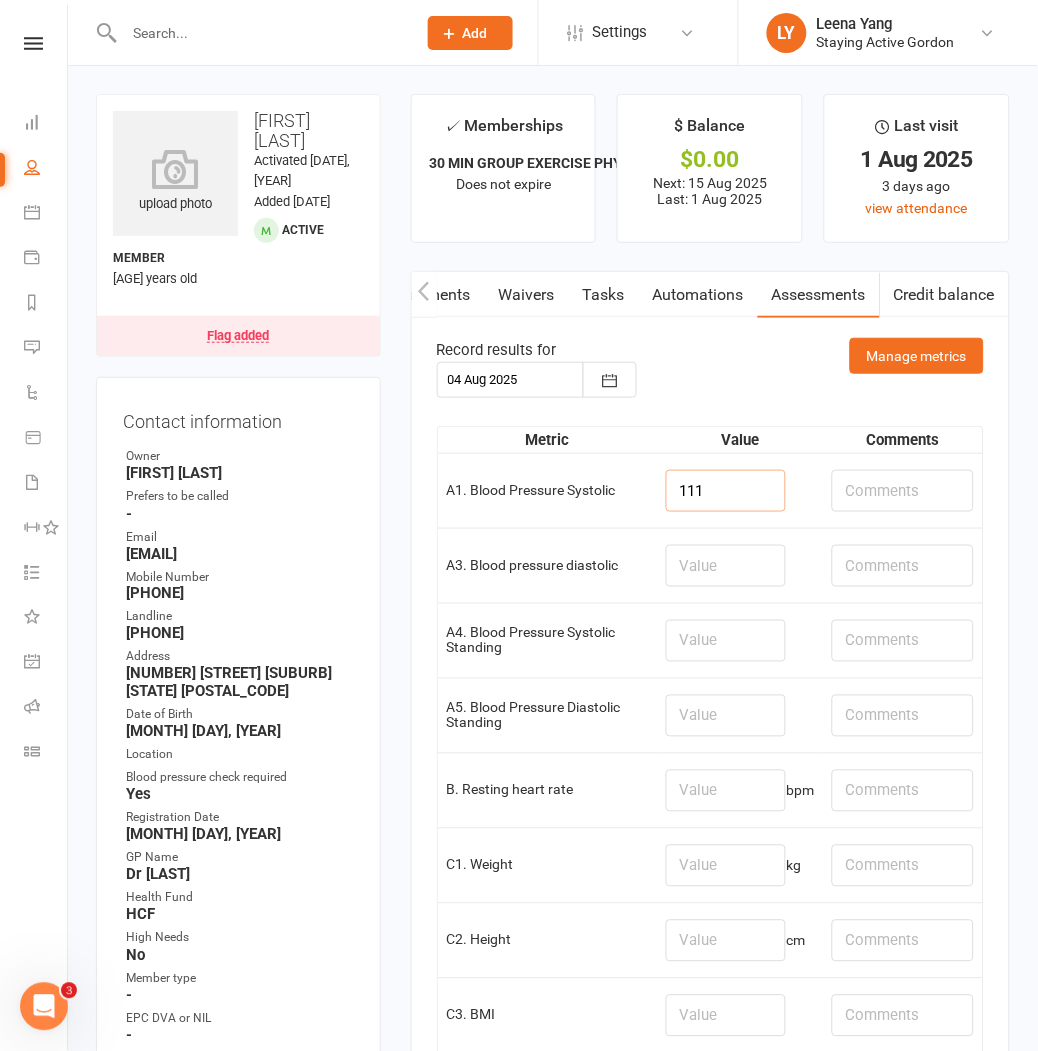 type on "111" 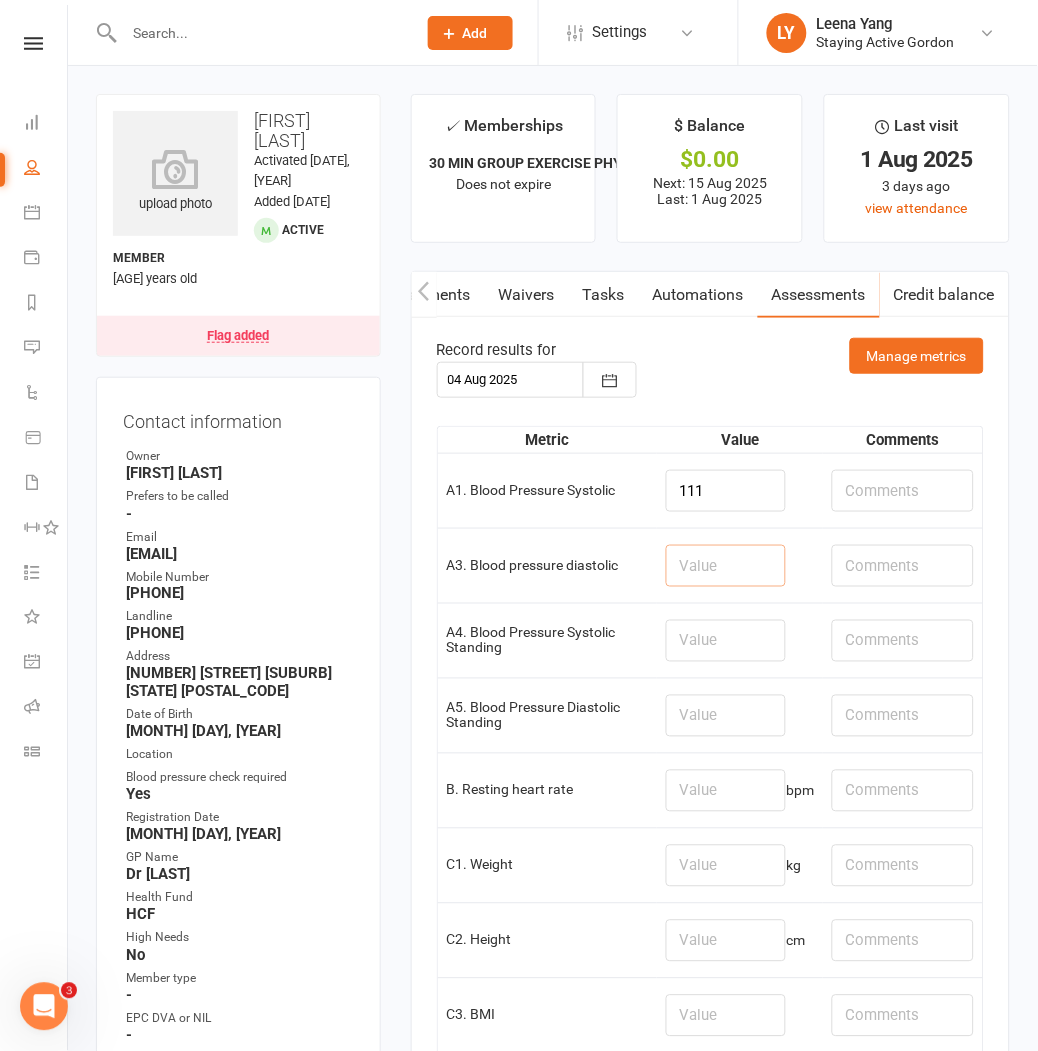 click at bounding box center (726, 566) 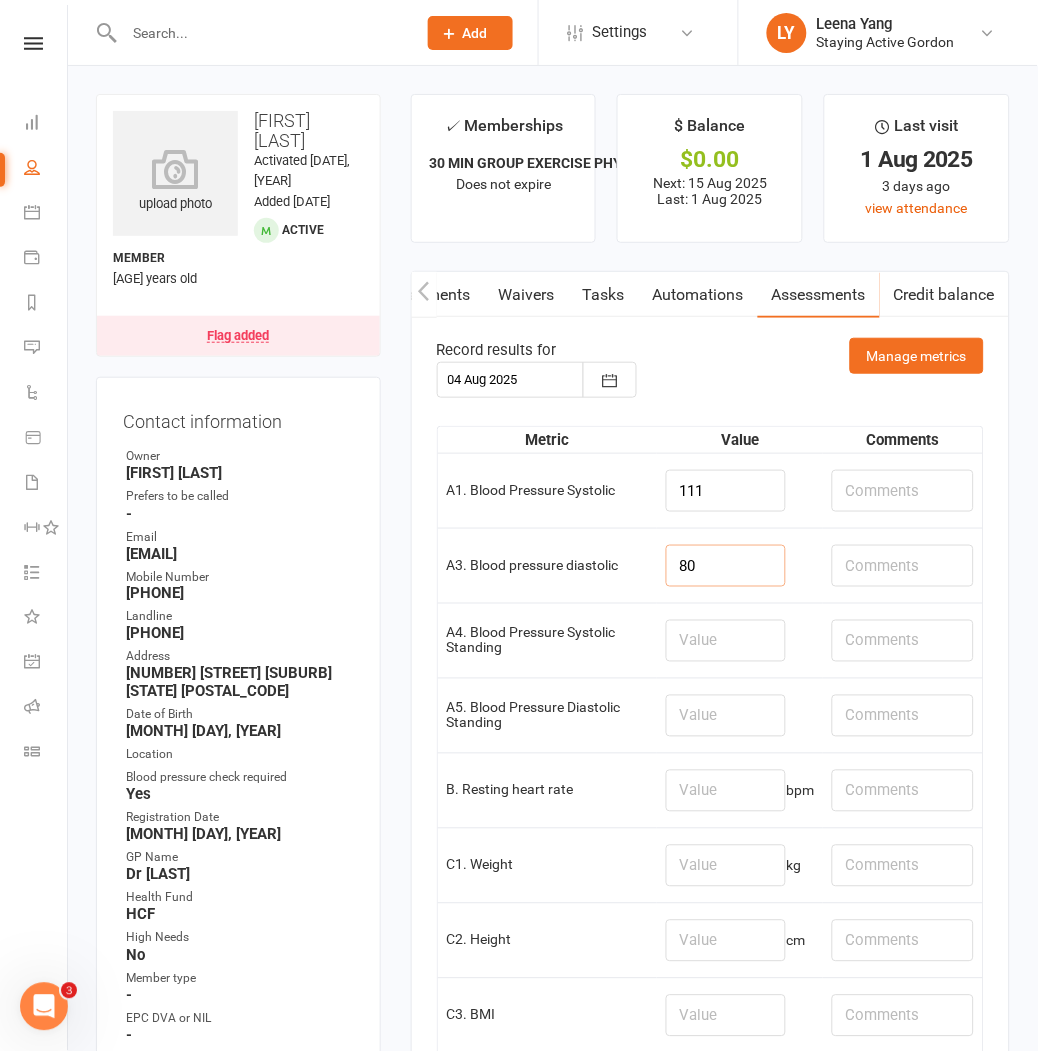 type on "80" 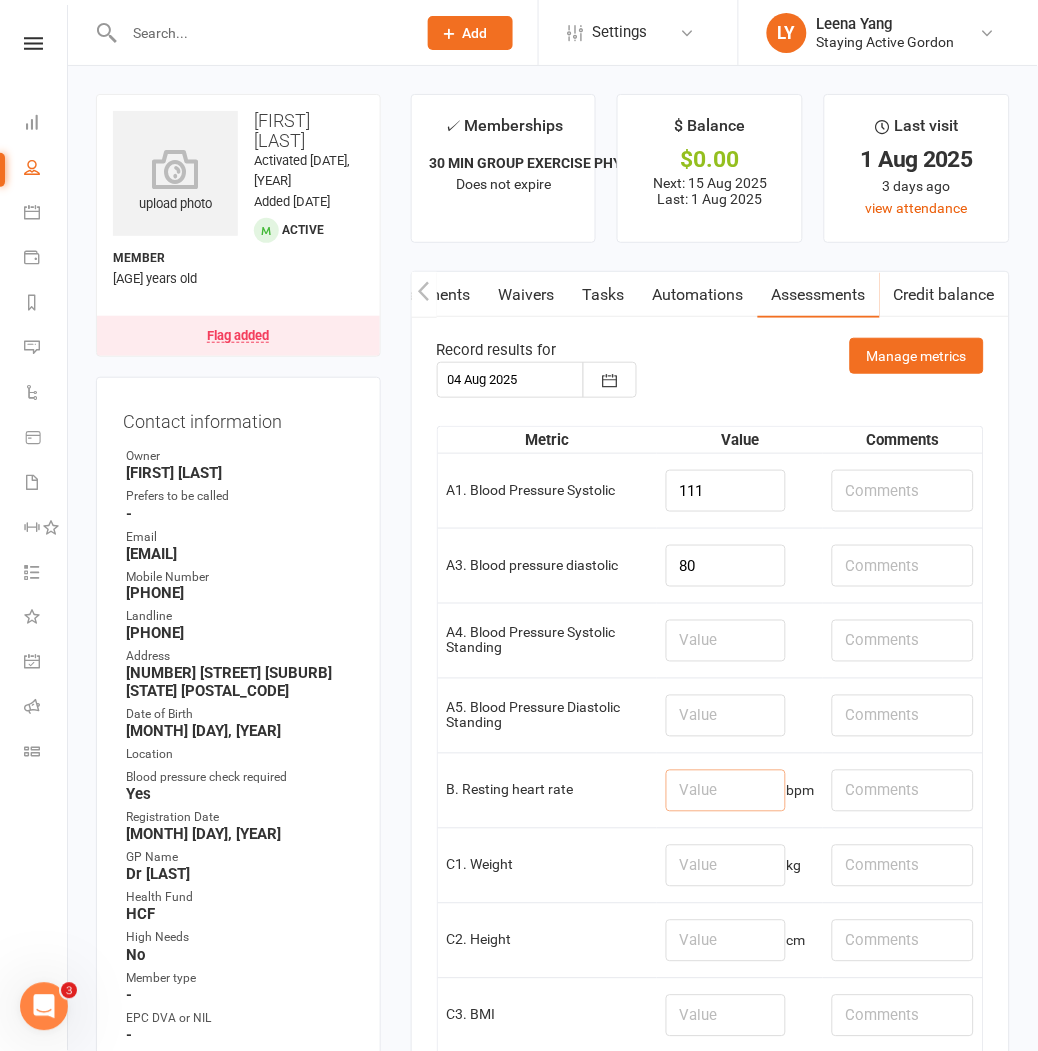 click at bounding box center [726, 791] 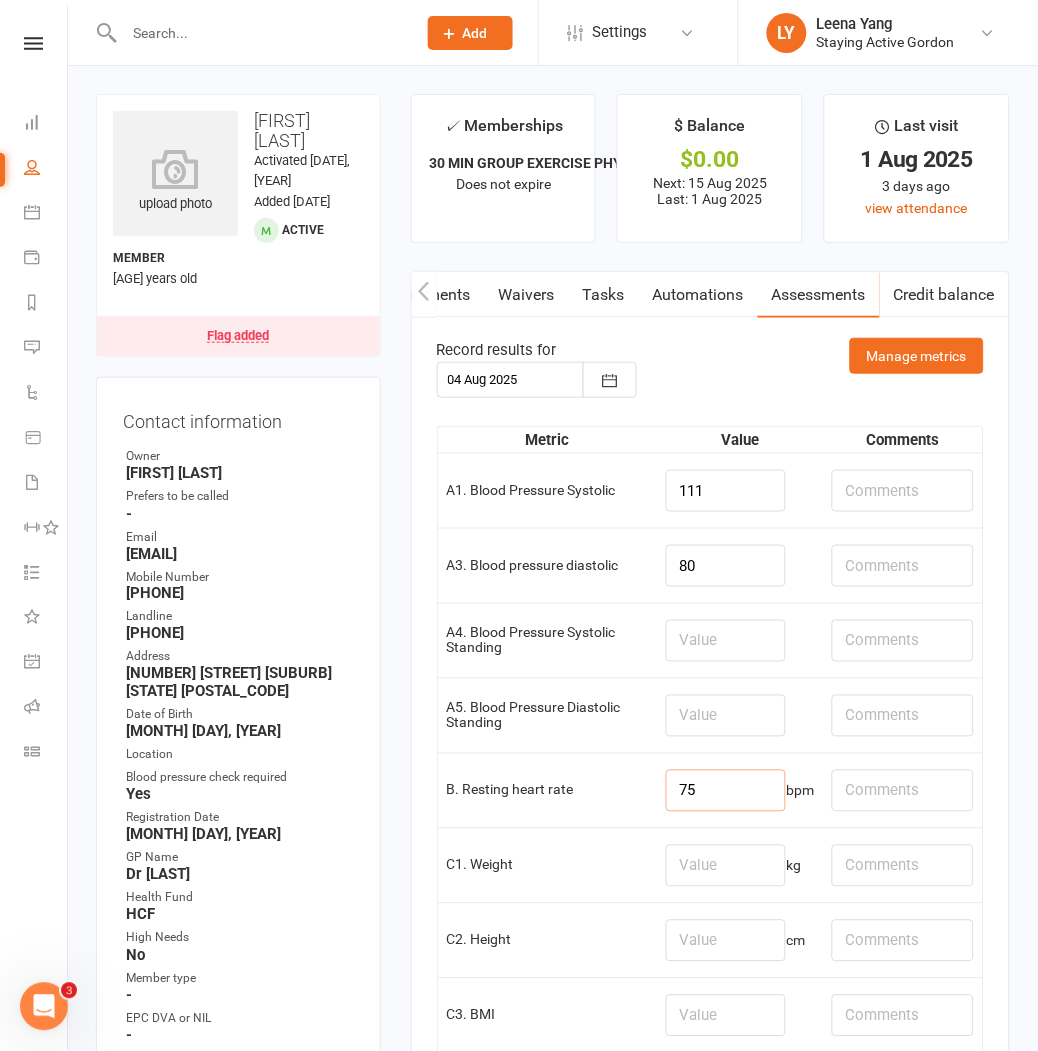 type on "75" 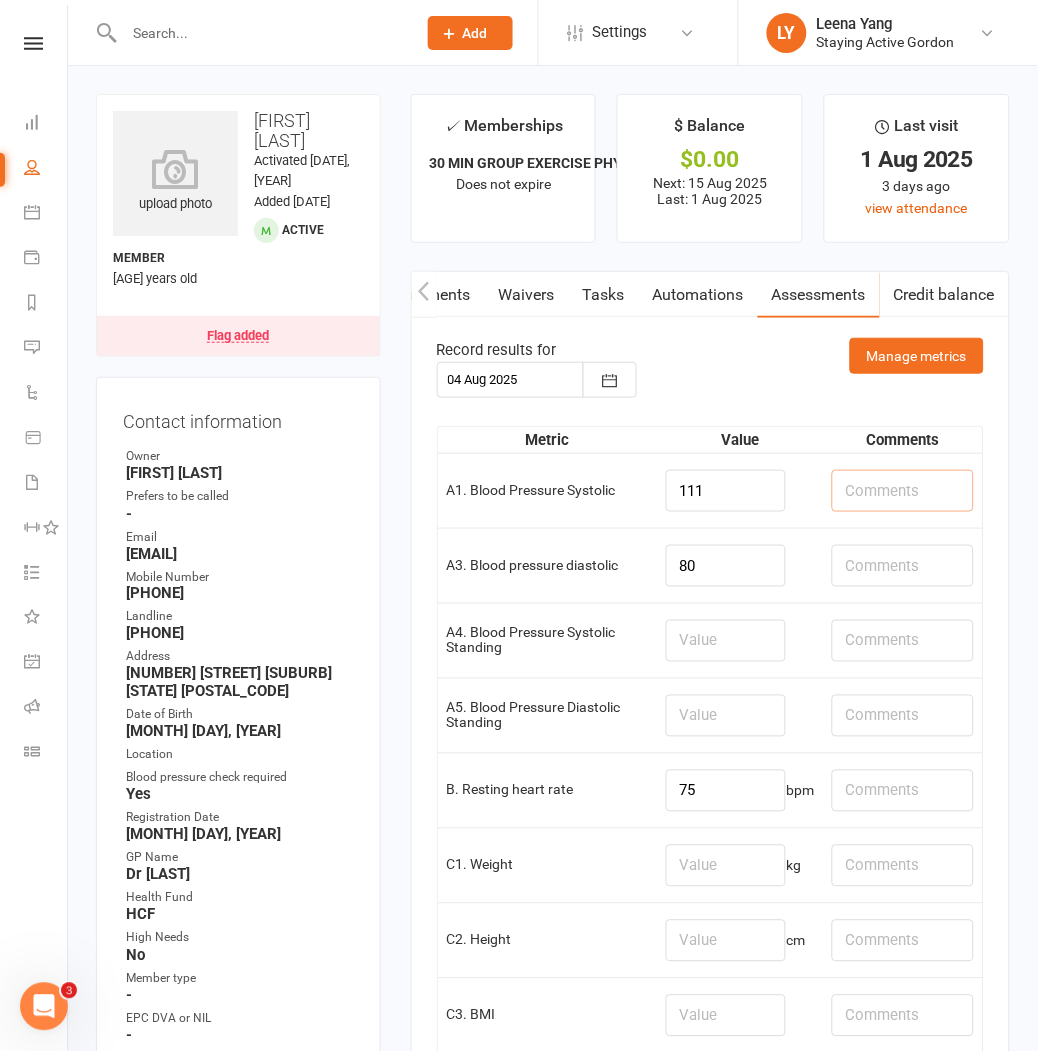 click at bounding box center (903, 491) 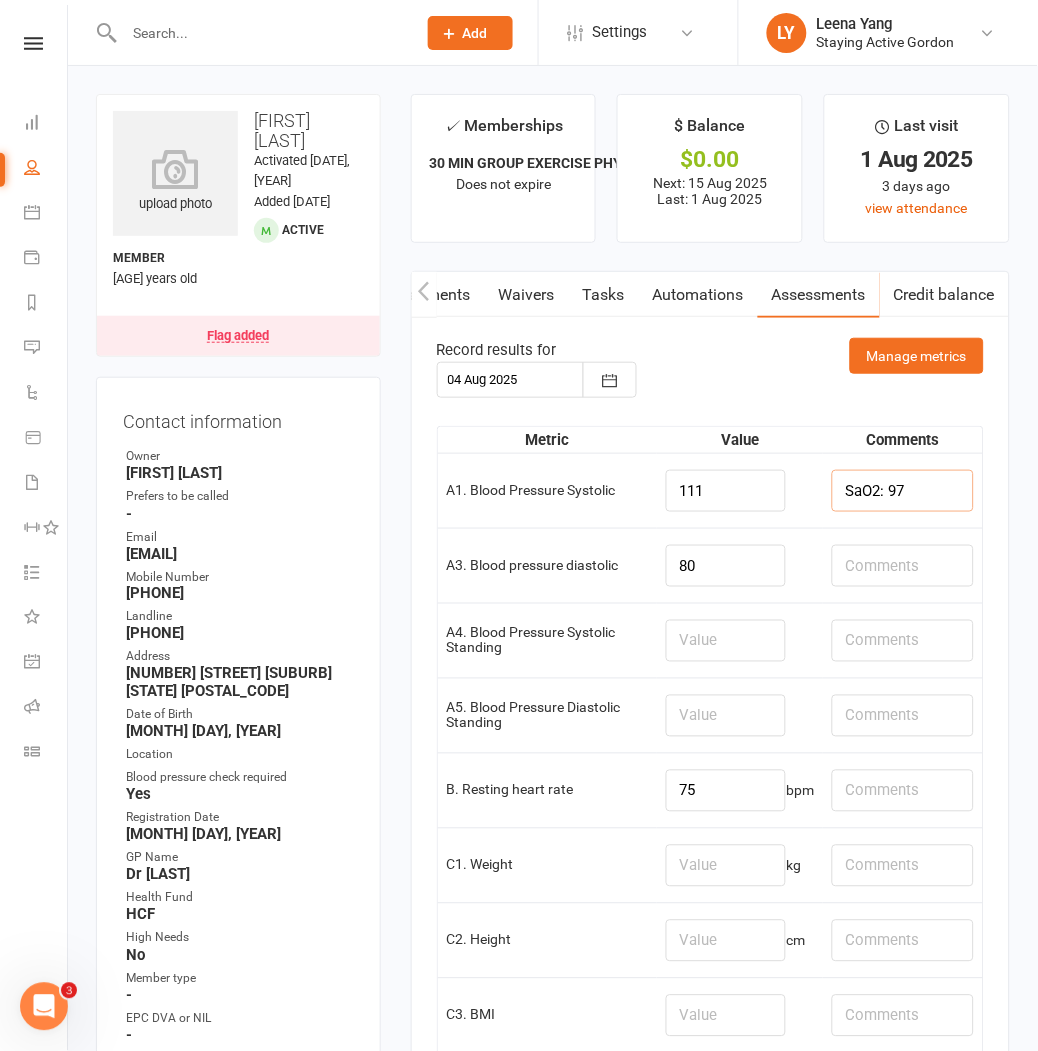 type on "SaO2: 97" 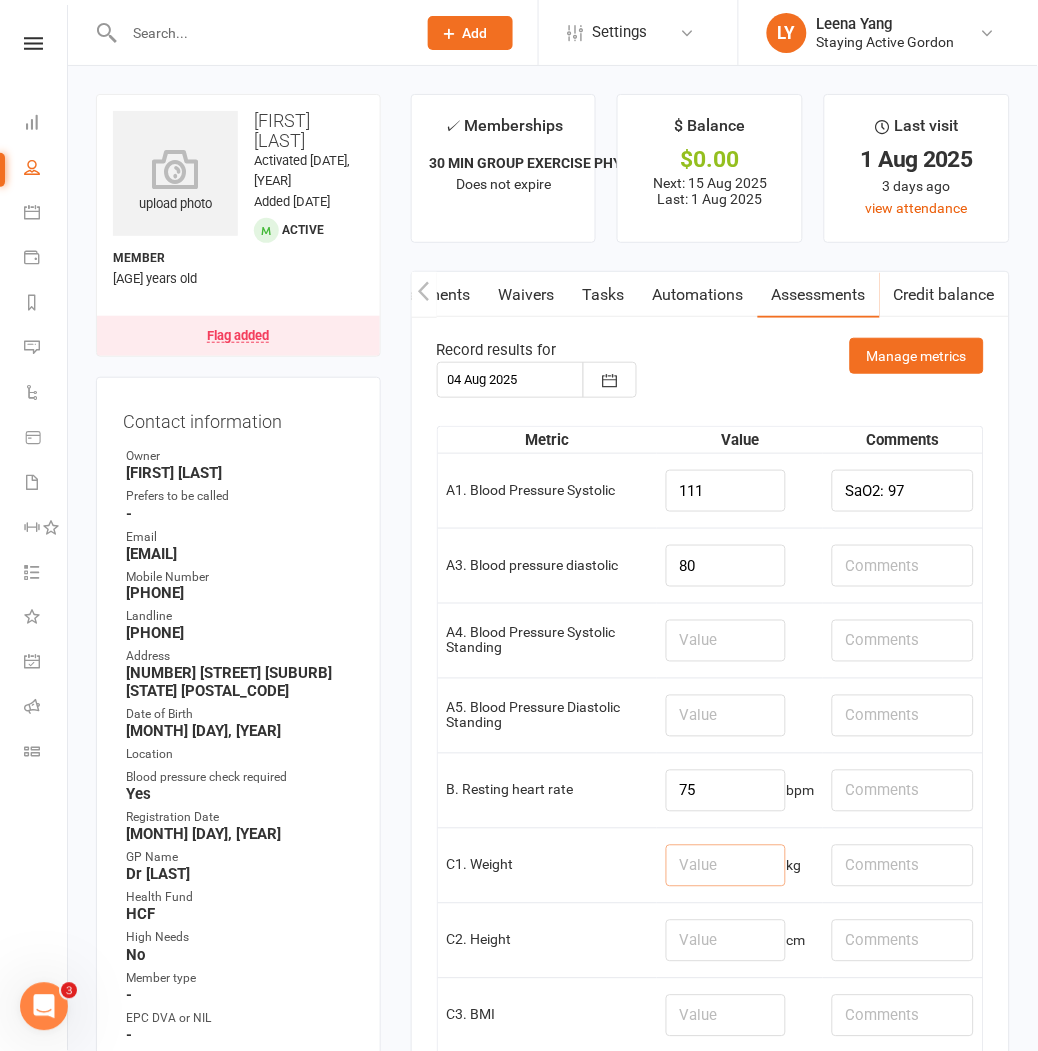 click at bounding box center [726, 866] 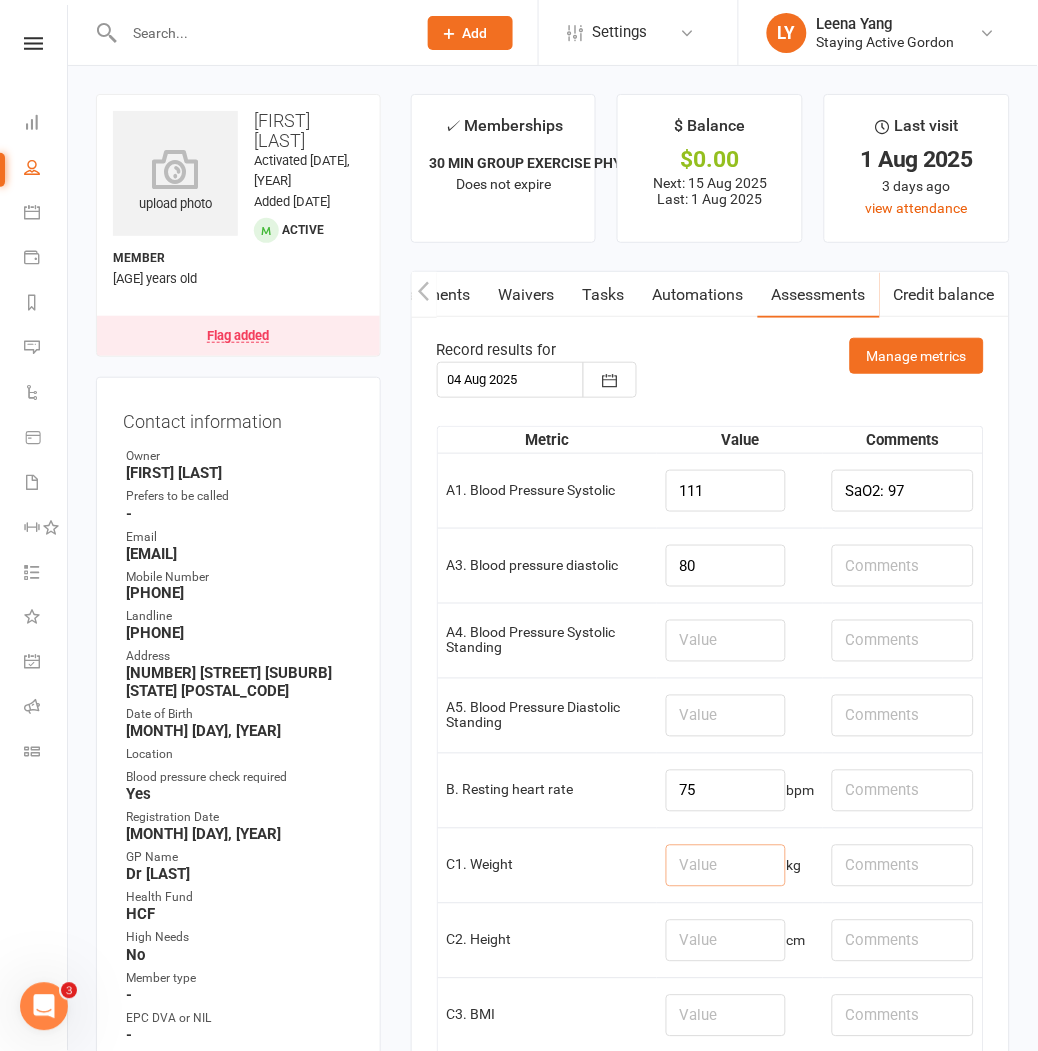 click at bounding box center [726, 866] 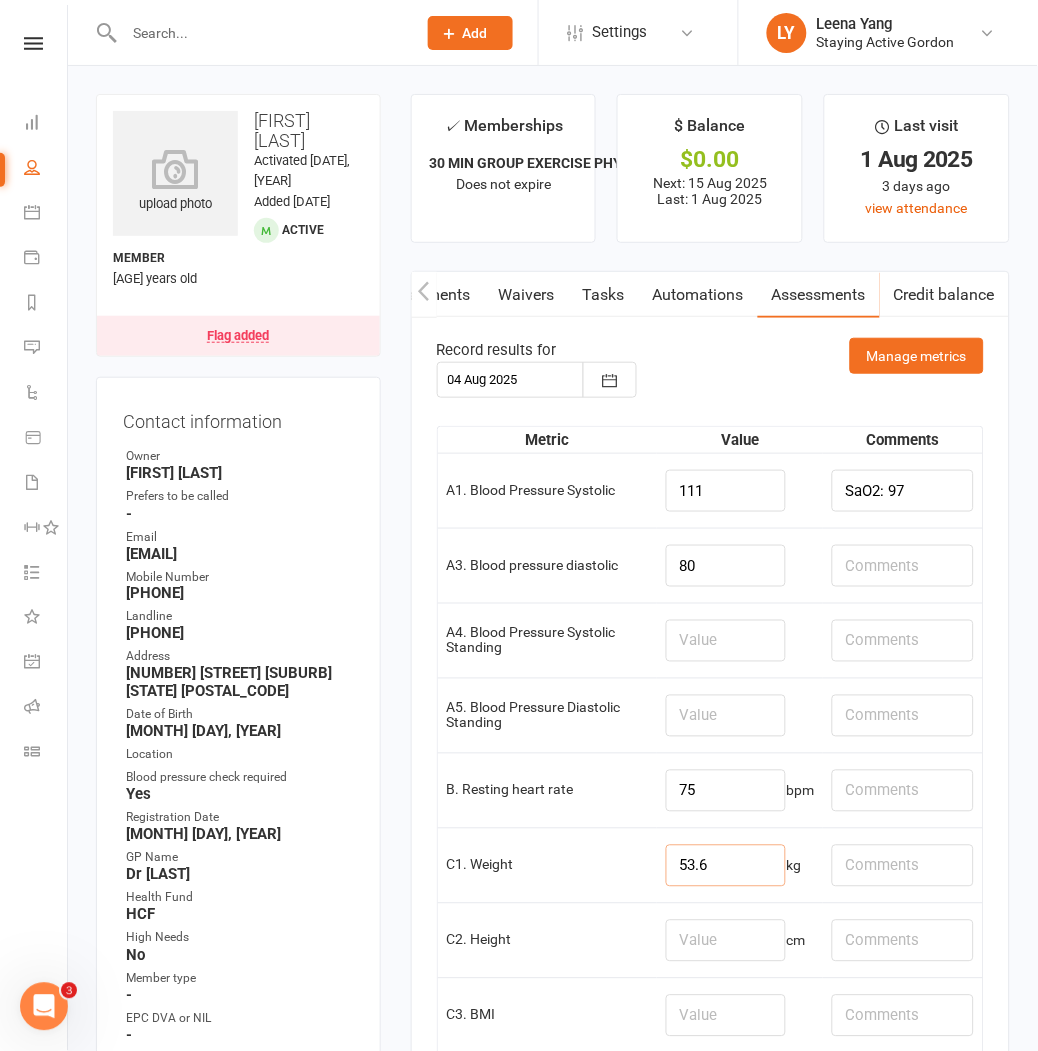 type on "53.6" 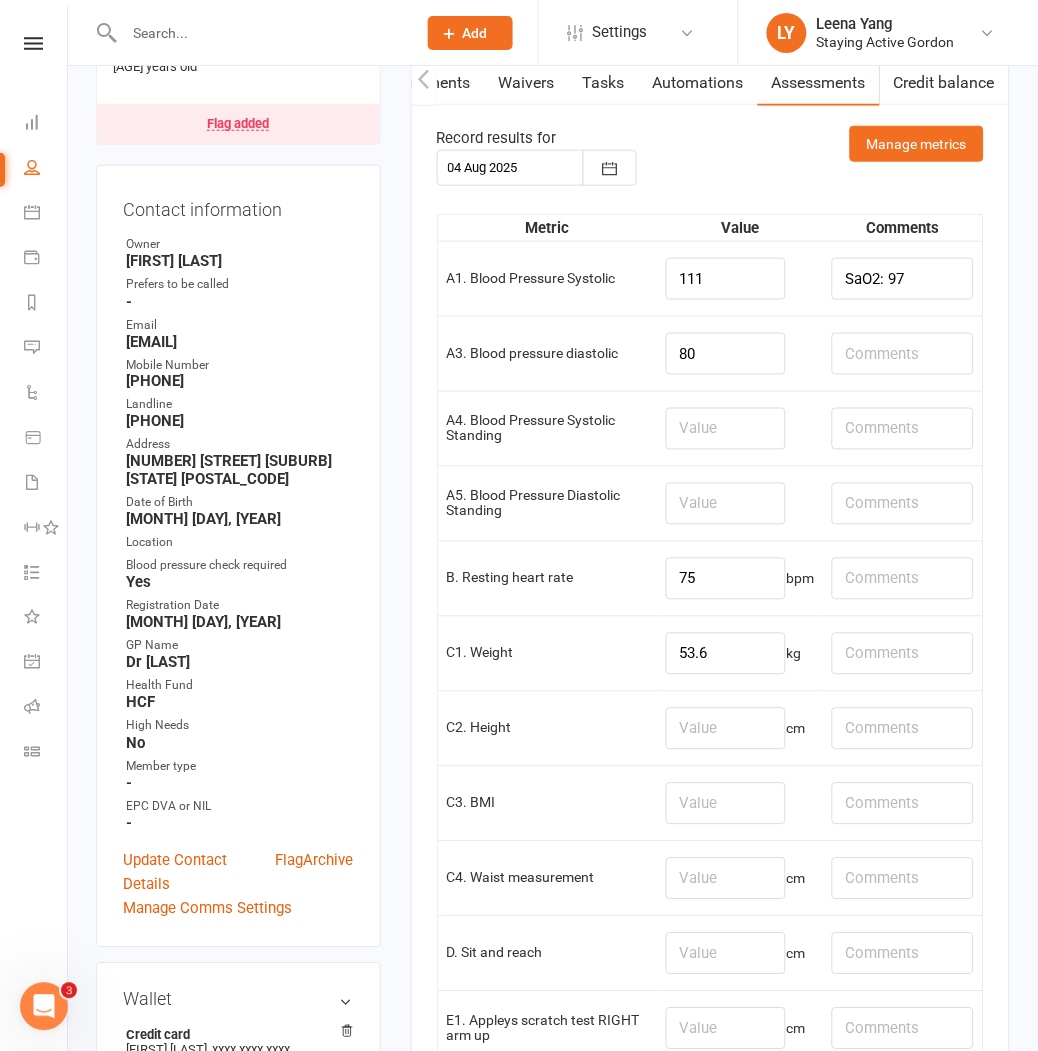 scroll, scrollTop: 222, scrollLeft: 0, axis: vertical 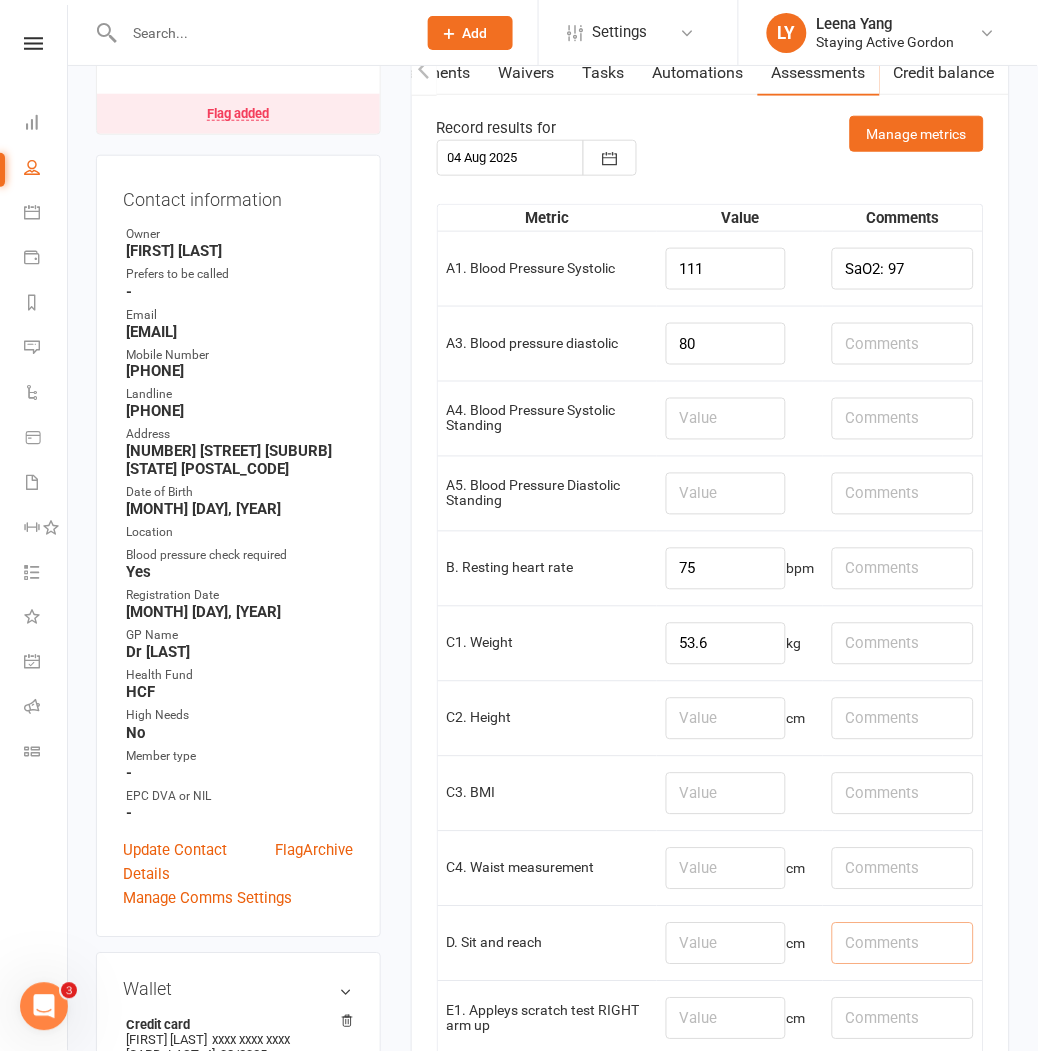 click at bounding box center [903, 944] 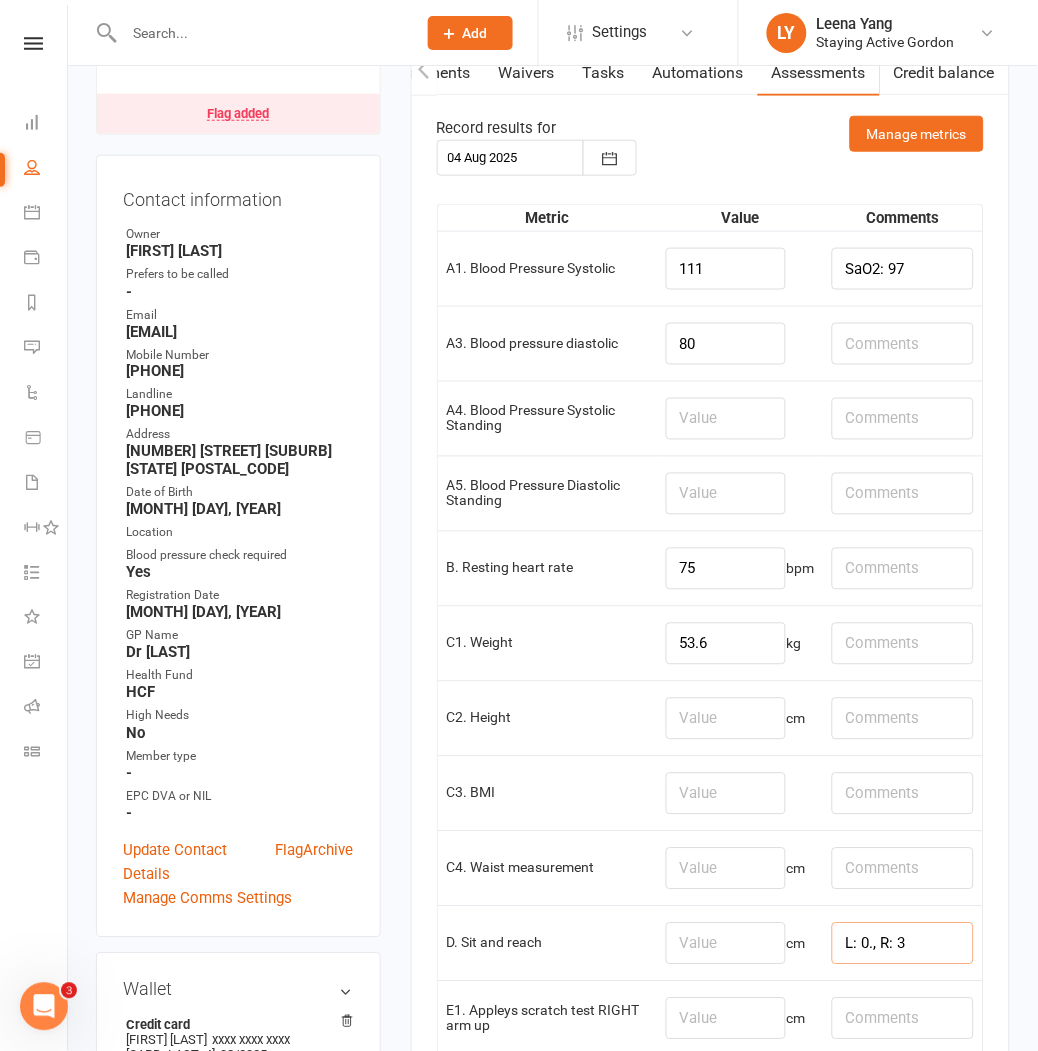 type on "L: 0., R: 3" 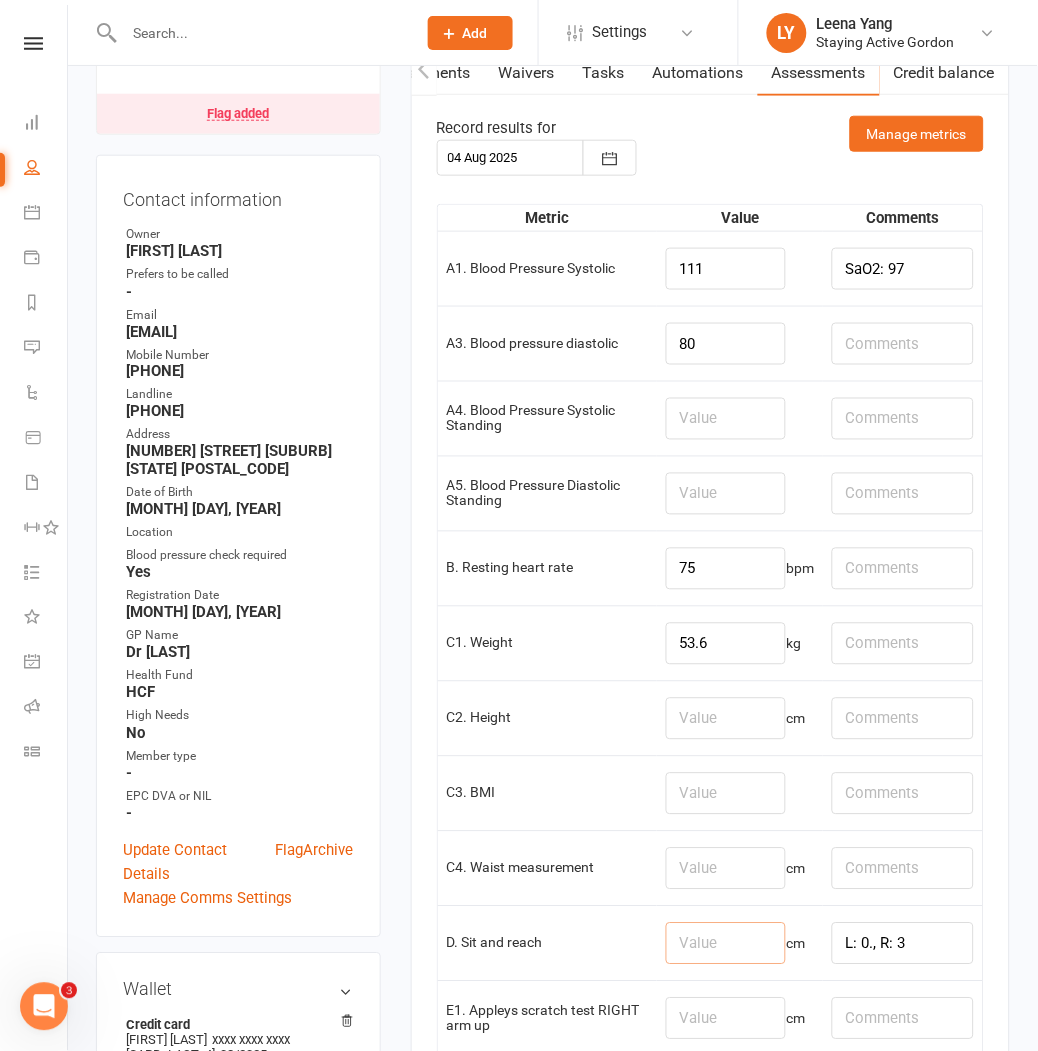 click at bounding box center (726, 944) 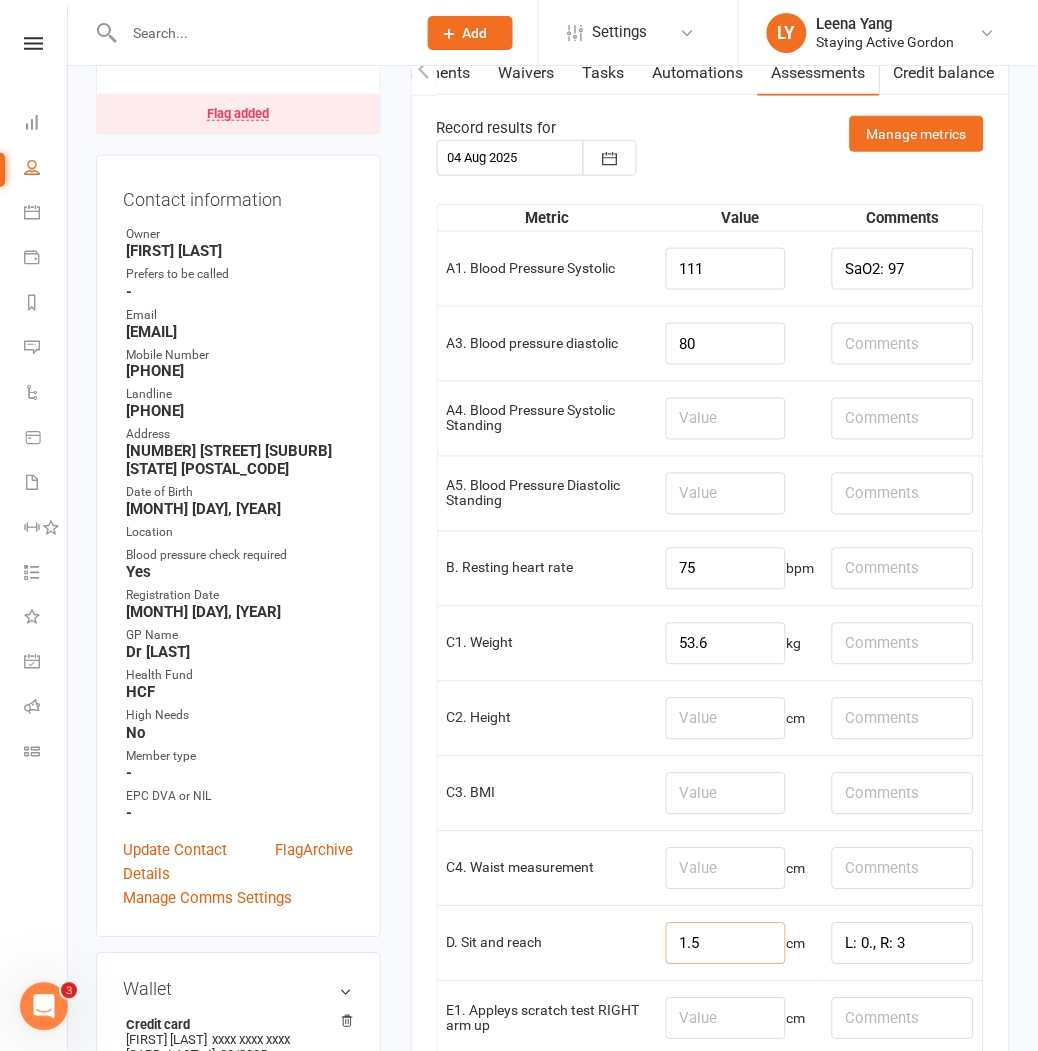 type on "1.5" 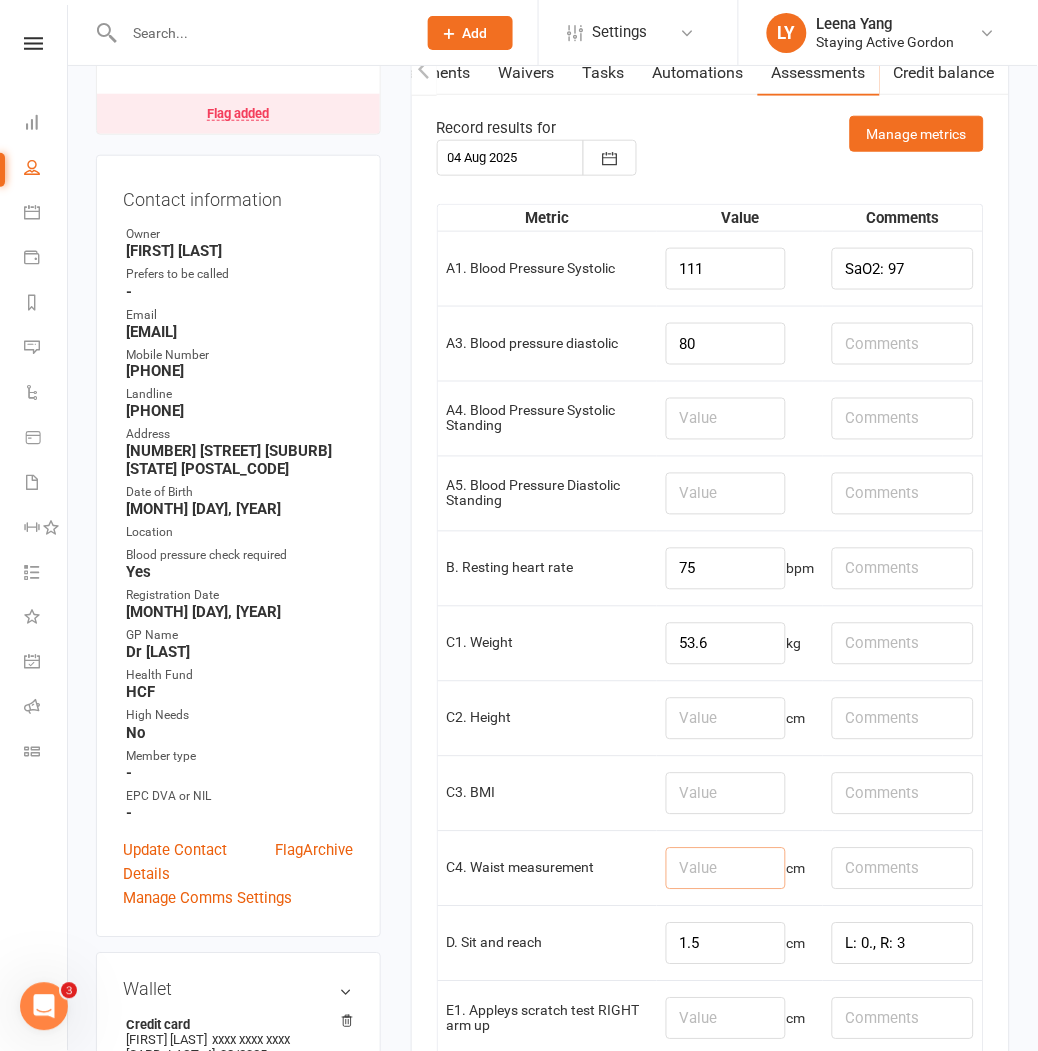 click at bounding box center (726, 869) 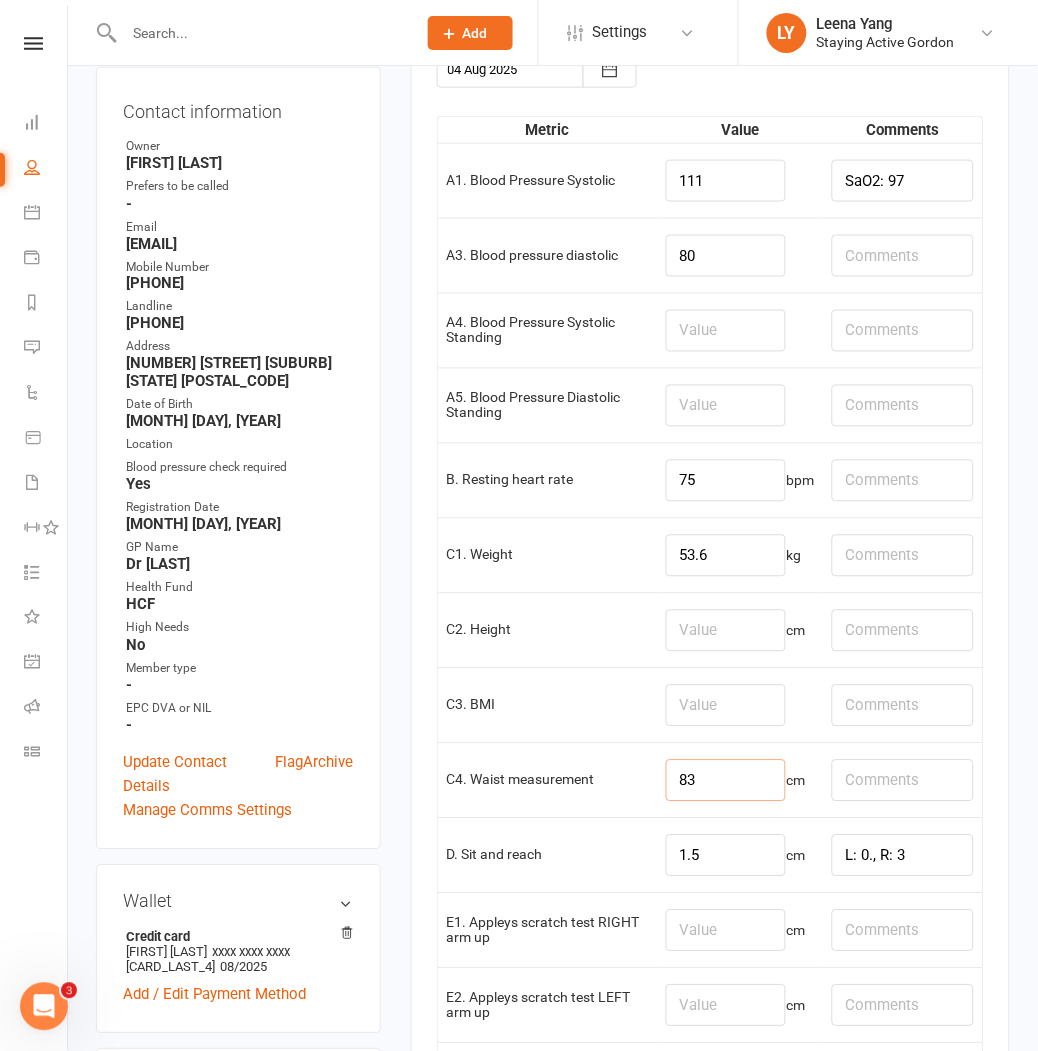 scroll, scrollTop: 444, scrollLeft: 0, axis: vertical 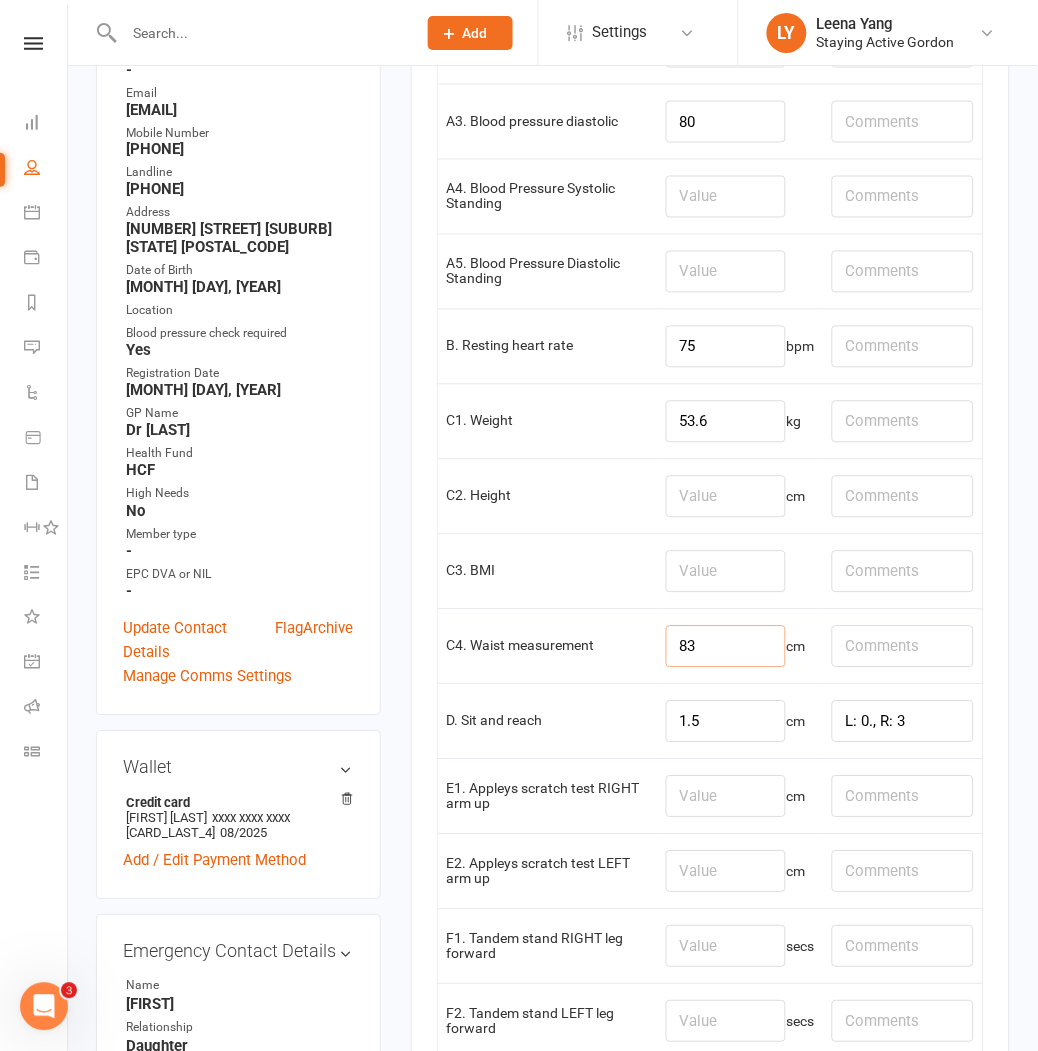 type on "83" 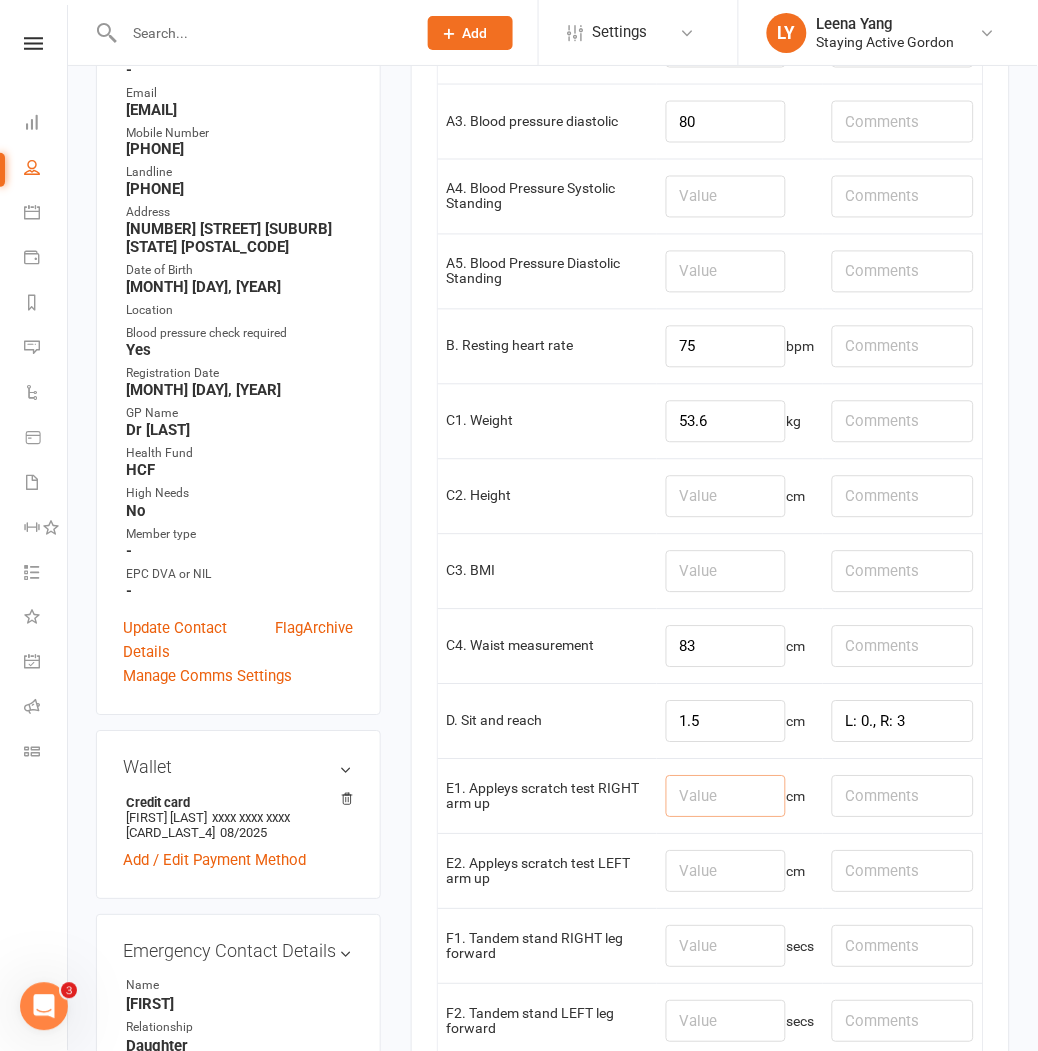 click at bounding box center (726, 797) 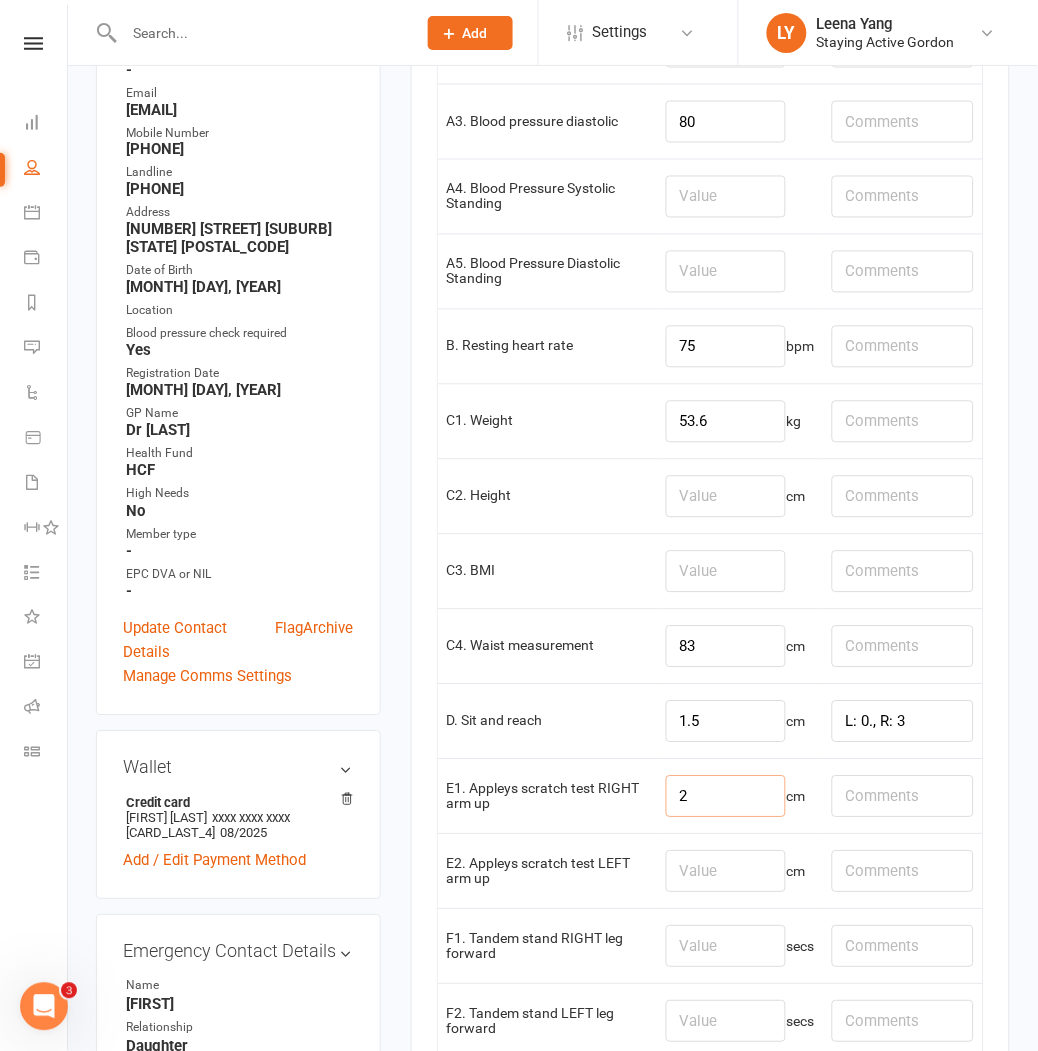 type on "2" 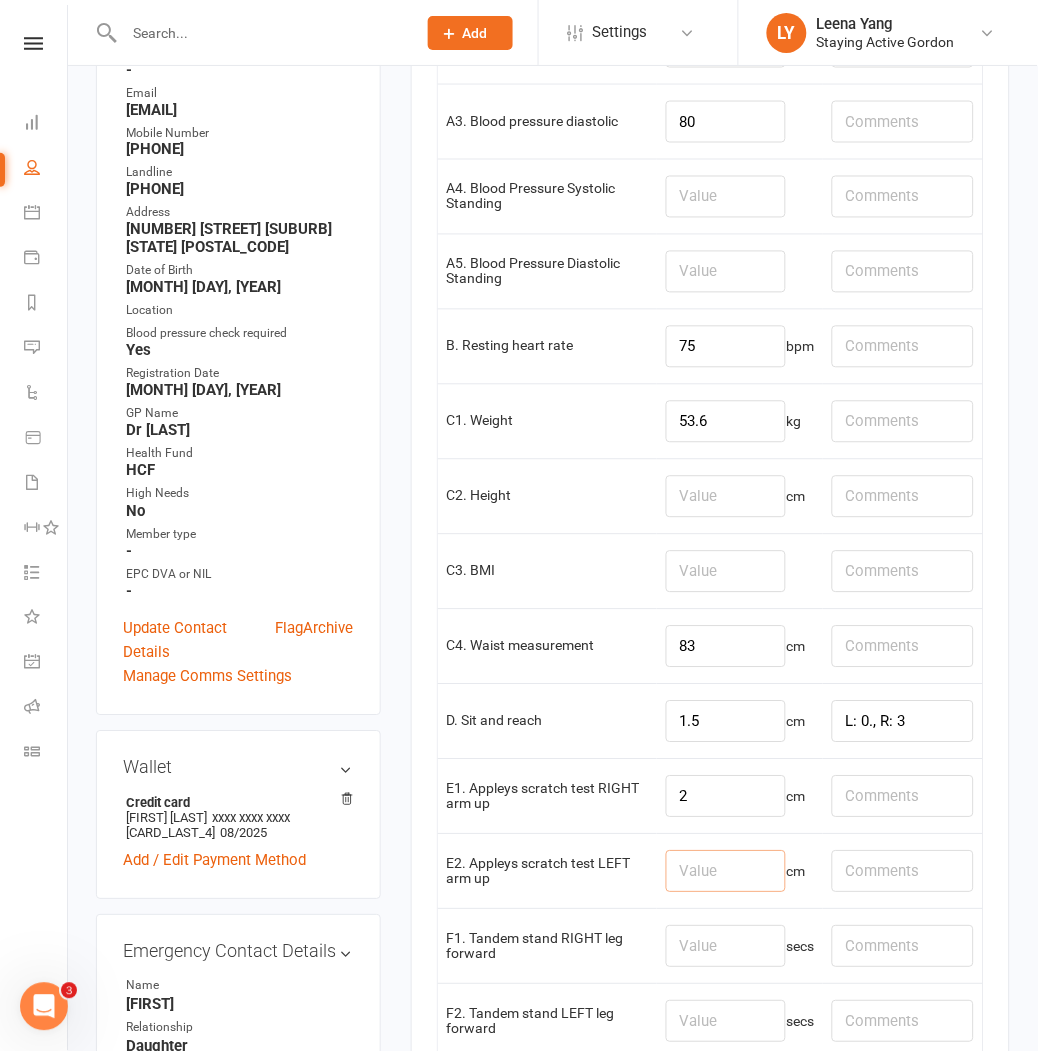 click at bounding box center (726, 872) 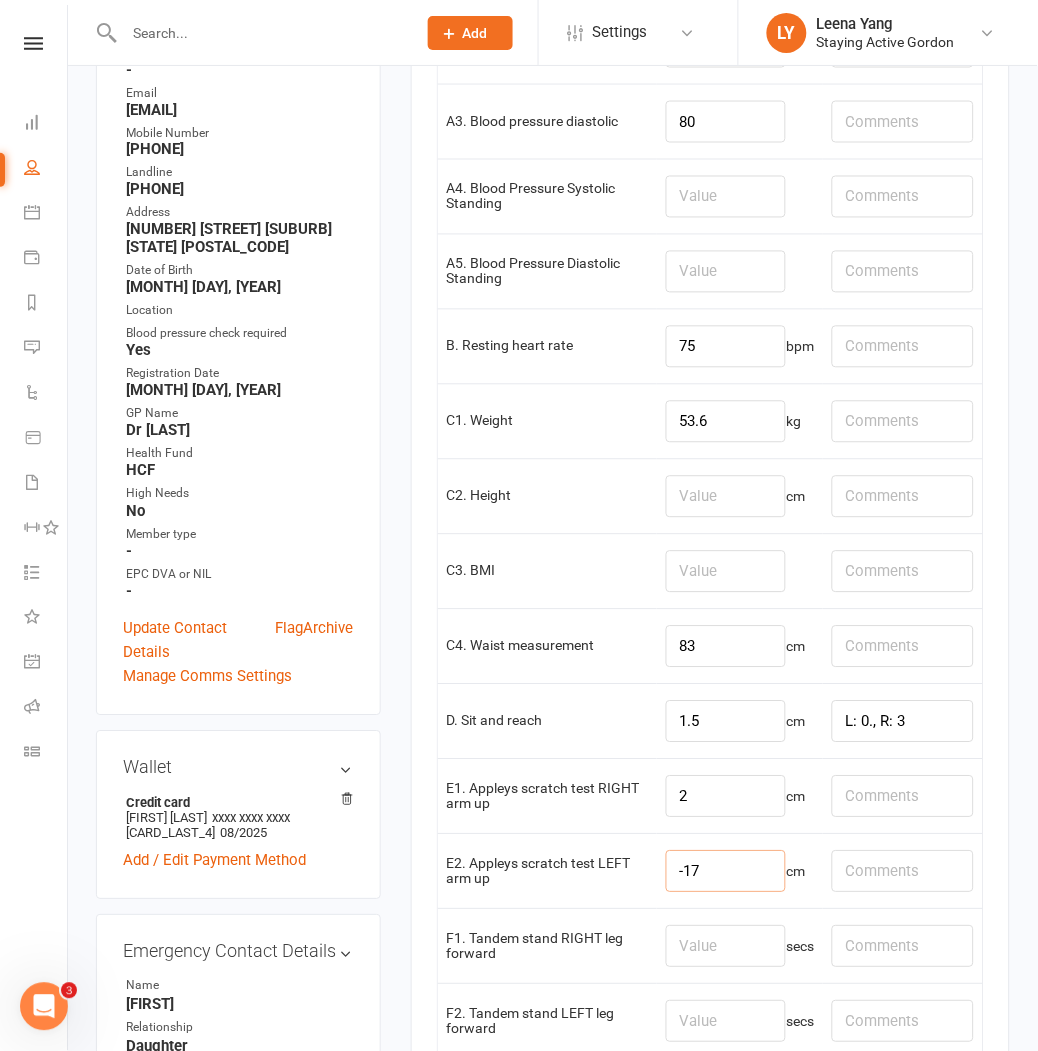 type on "-17" 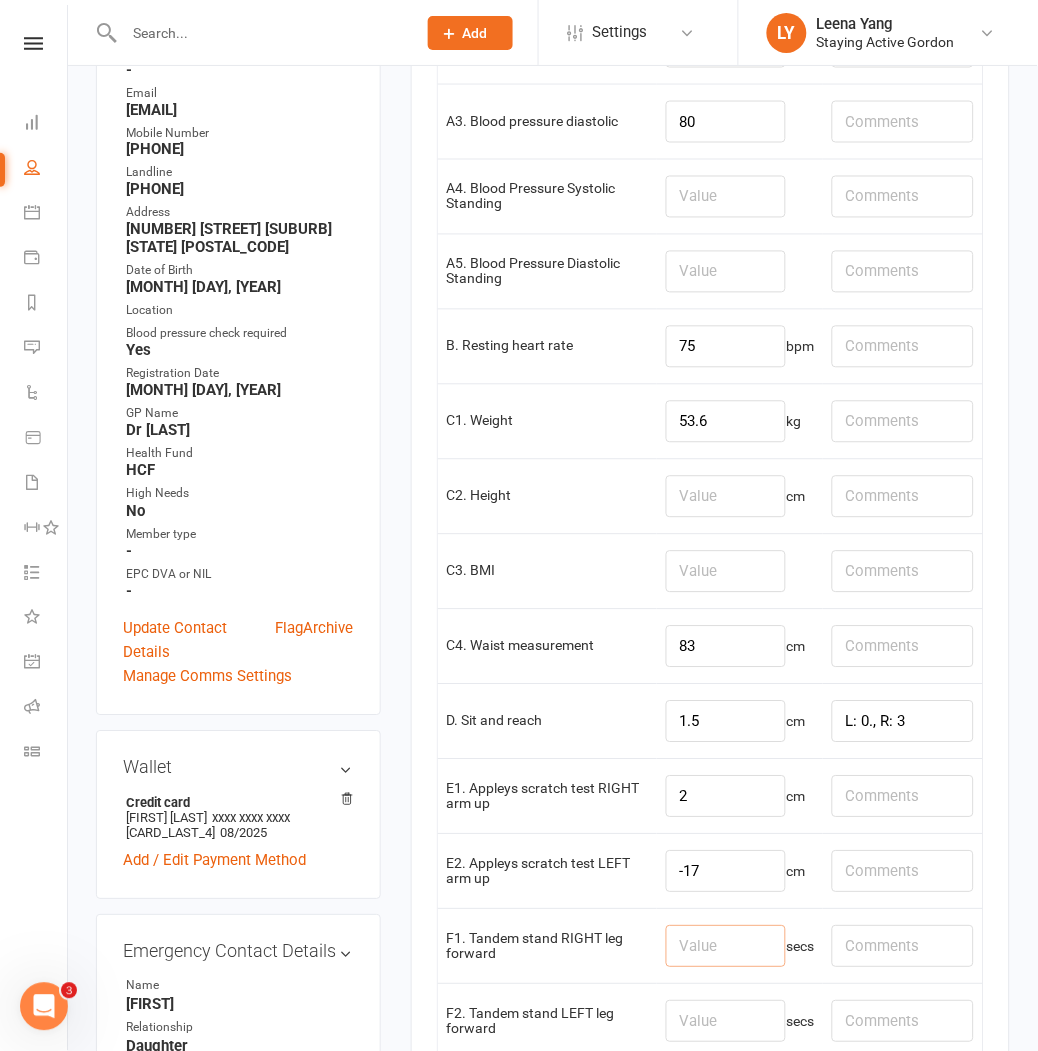 click at bounding box center [726, 947] 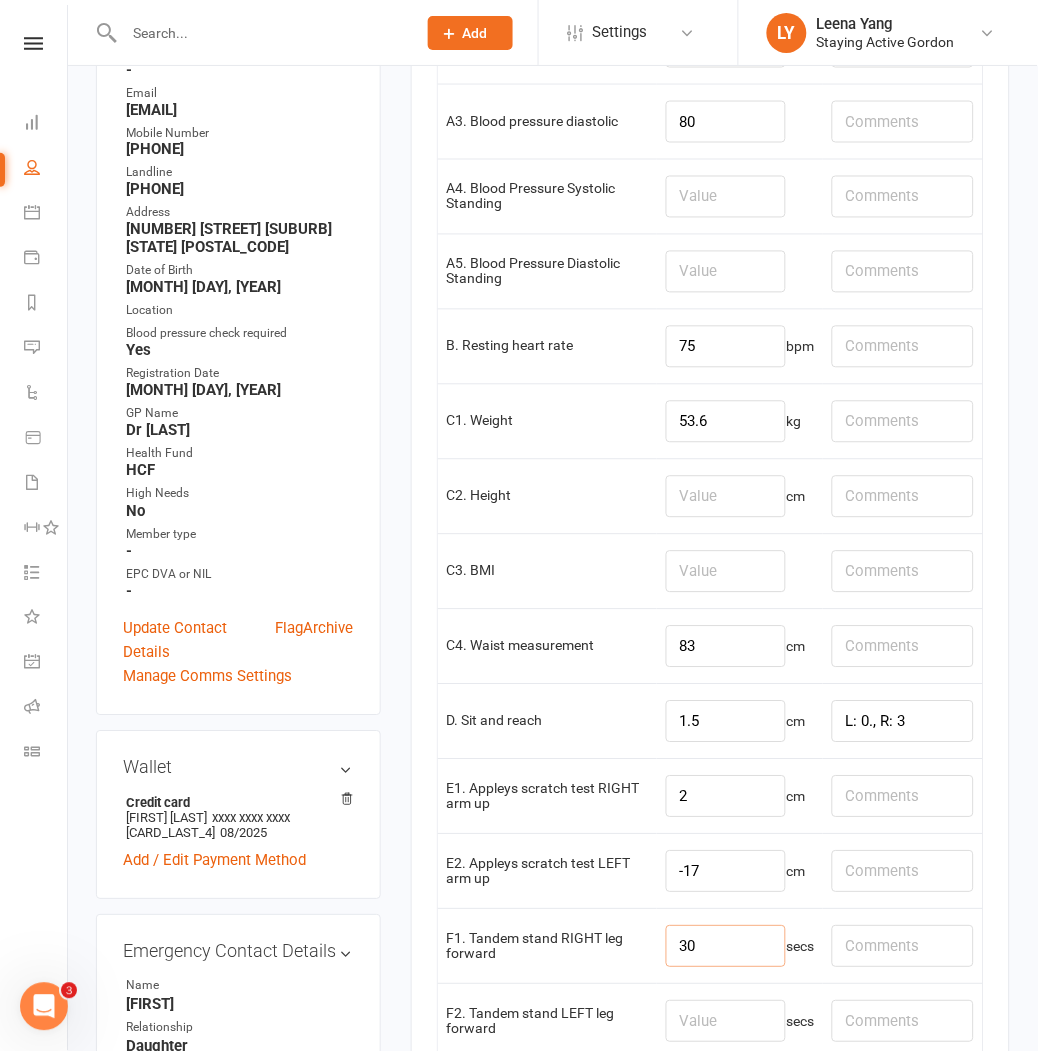 scroll, scrollTop: 555, scrollLeft: 0, axis: vertical 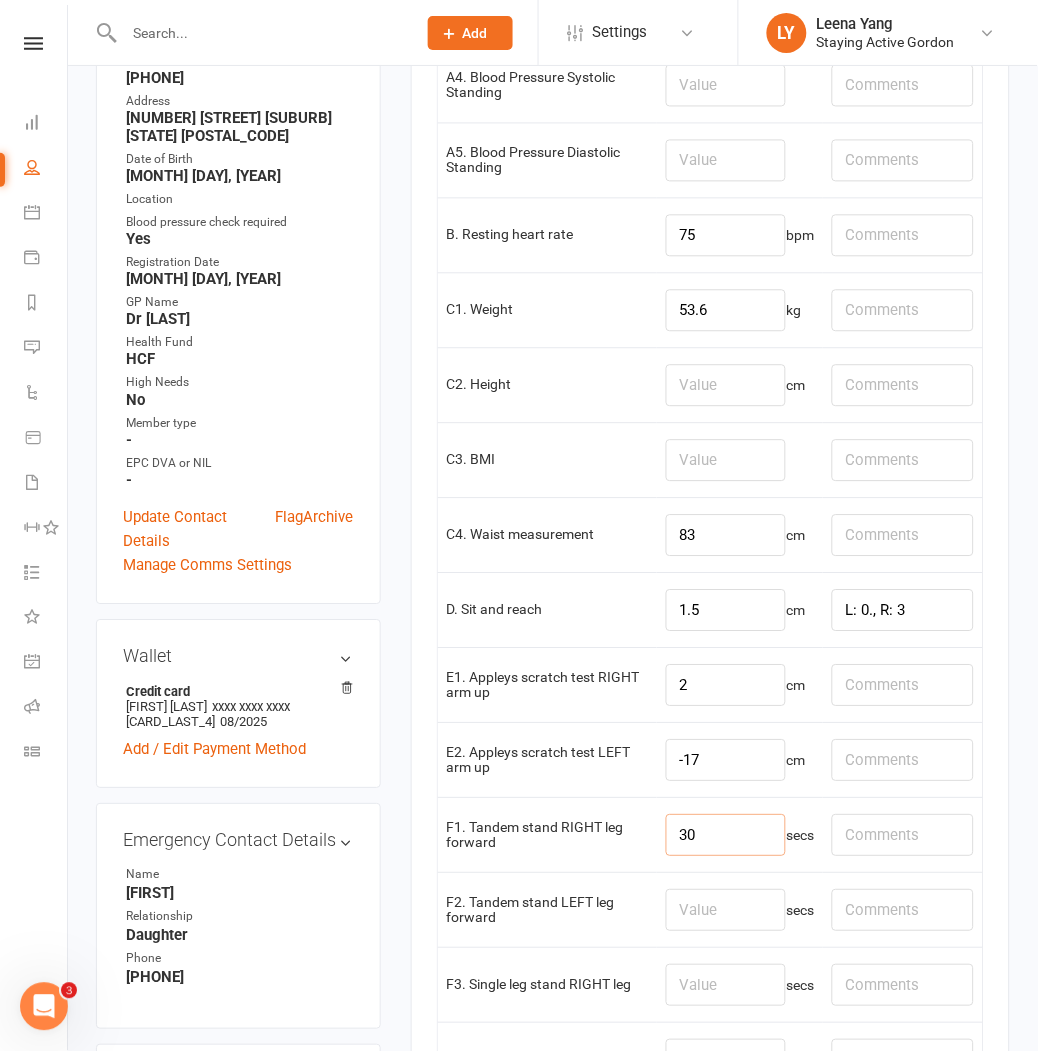 type on "30" 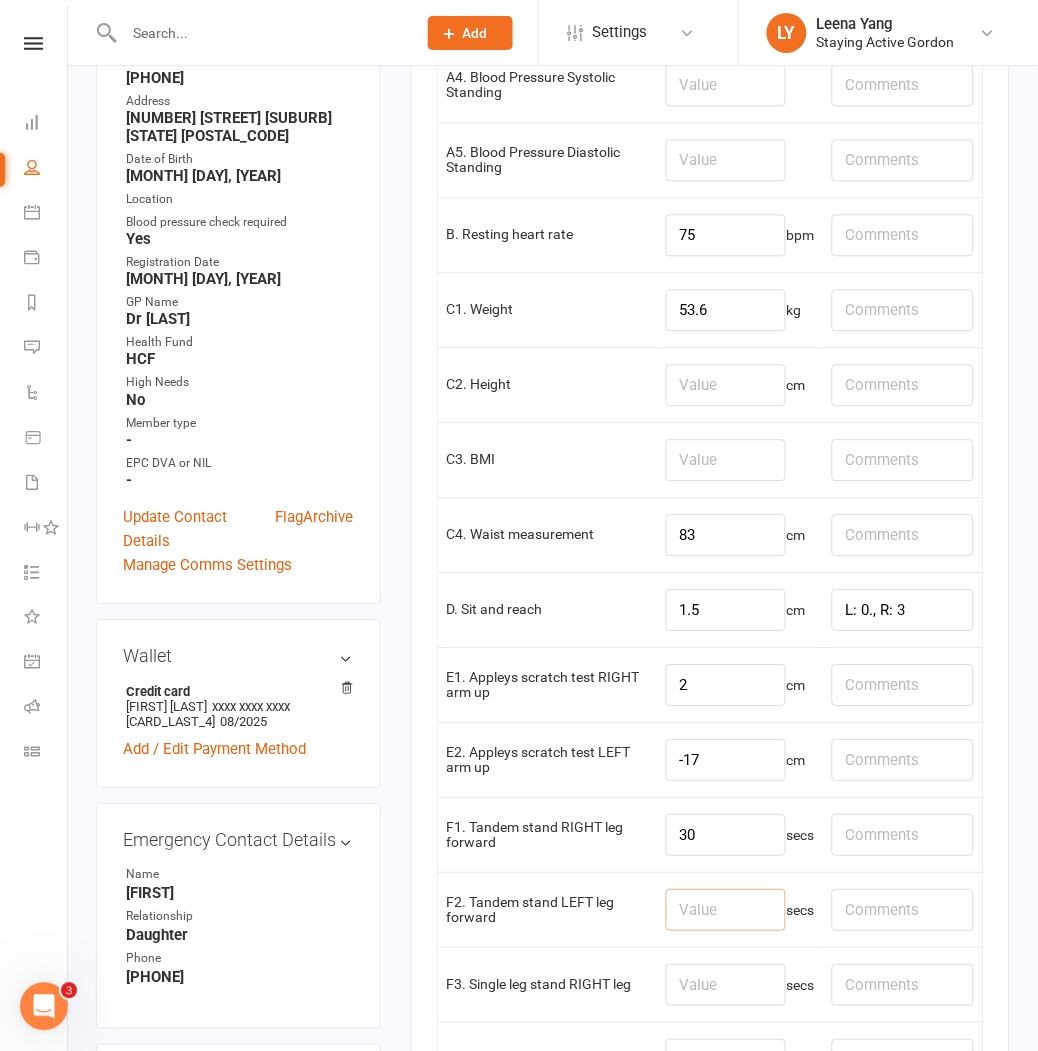 click at bounding box center [726, 911] 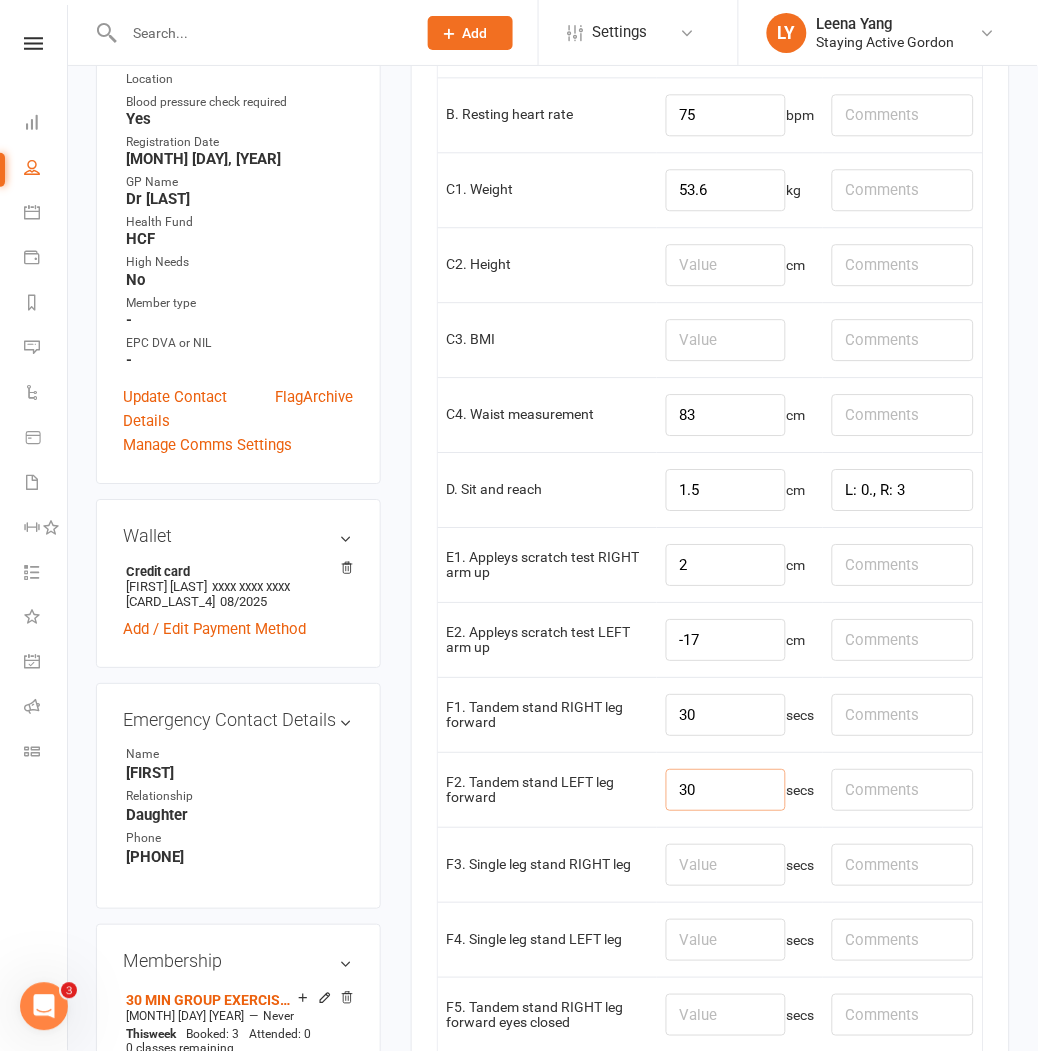 scroll, scrollTop: 777, scrollLeft: 0, axis: vertical 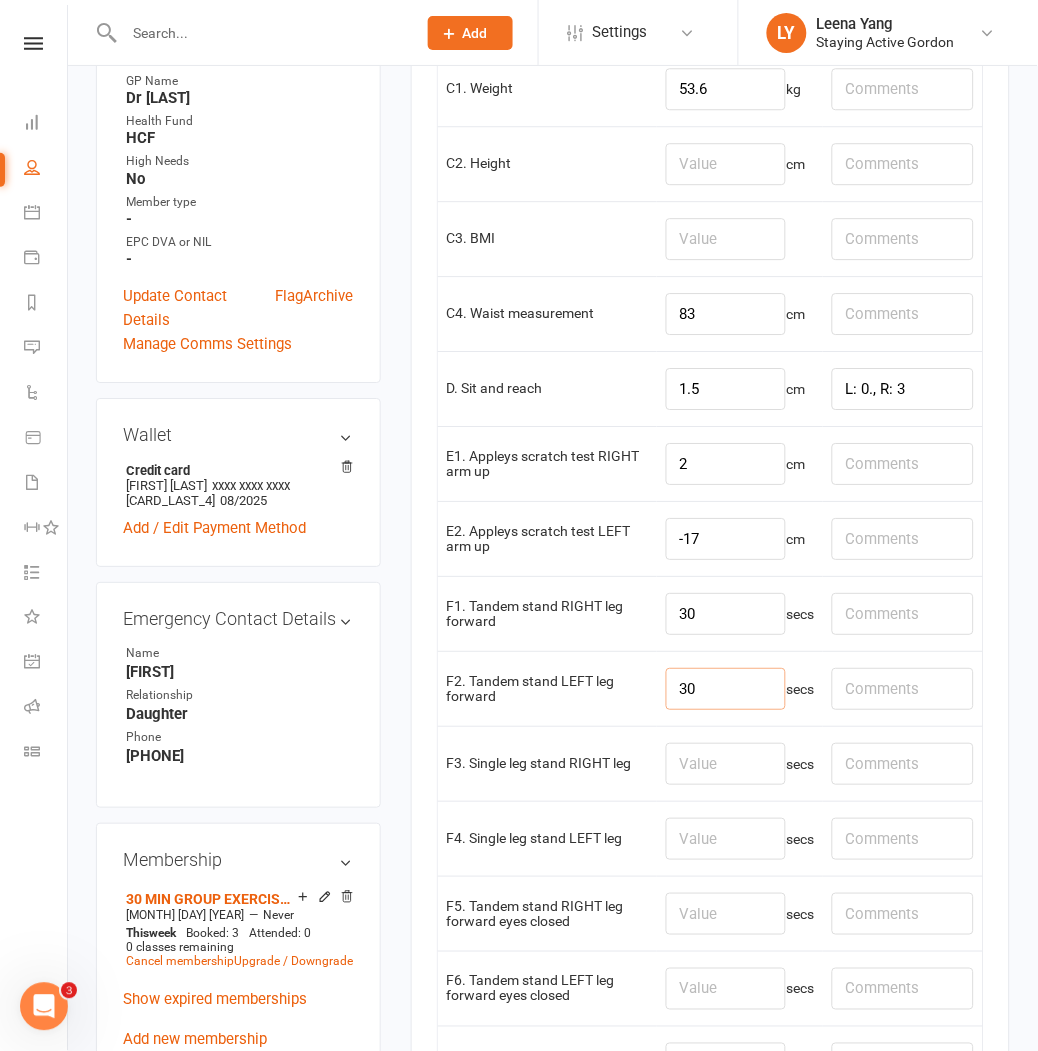 type on "30" 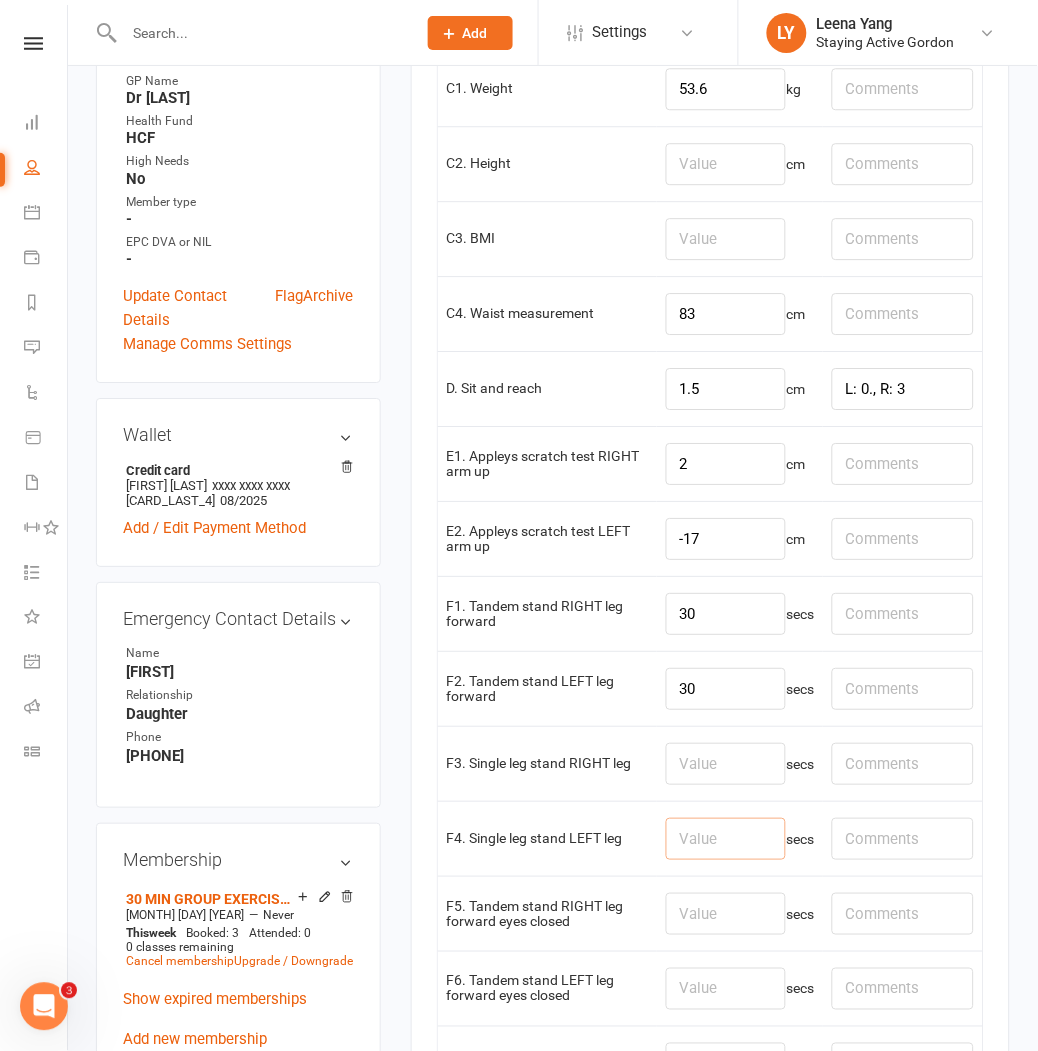 click at bounding box center (726, 839) 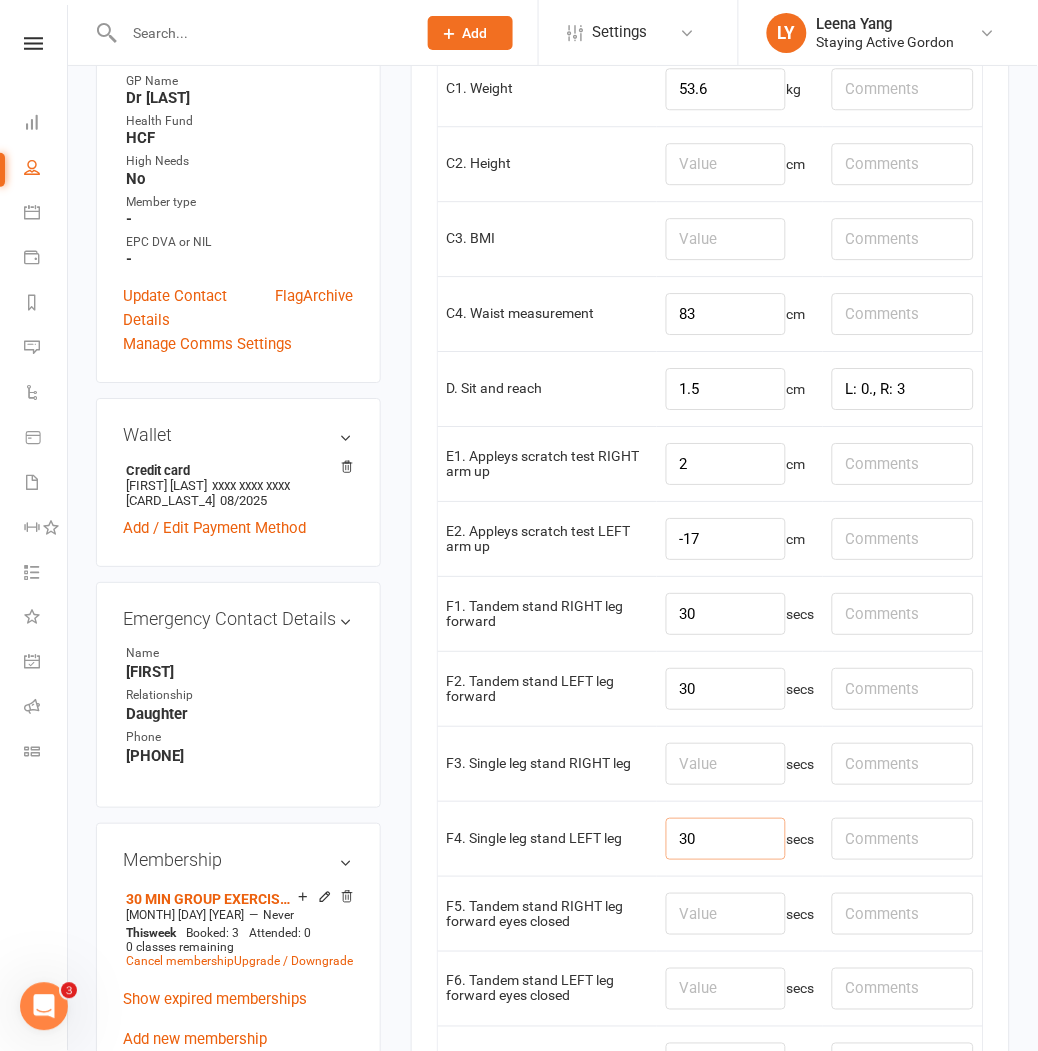 type on "30" 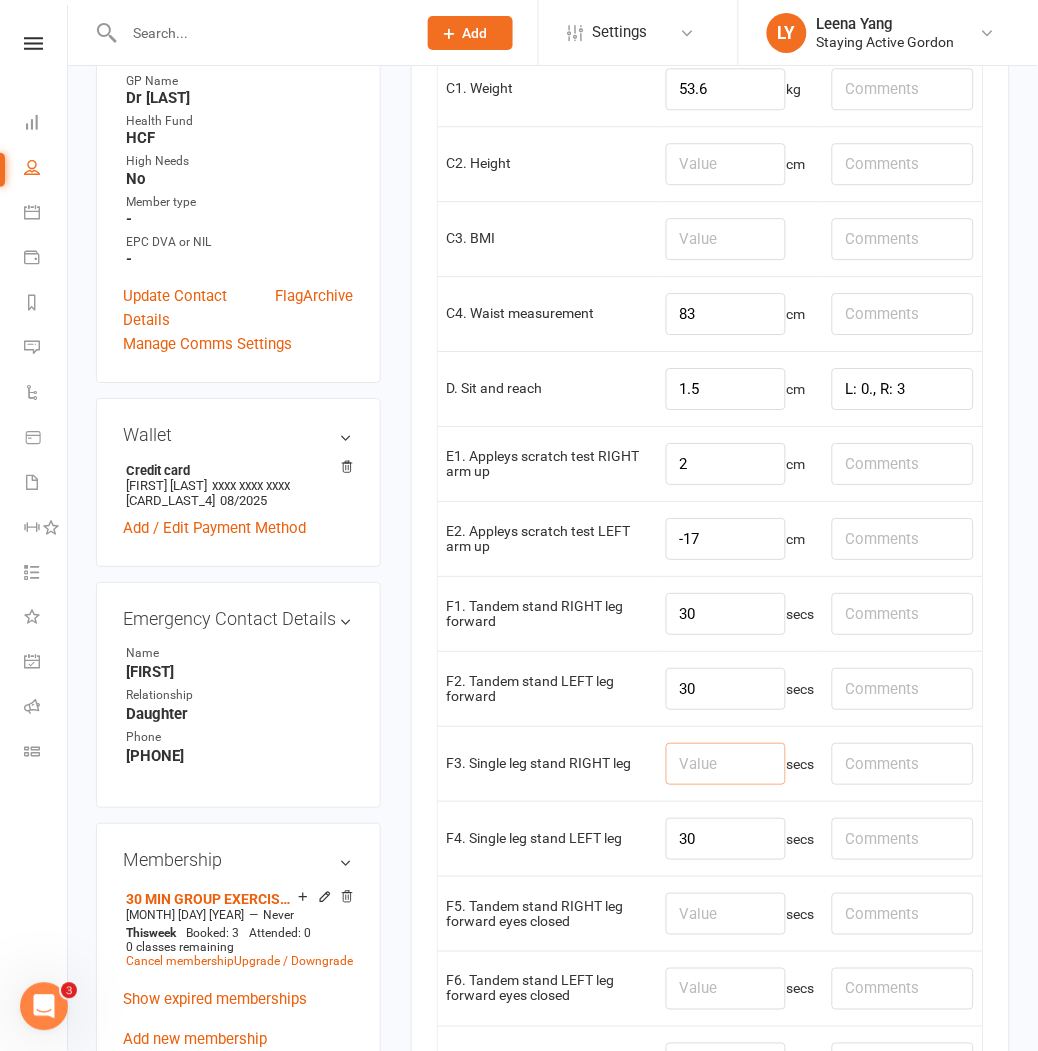 click at bounding box center (726, 764) 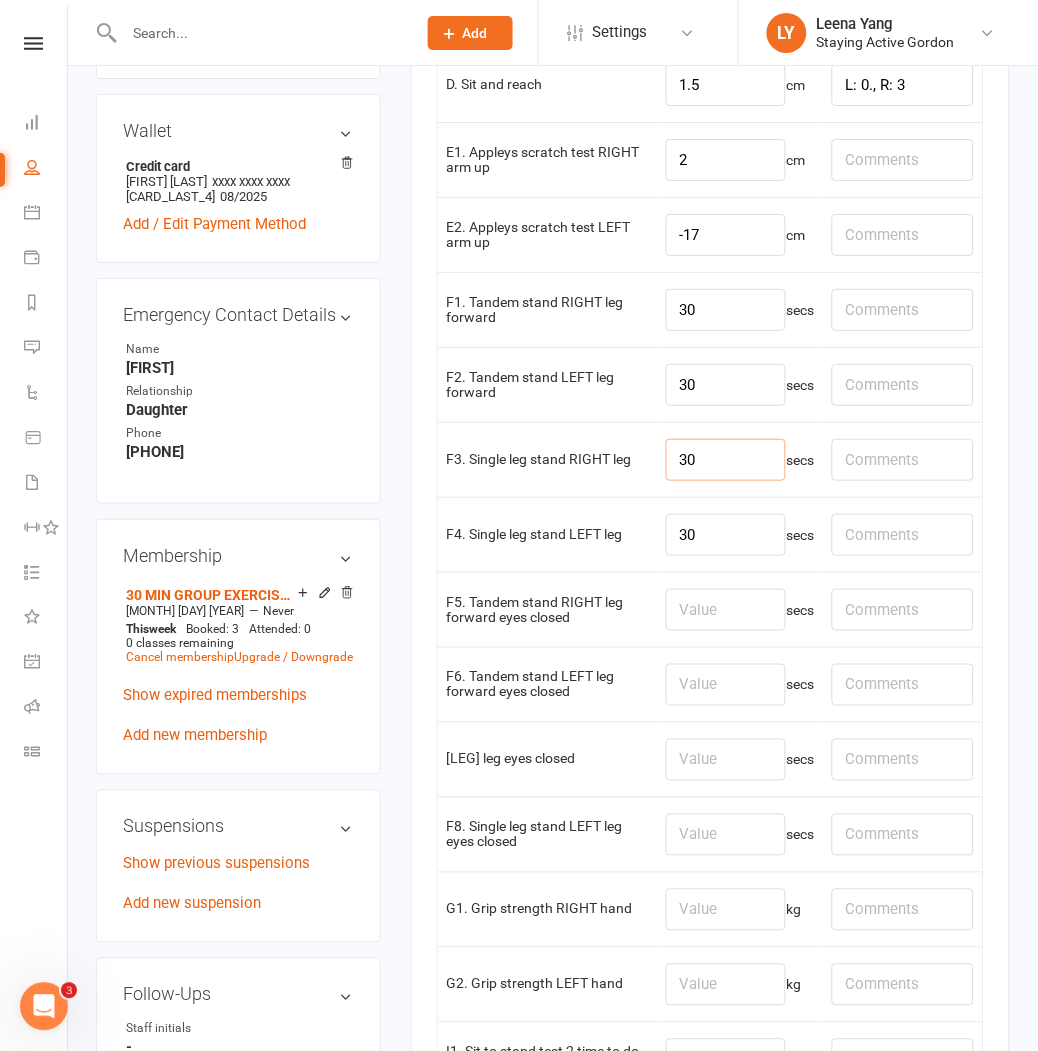 scroll, scrollTop: 1111, scrollLeft: 0, axis: vertical 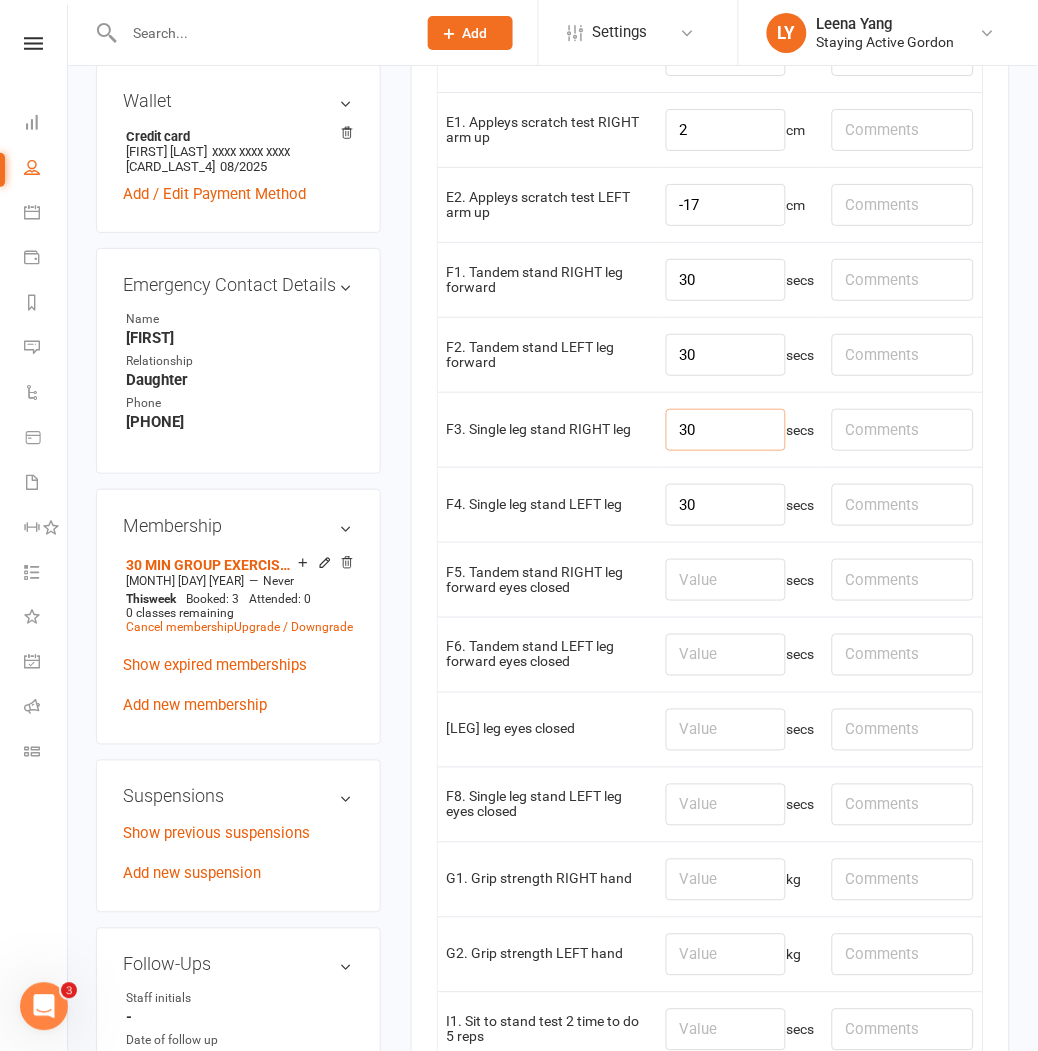 type on "30" 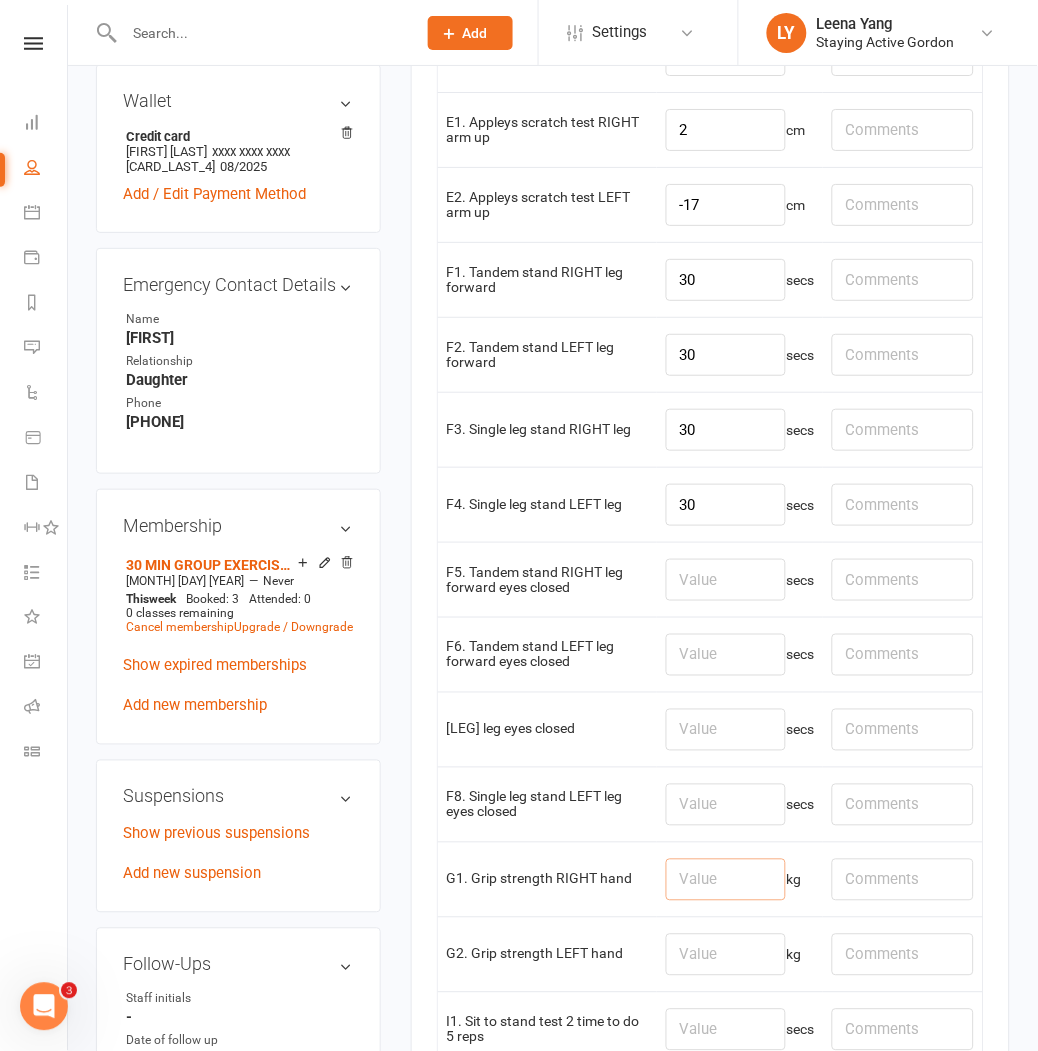 click at bounding box center (726, 880) 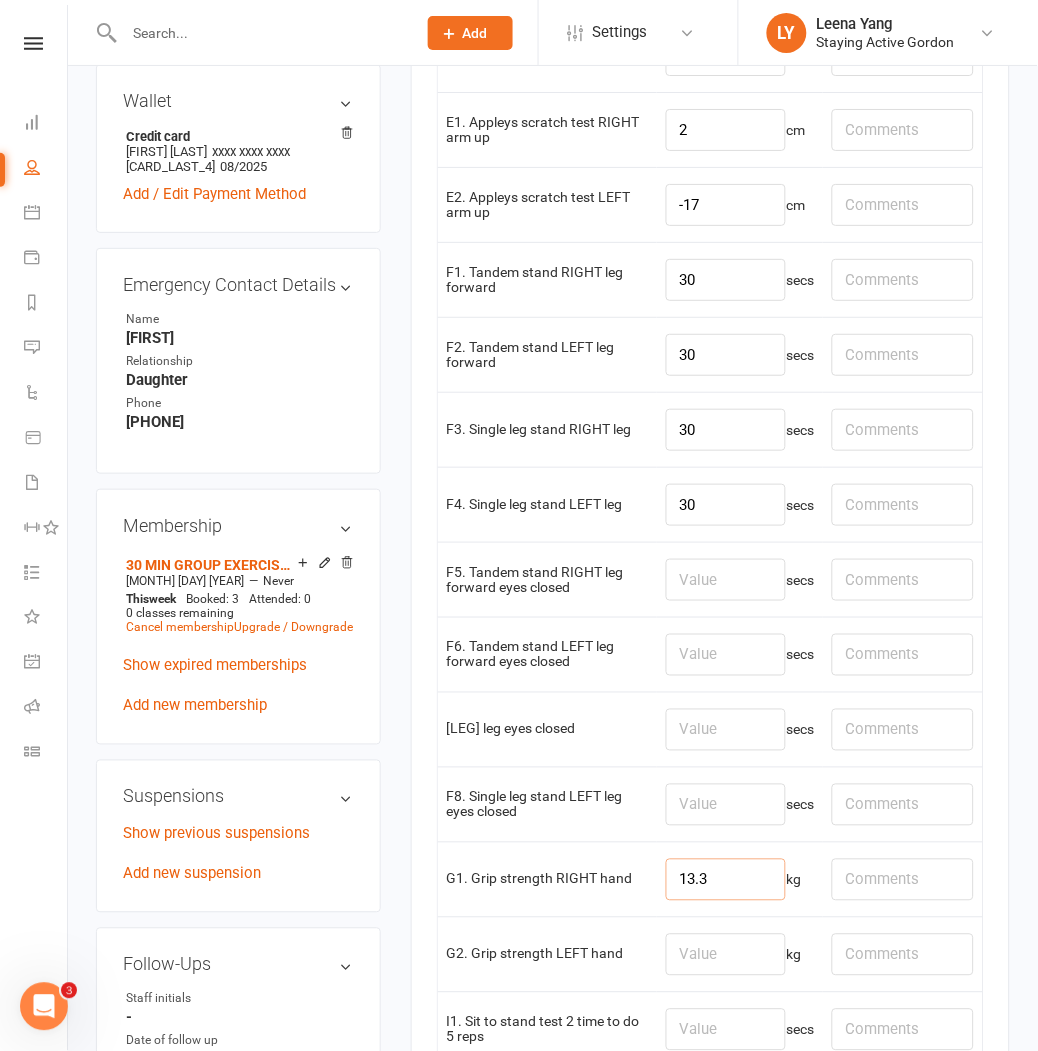 type on "13.3" 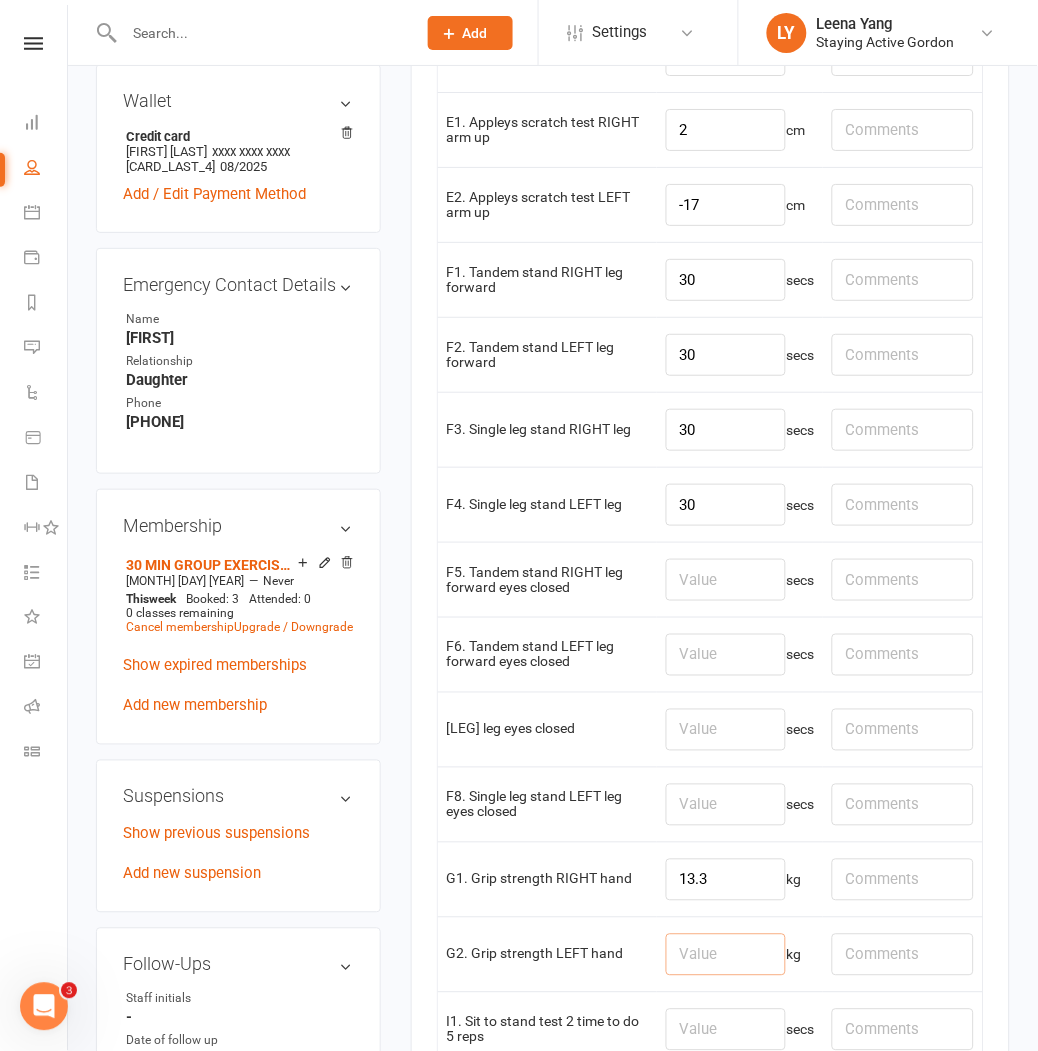click at bounding box center (726, 955) 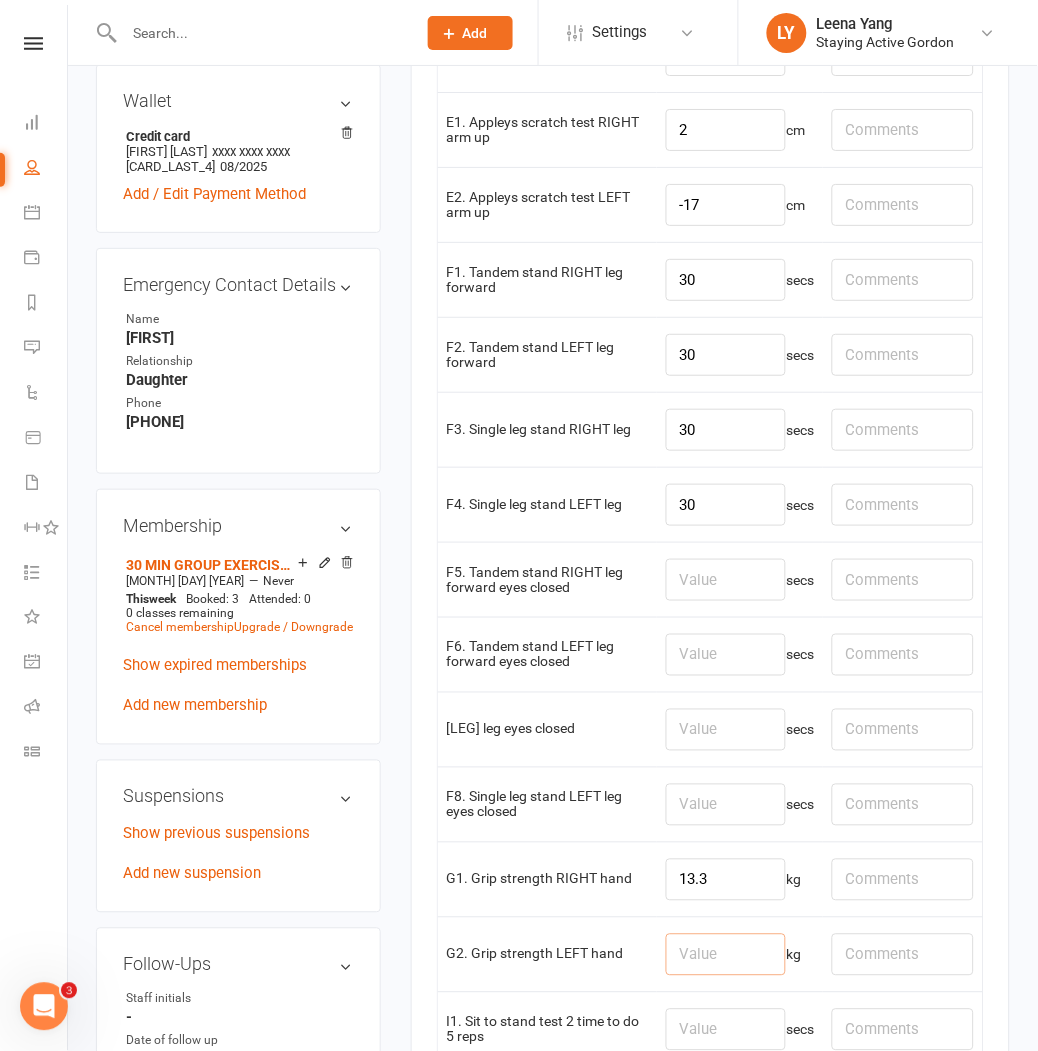 click at bounding box center (726, 955) 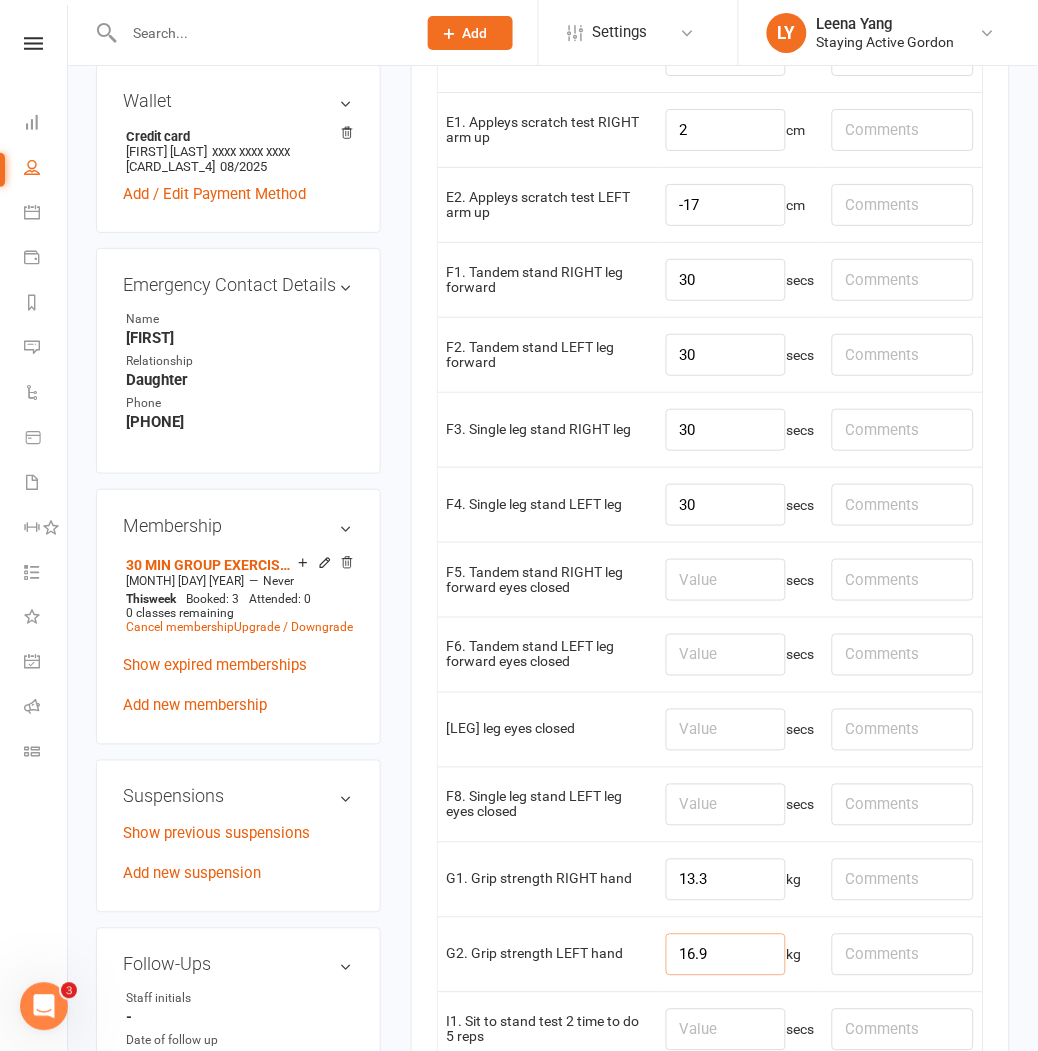type on "16.9" 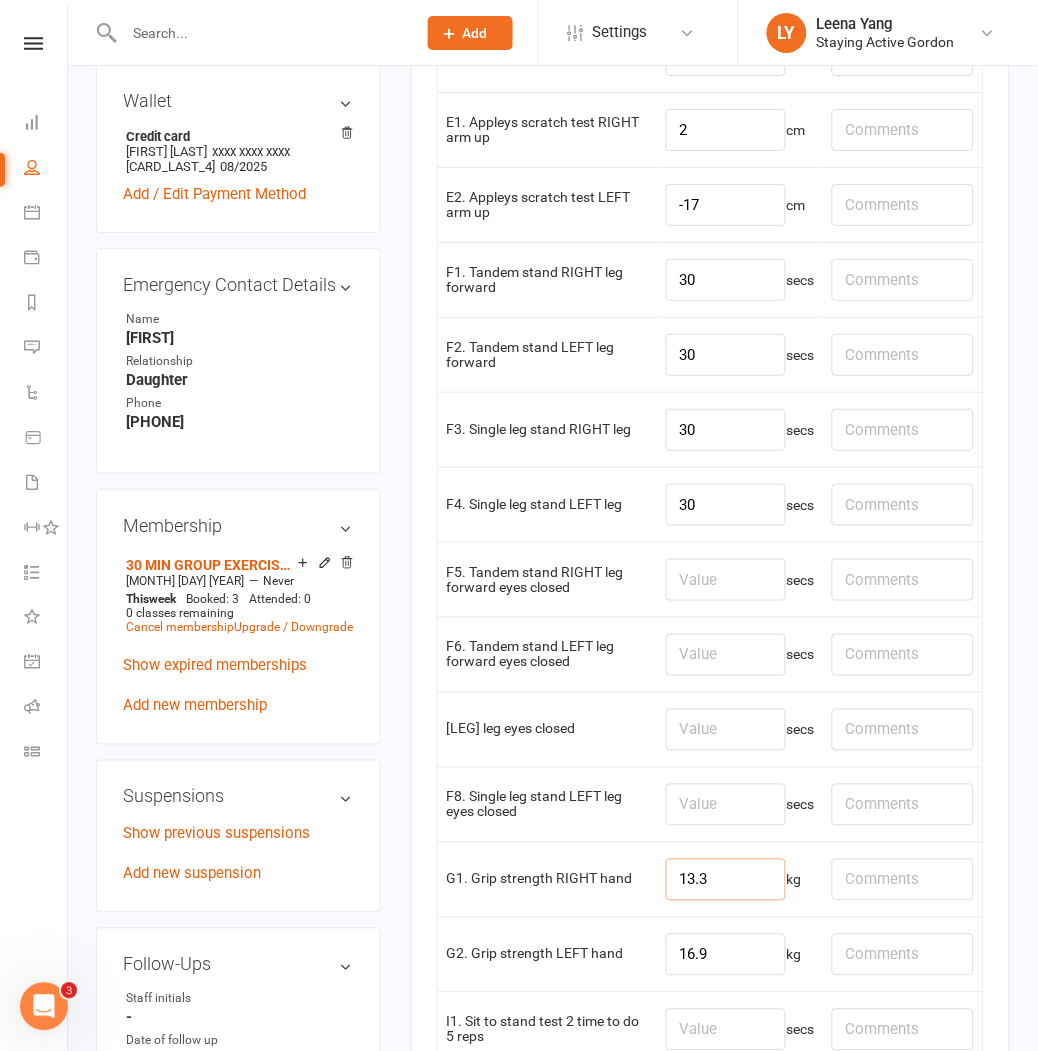 drag, startPoint x: 718, startPoint y: 885, endPoint x: 635, endPoint y: 890, distance: 83.15047 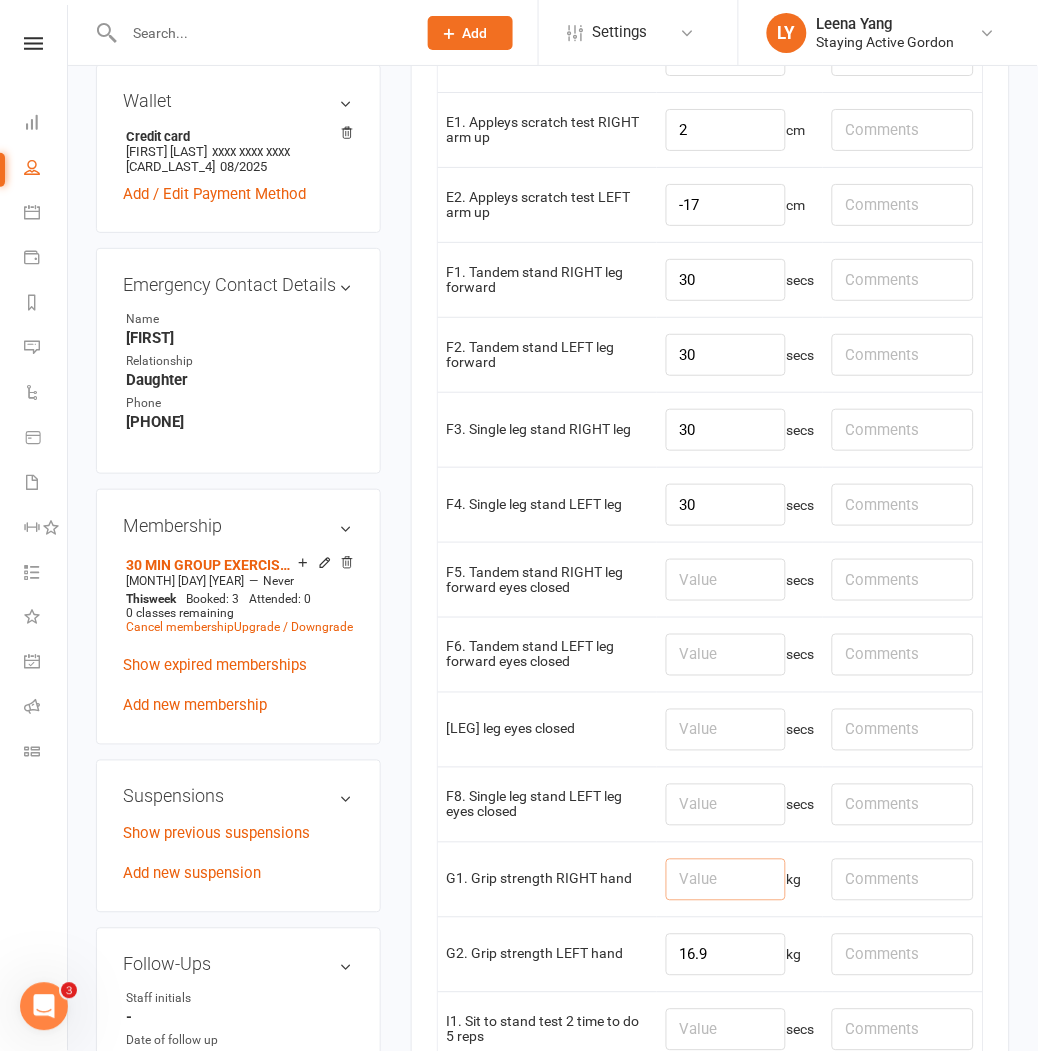 type 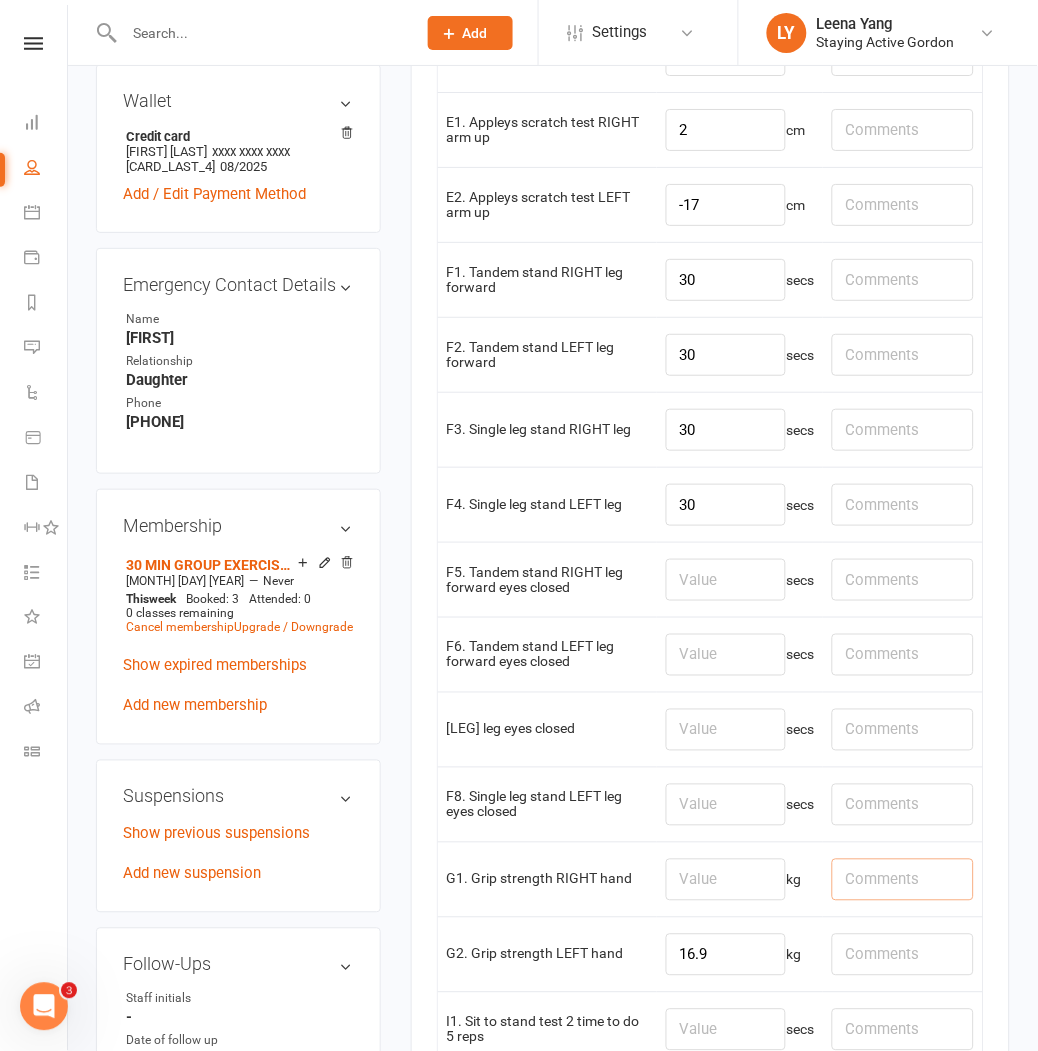 click at bounding box center (903, 880) 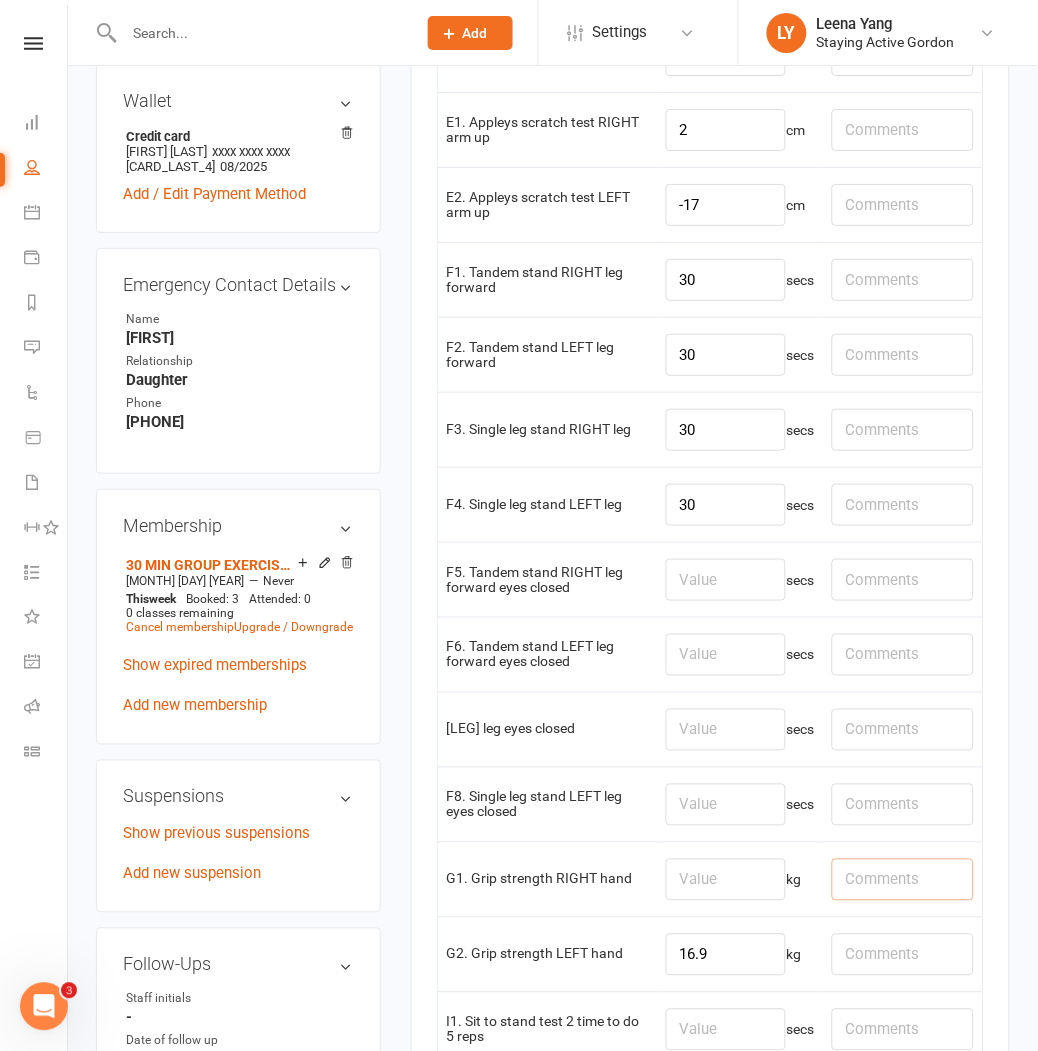 paste on "13.3" 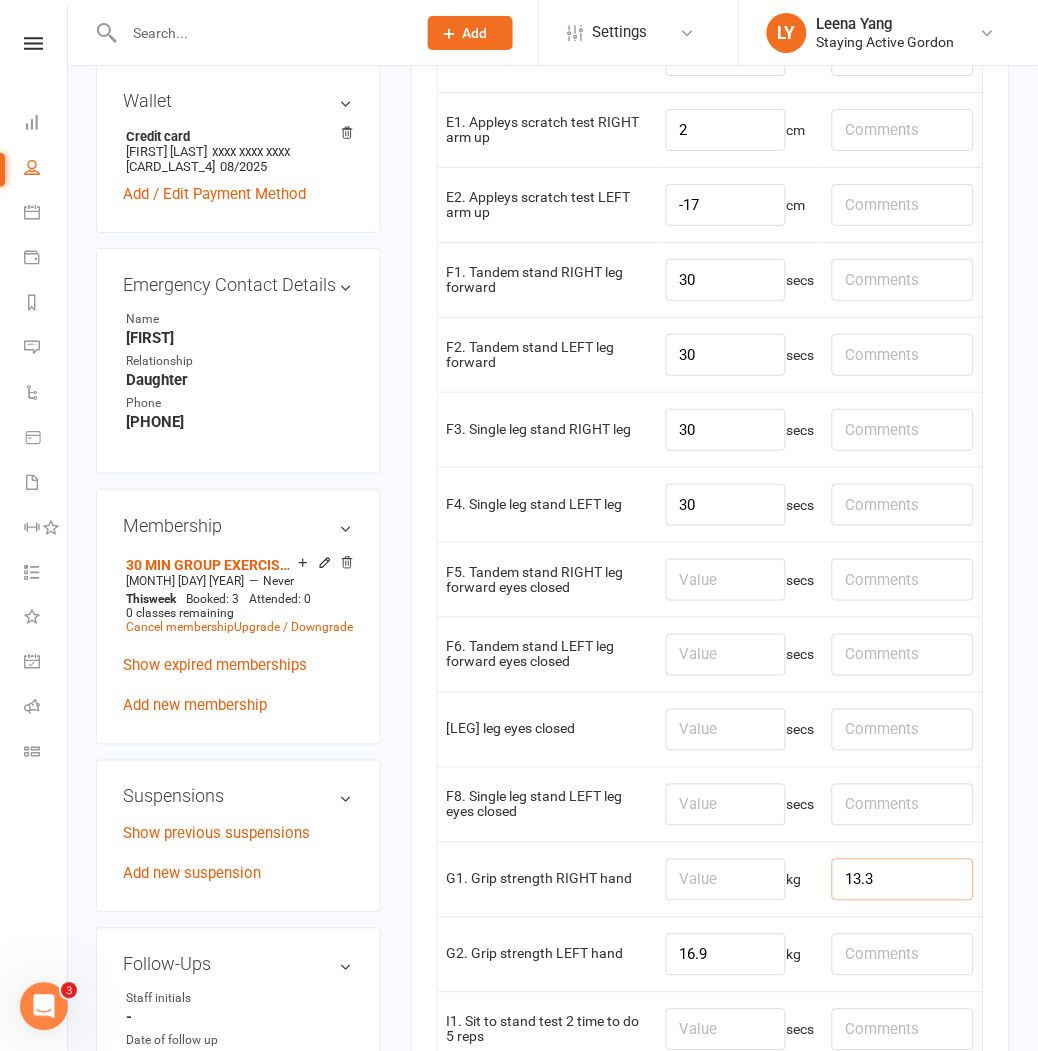 type on "13.3" 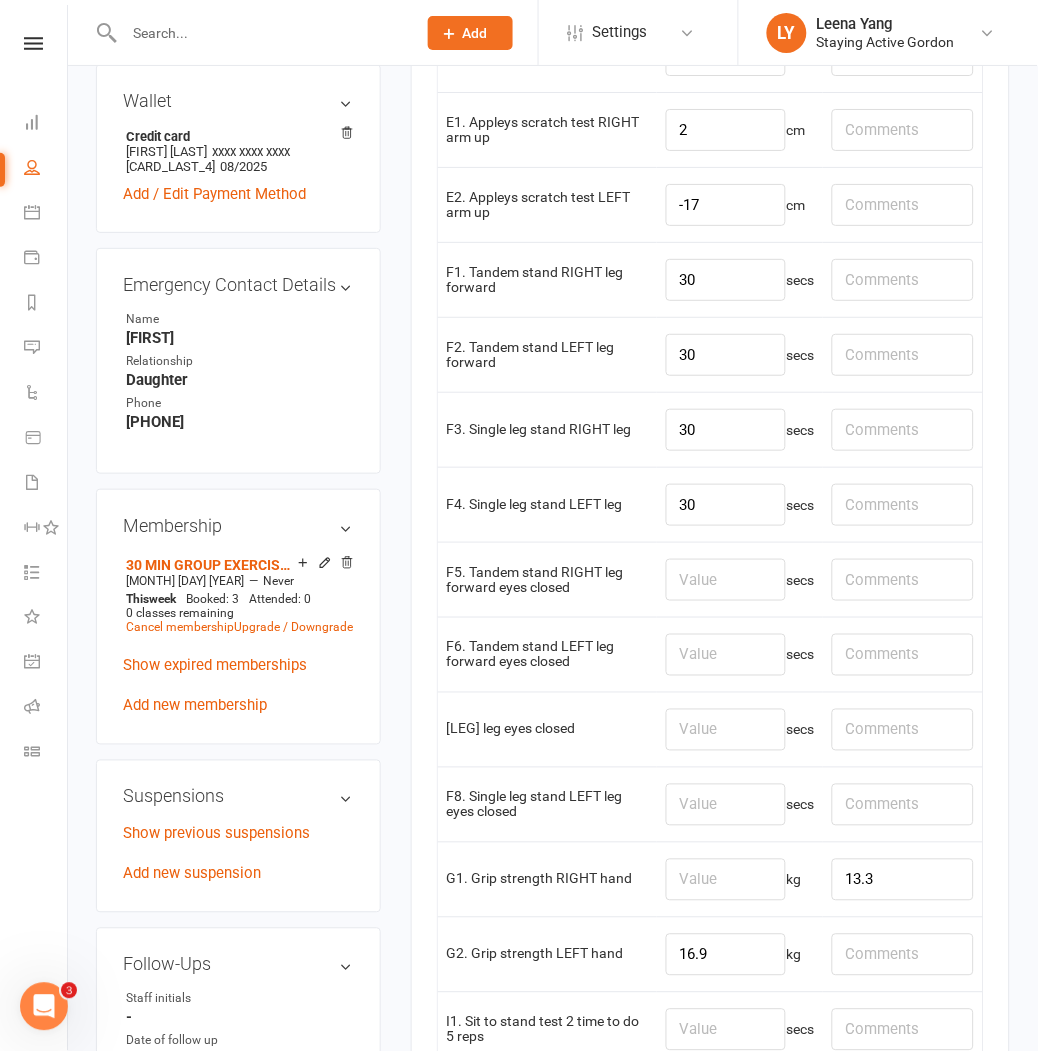 click on "kg" at bounding box center [740, 879] 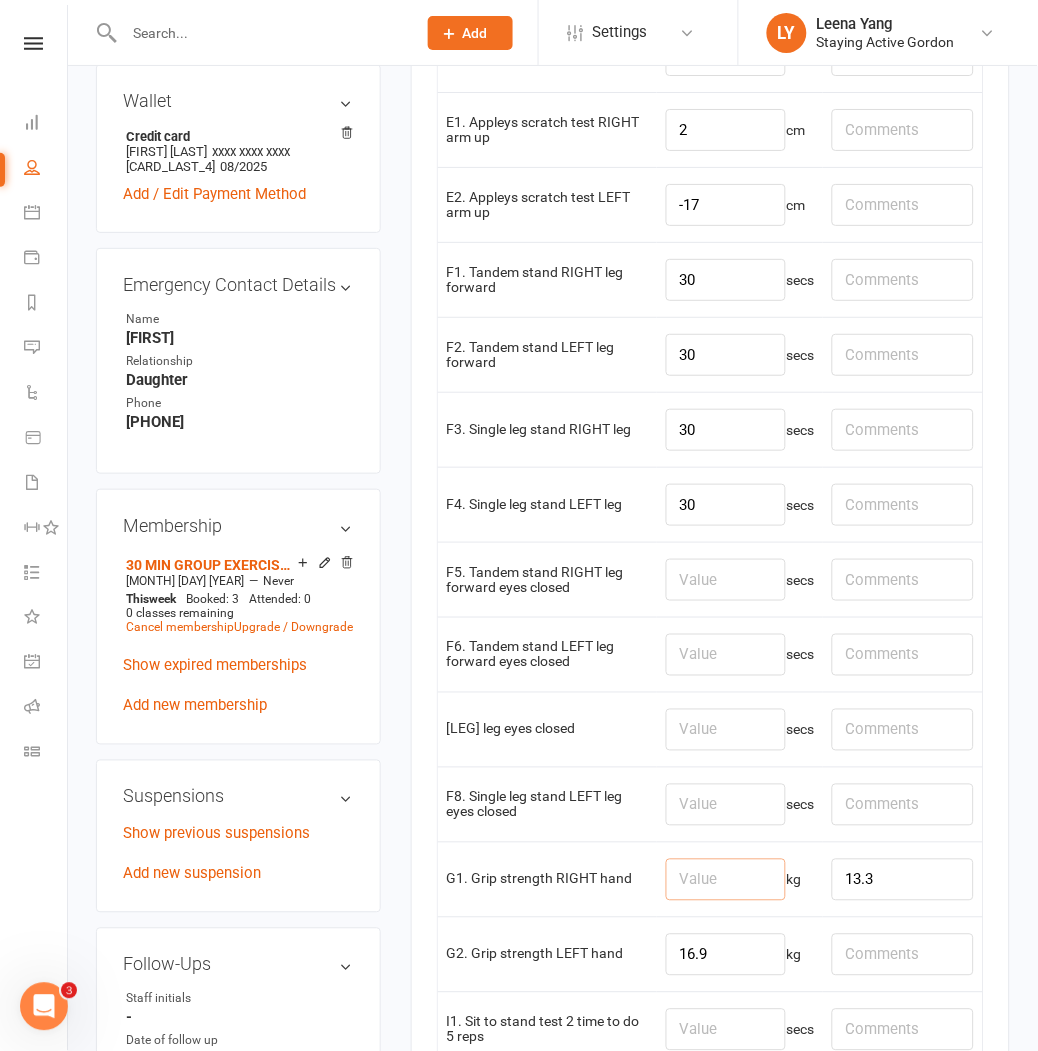 click at bounding box center [726, 880] 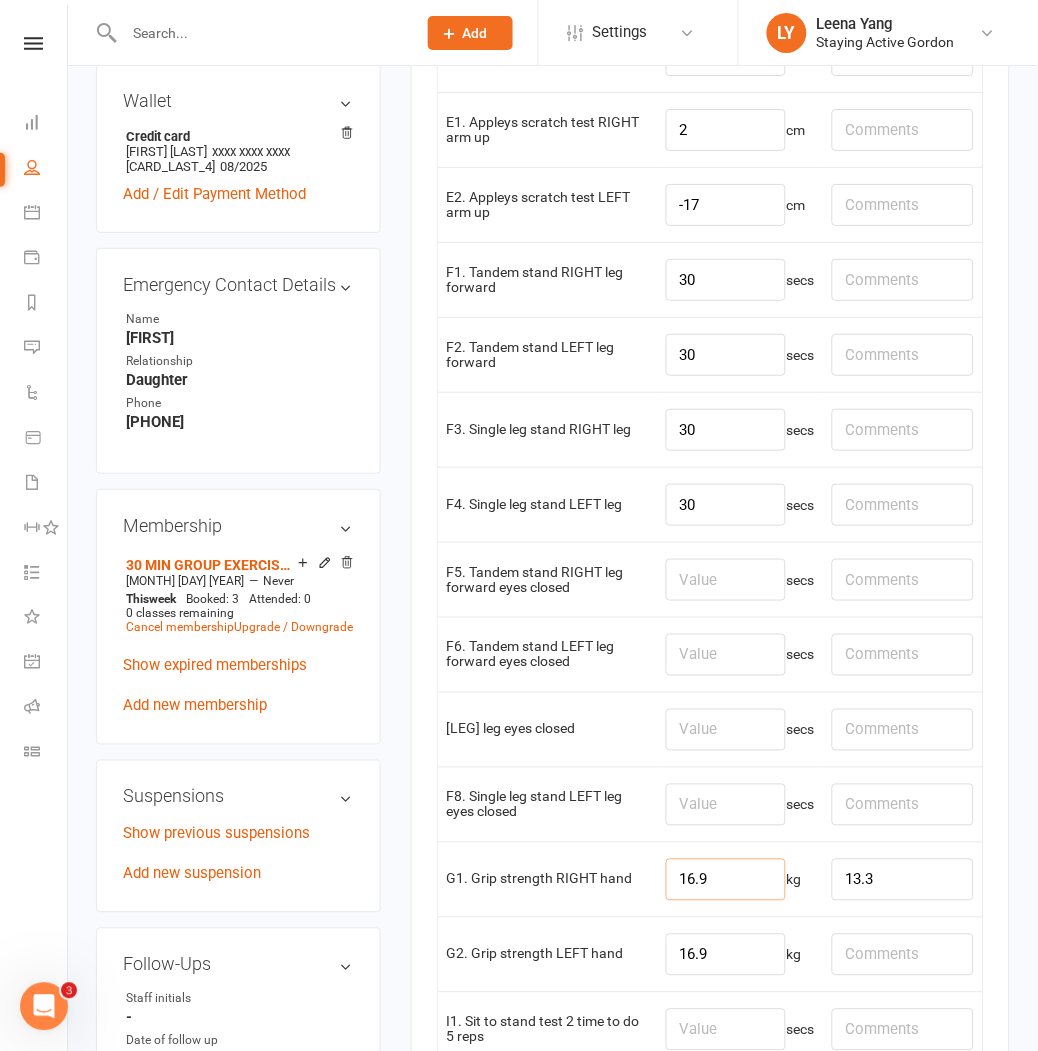 type on "16.9" 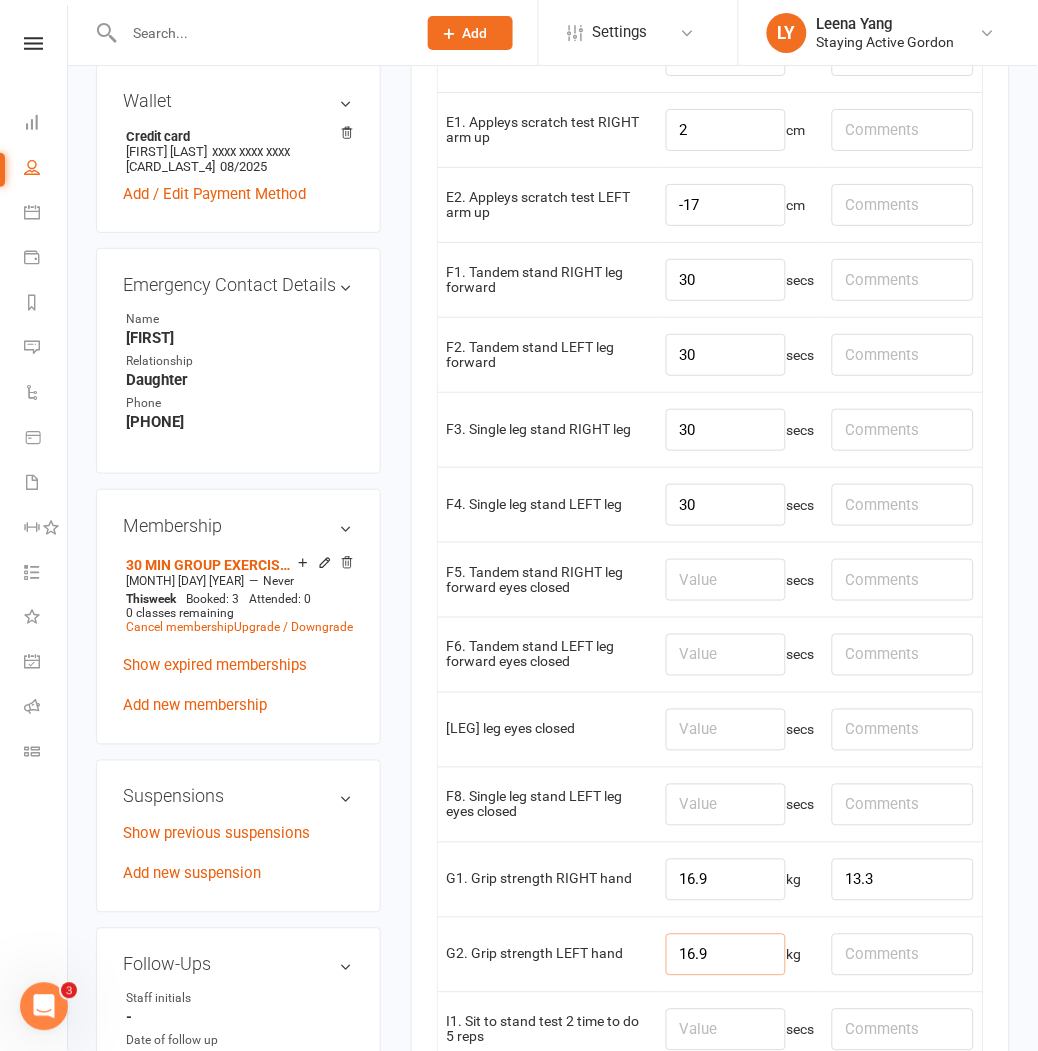 drag, startPoint x: 728, startPoint y: 958, endPoint x: 673, endPoint y: 958, distance: 55 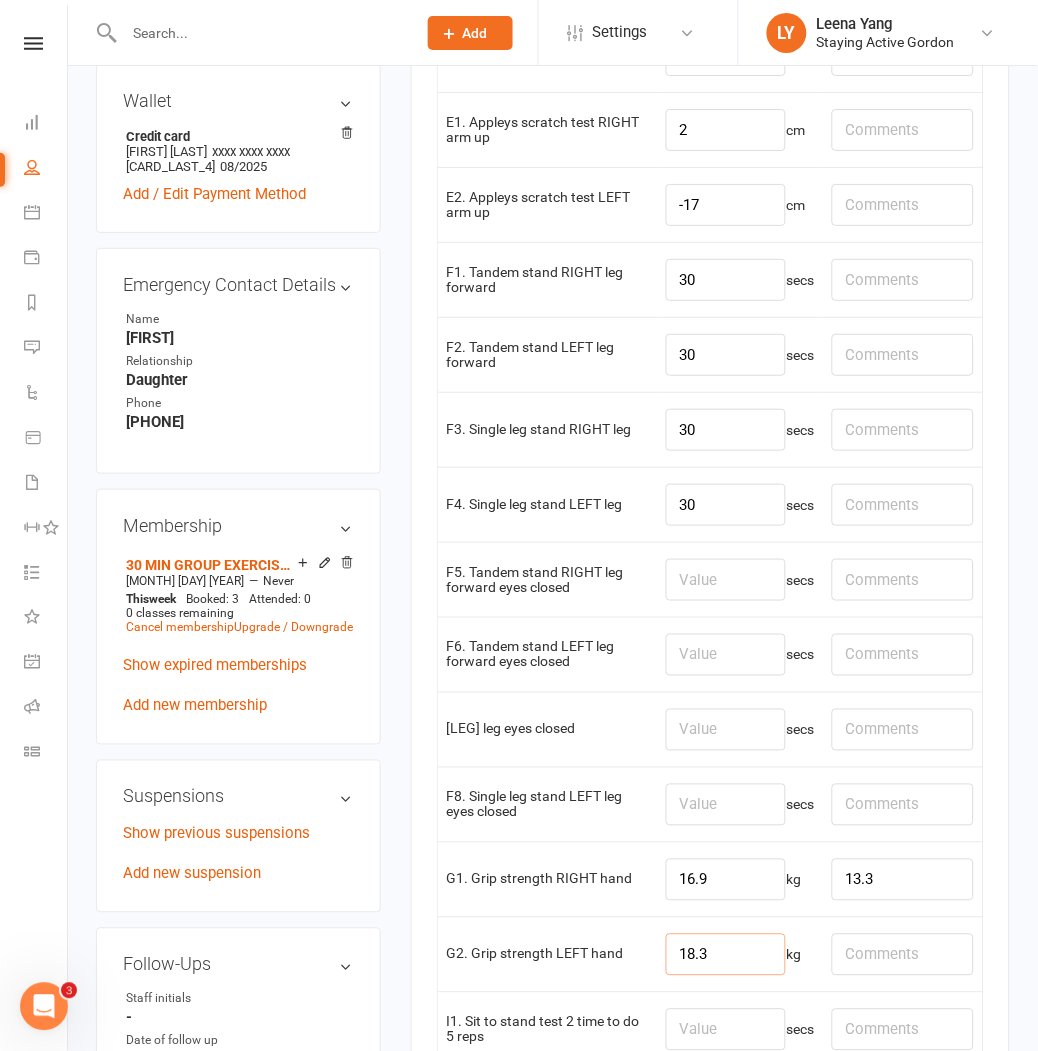 type on "18.3" 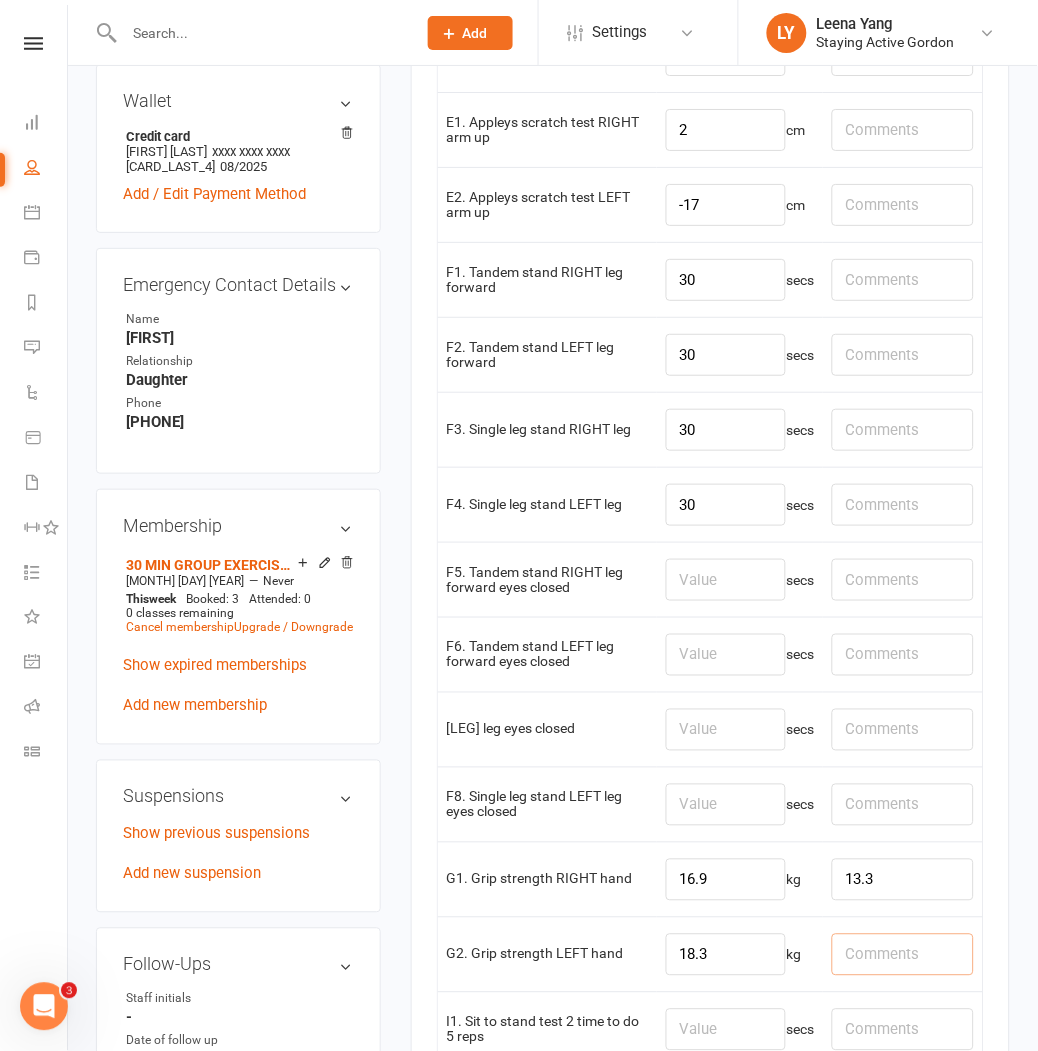 click at bounding box center (903, 955) 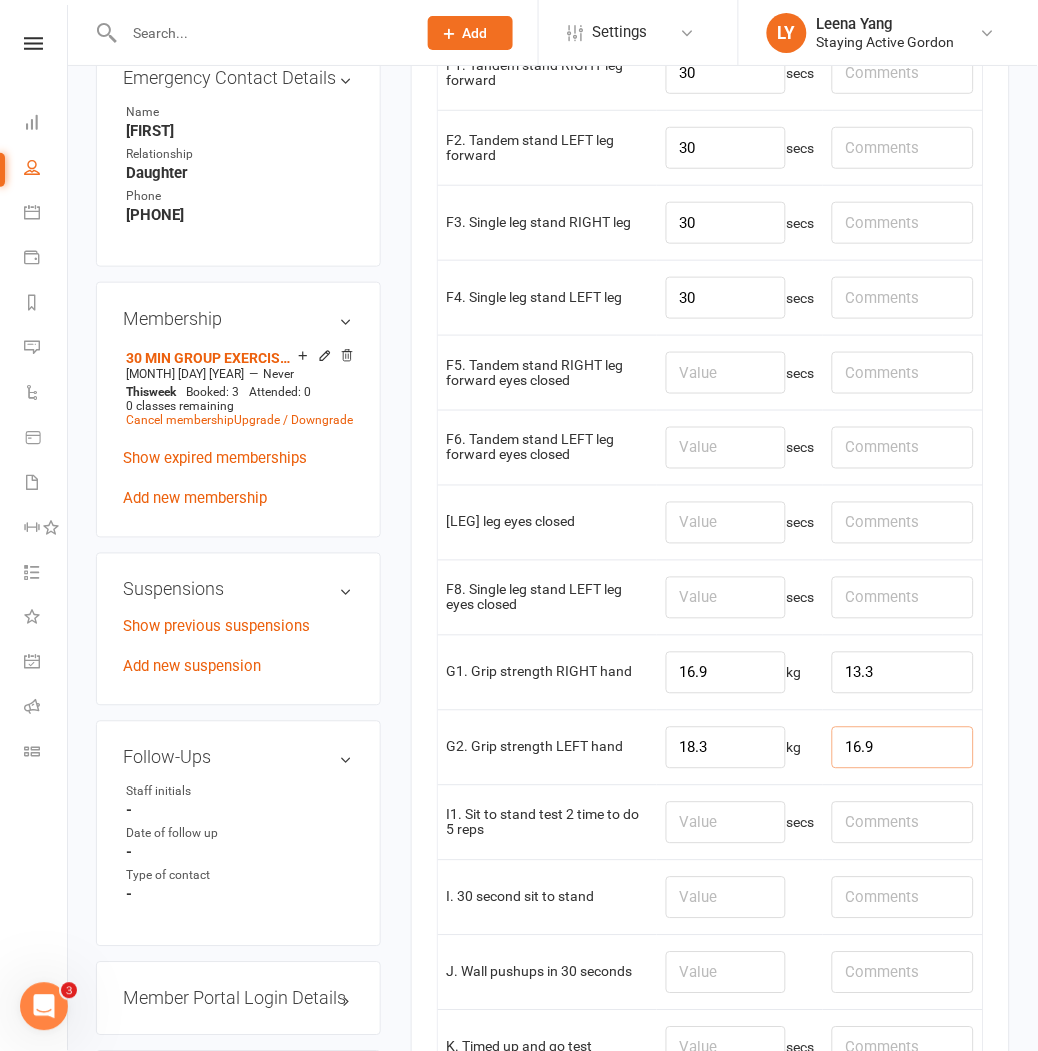 scroll, scrollTop: 1333, scrollLeft: 0, axis: vertical 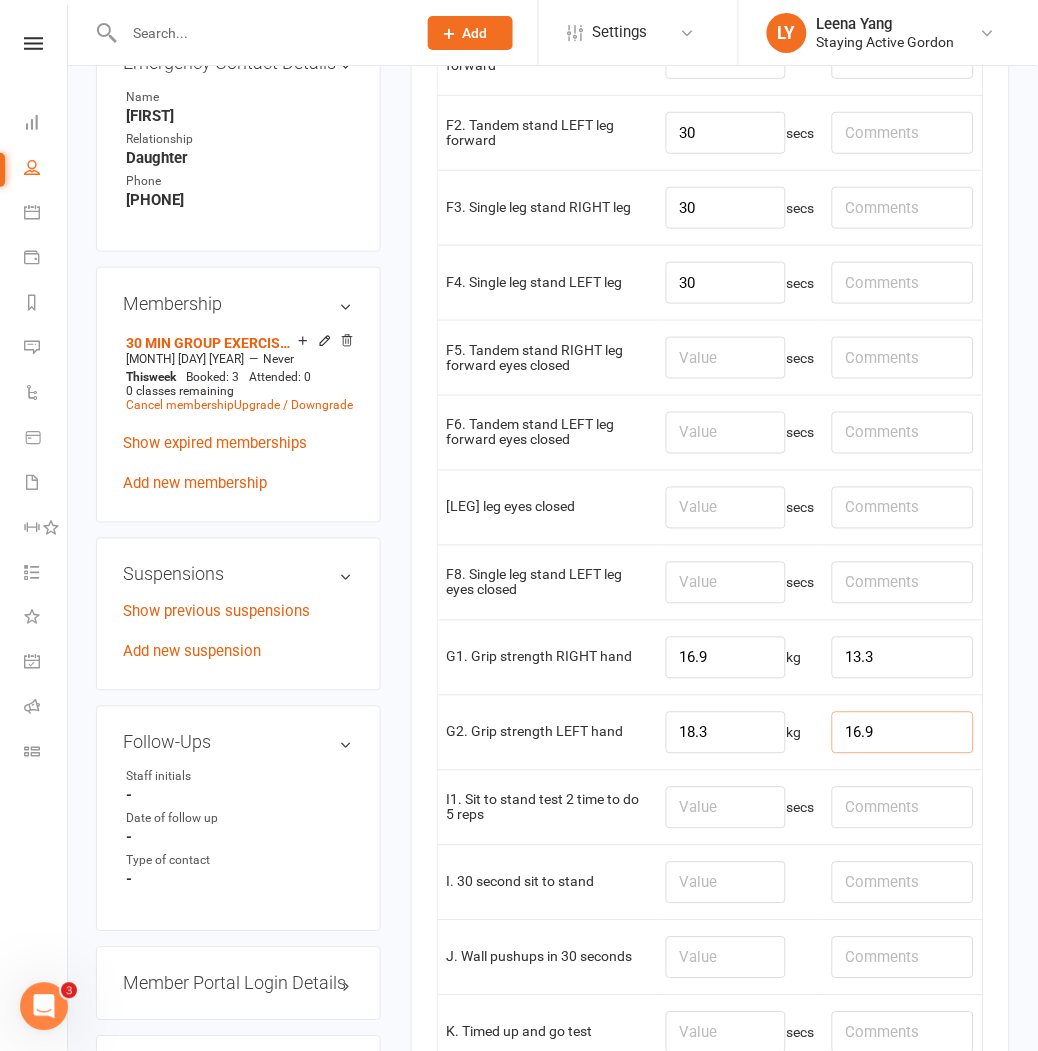 type on "16.9" 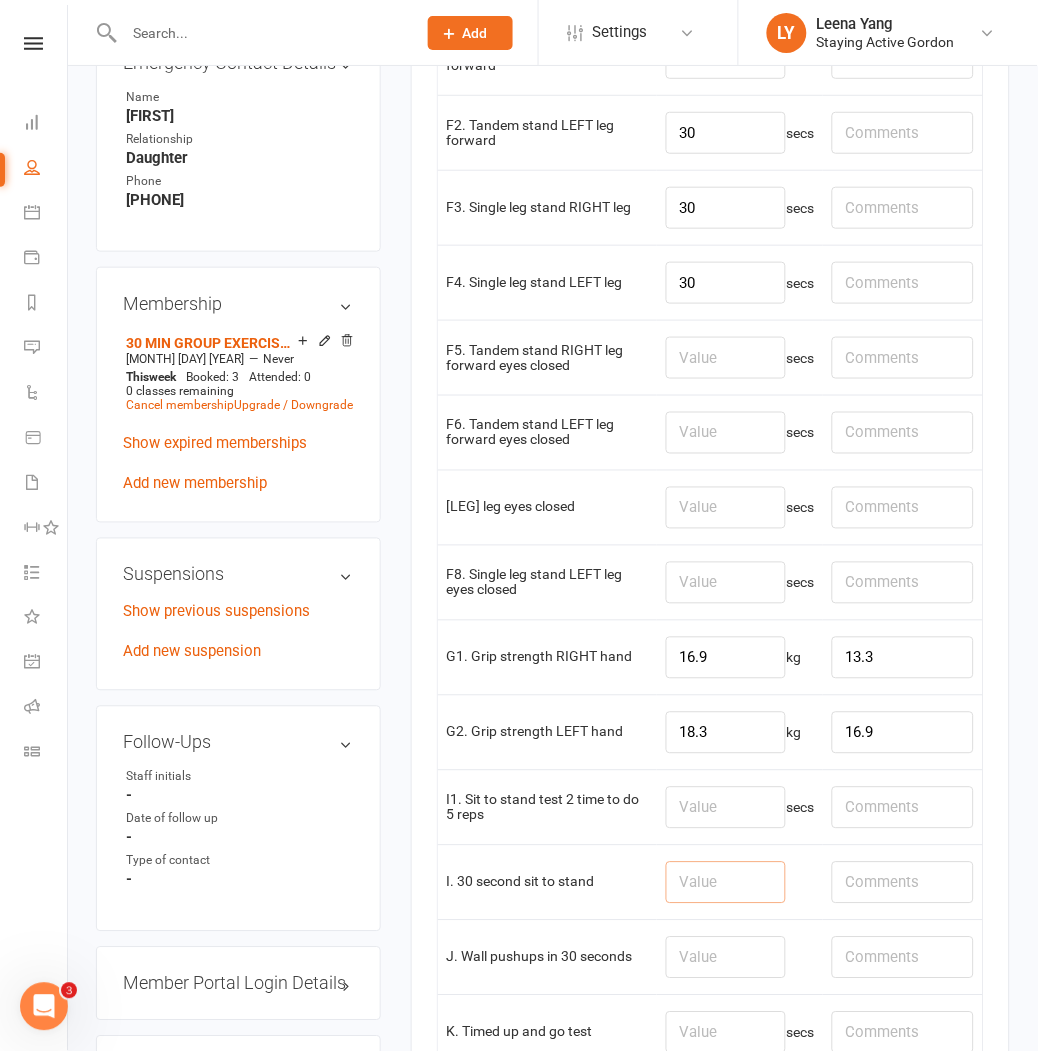 click at bounding box center [726, 883] 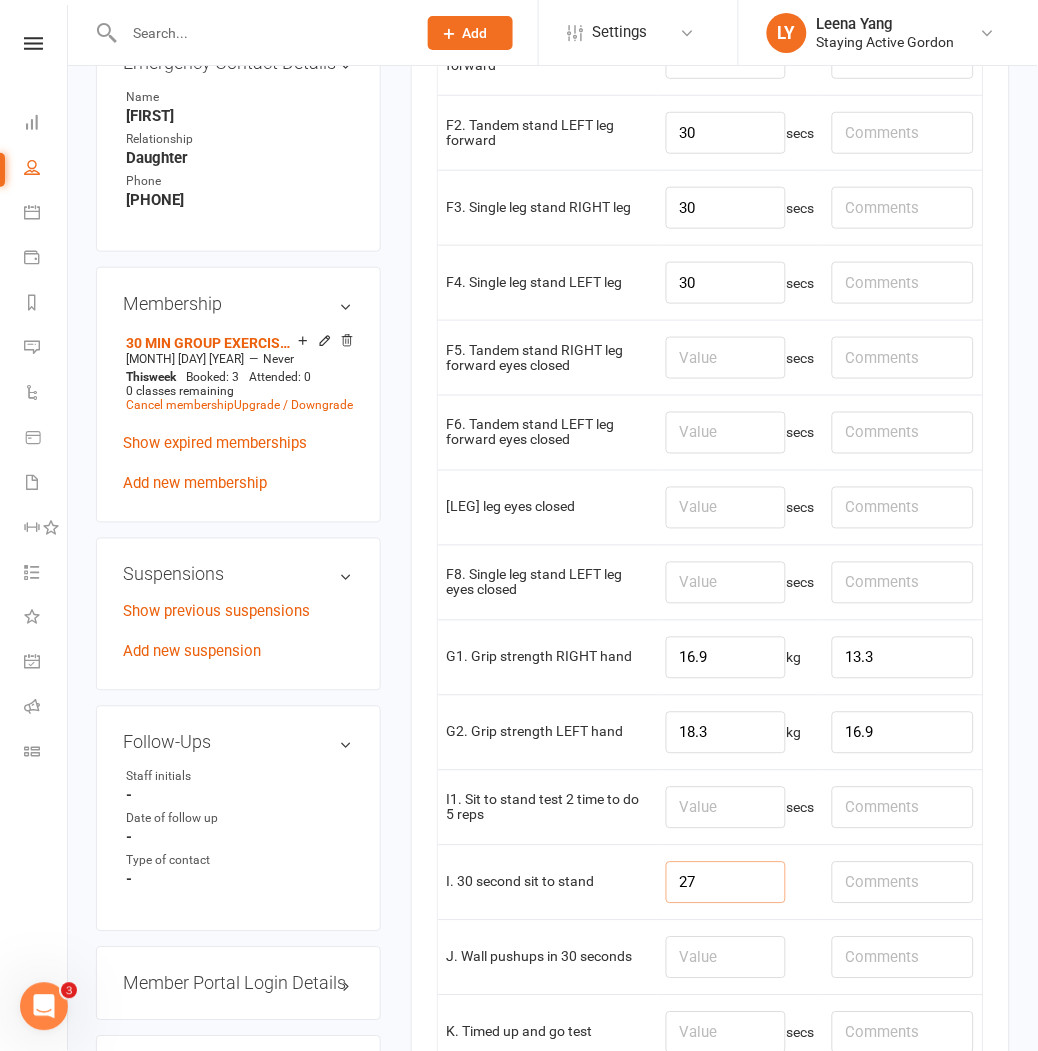 type on "27" 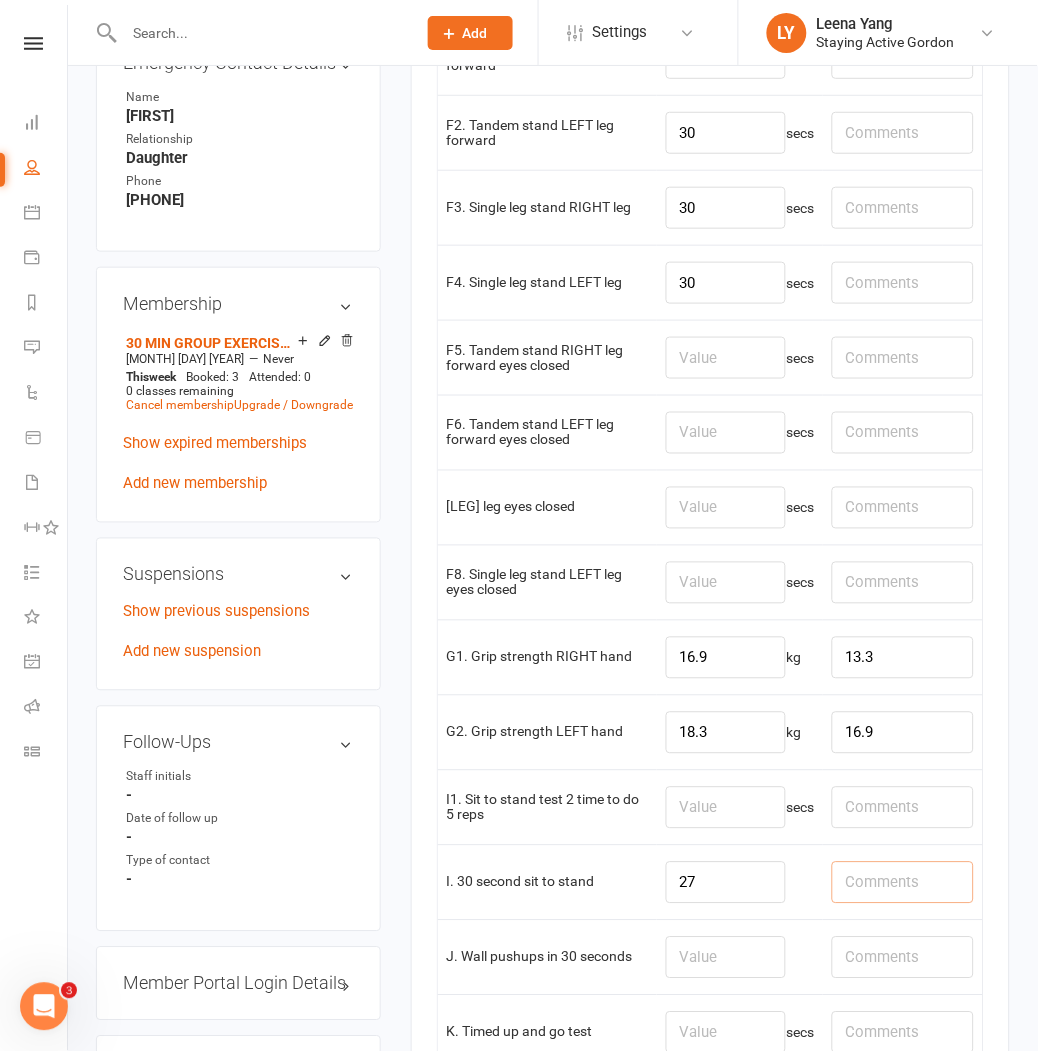 click at bounding box center (903, 883) 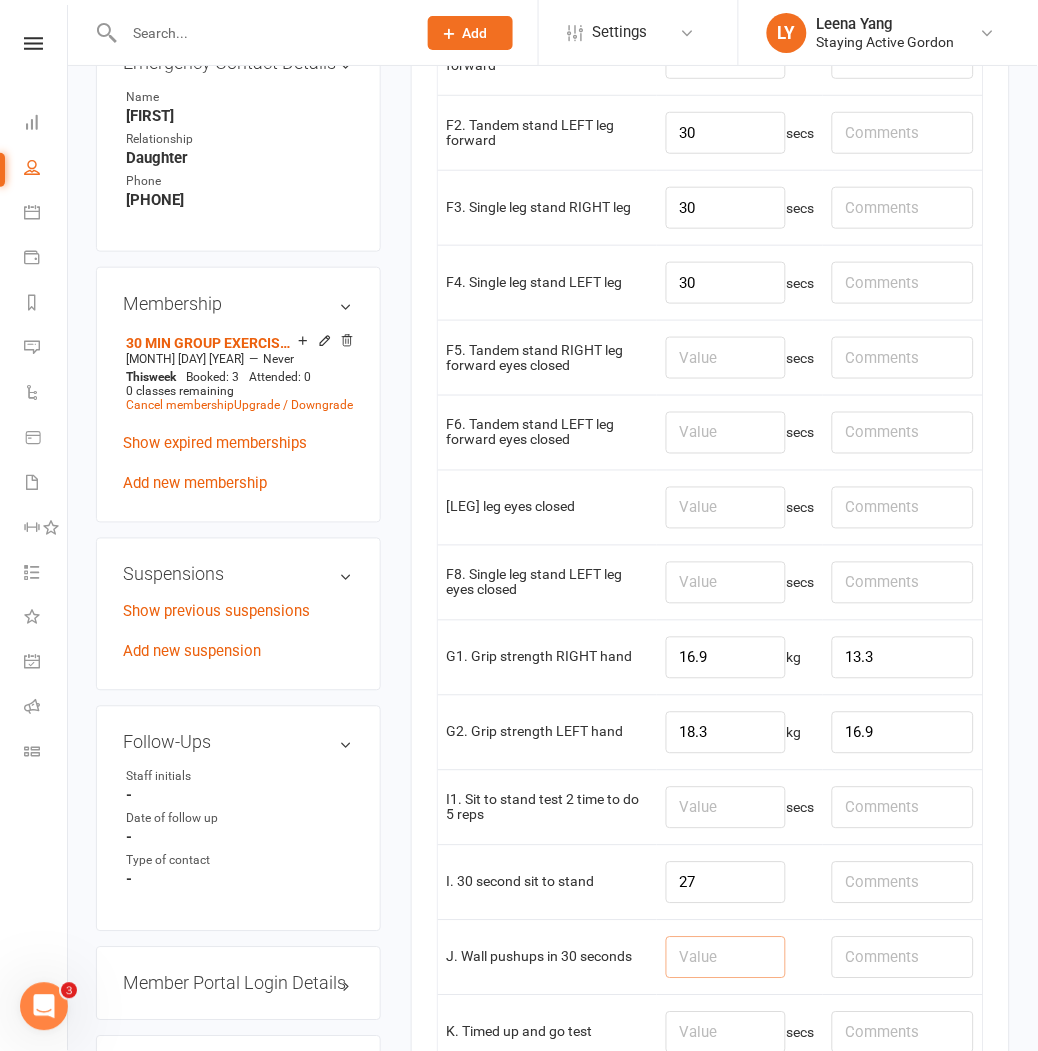 click at bounding box center (726, 958) 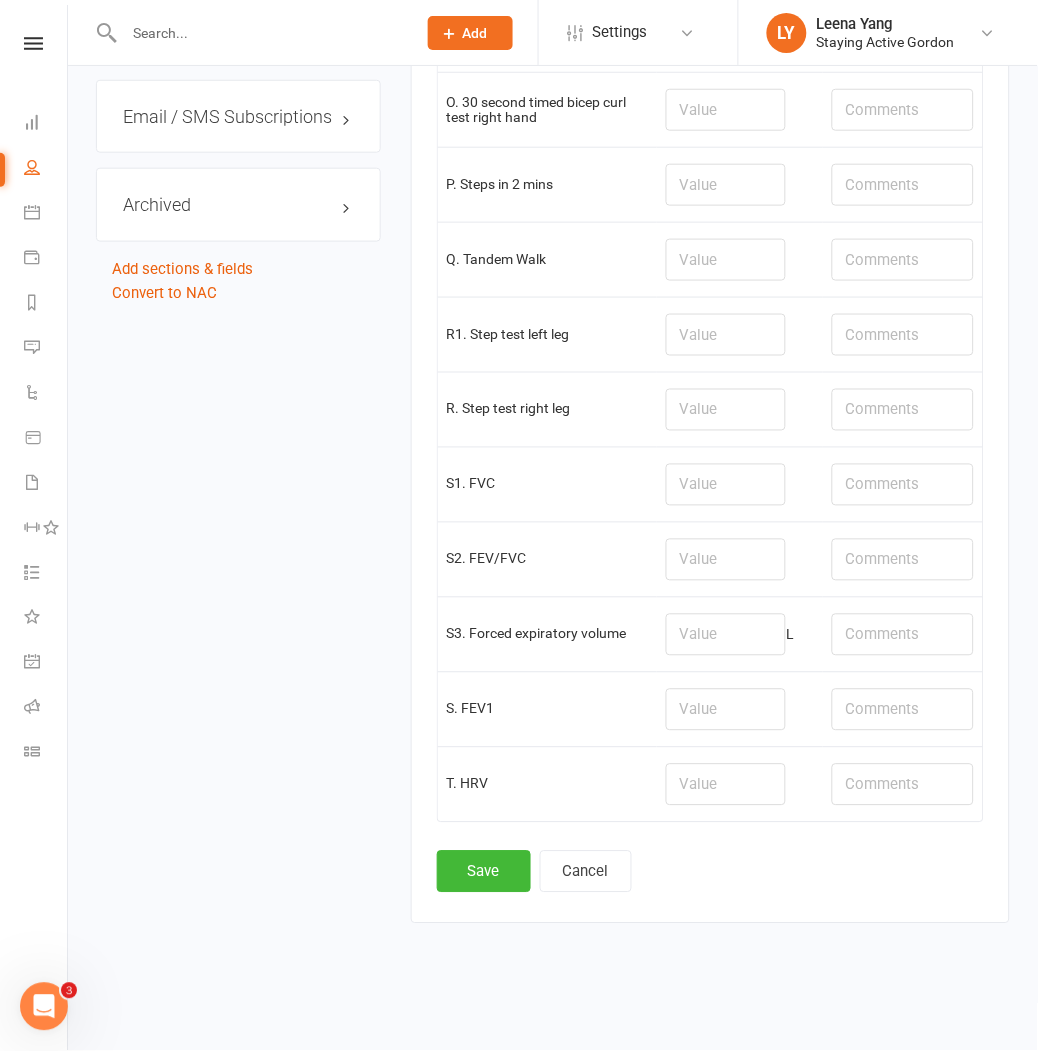 scroll, scrollTop: 2567, scrollLeft: 0, axis: vertical 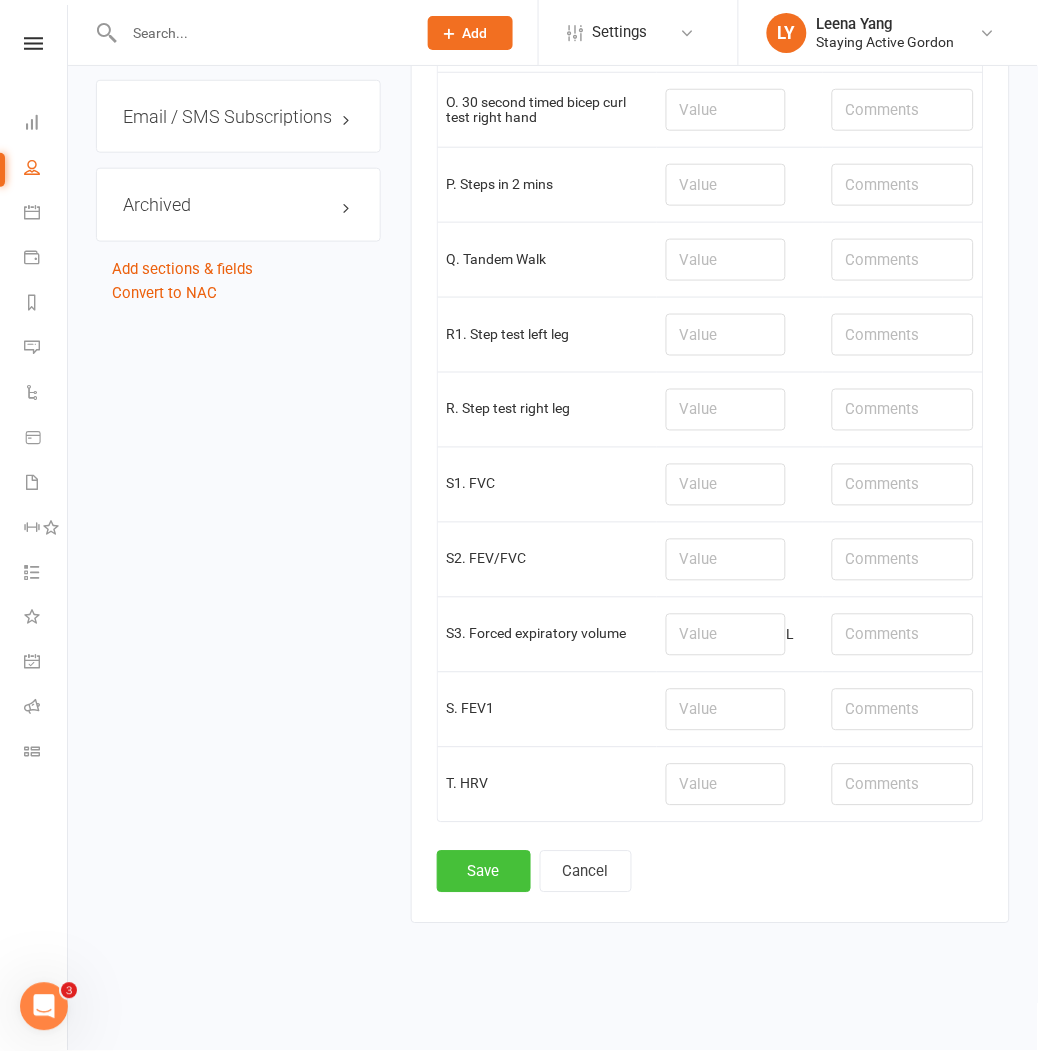 type on "23" 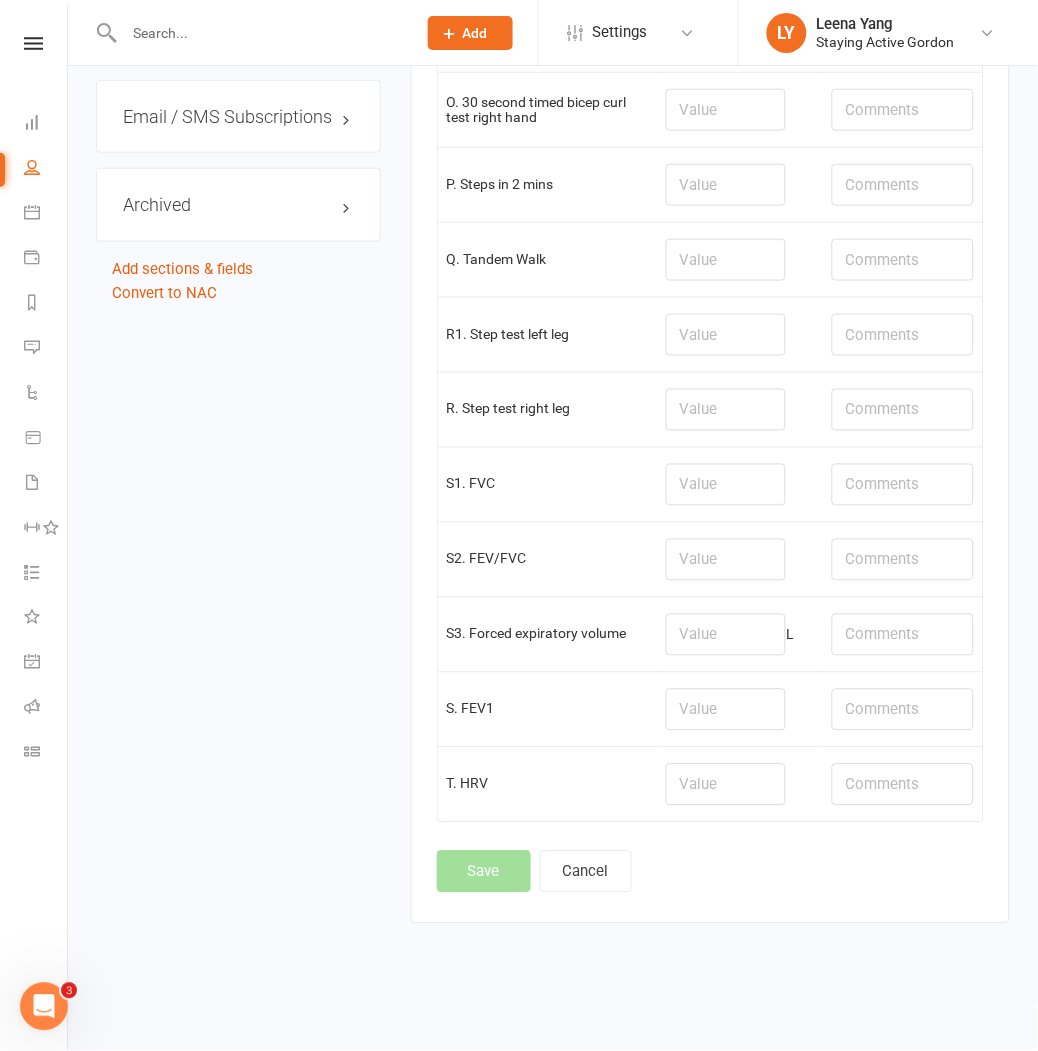scroll, scrollTop: 0, scrollLeft: 0, axis: both 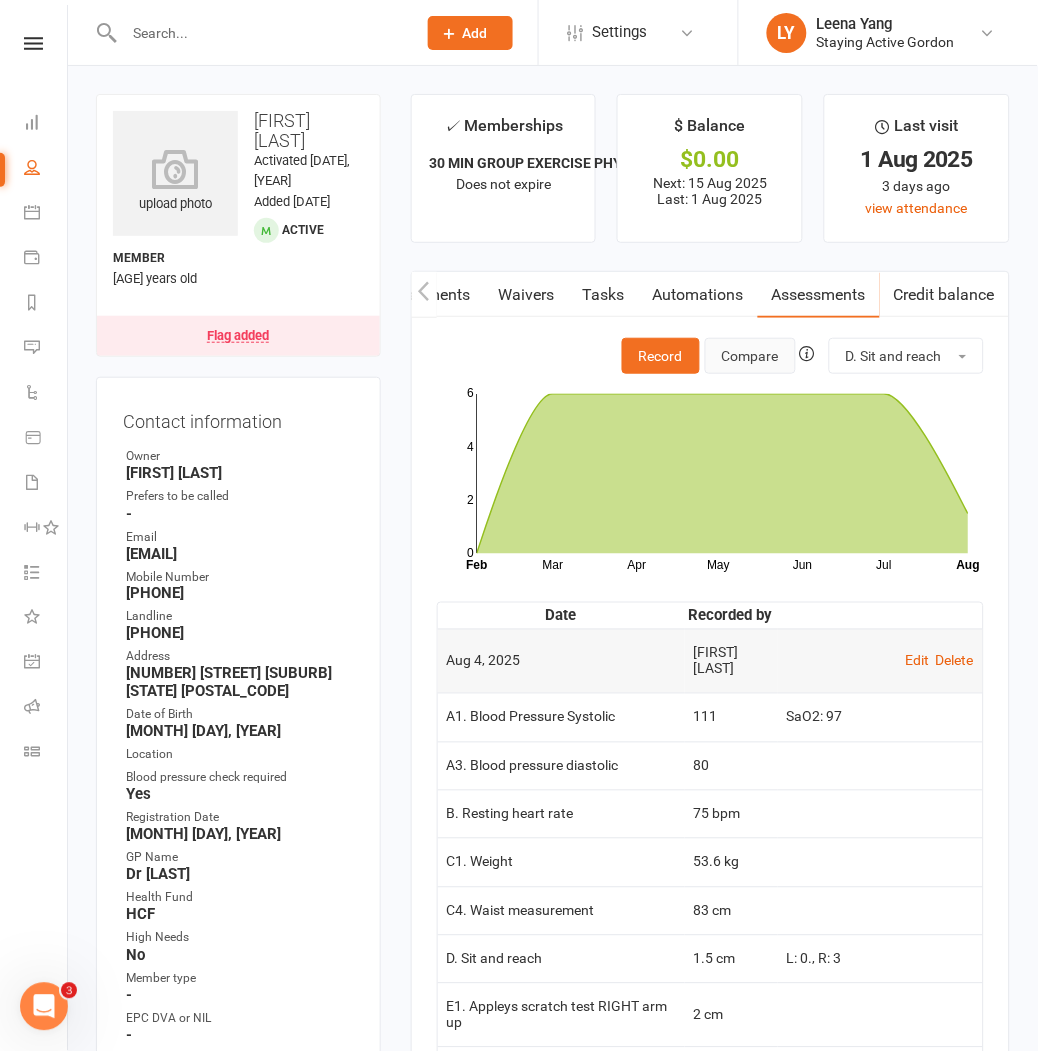 click on "Compare" at bounding box center (750, 356) 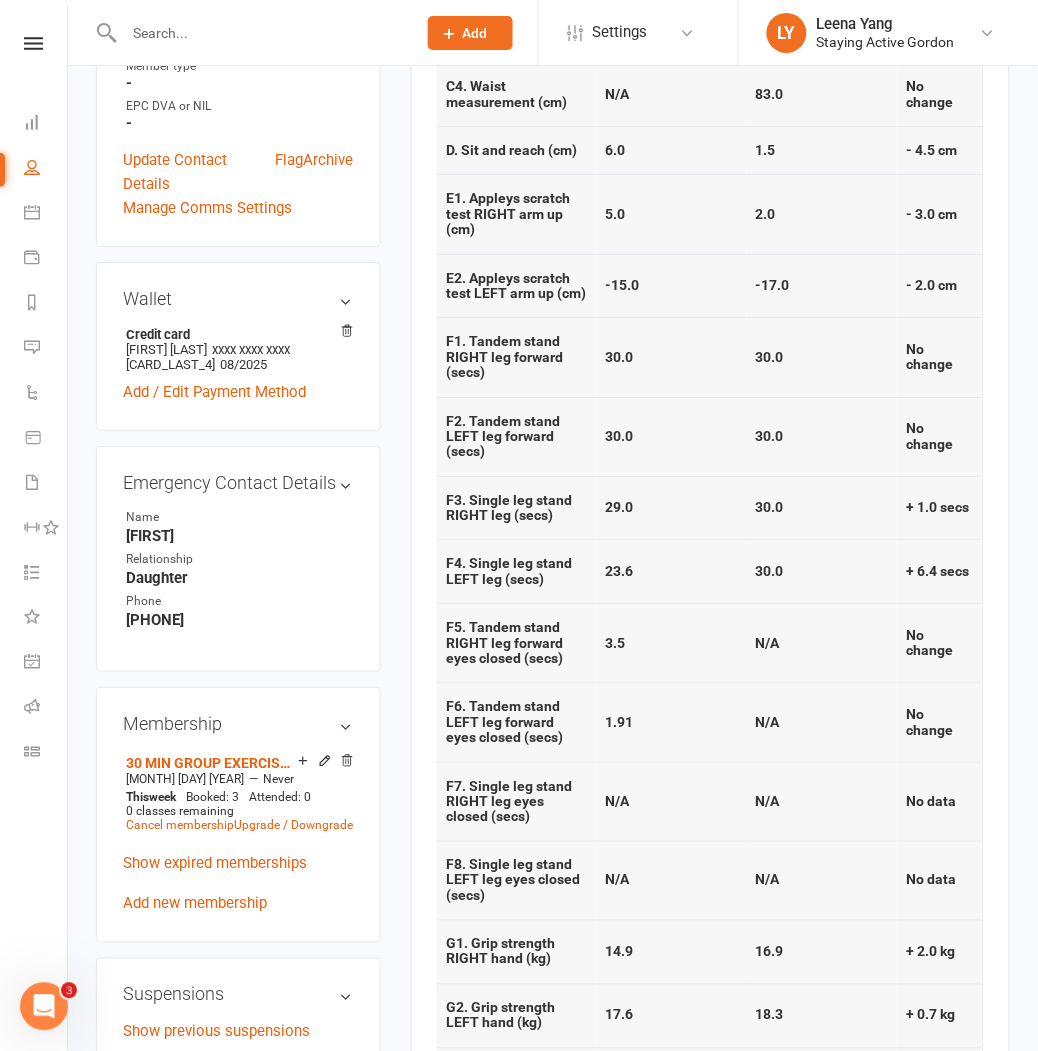 scroll, scrollTop: 1111, scrollLeft: 0, axis: vertical 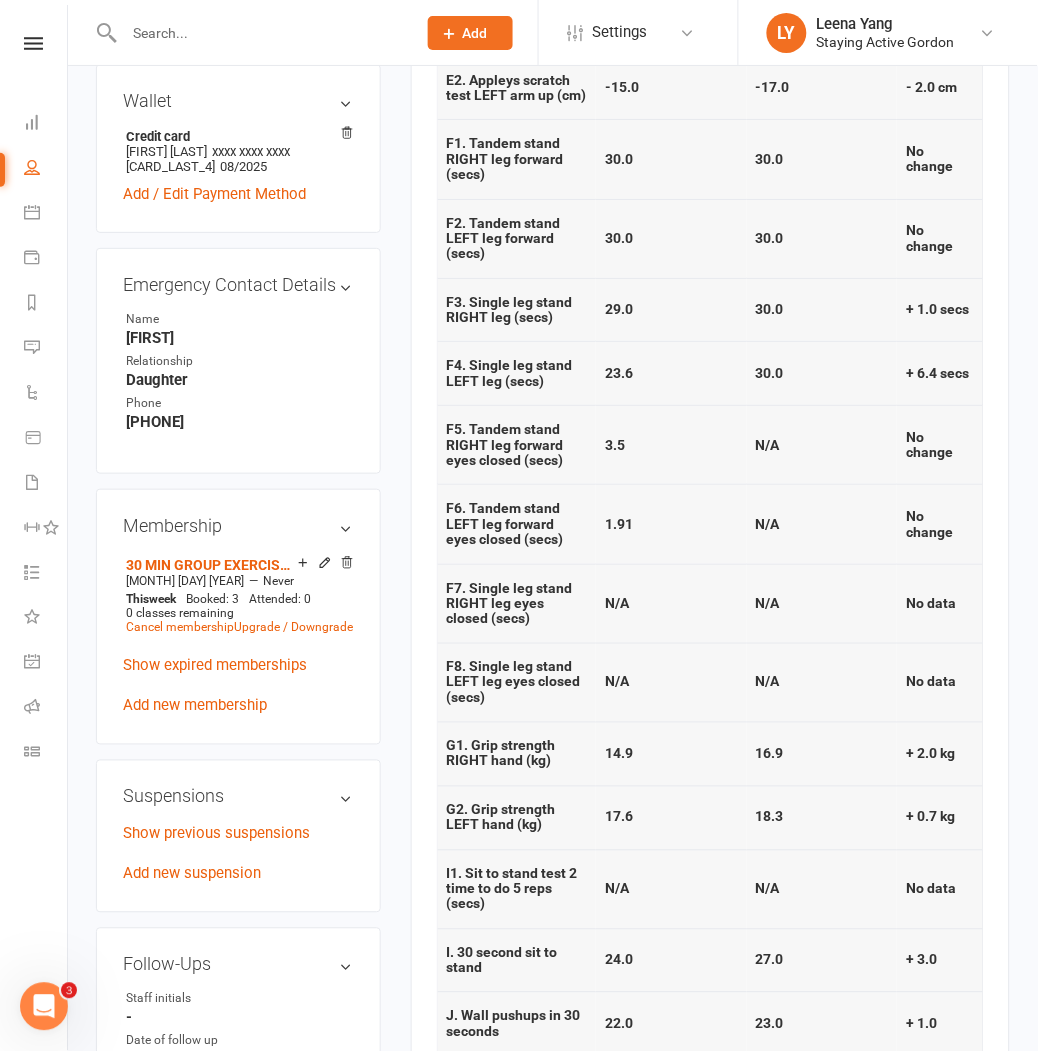 click on "upload photo Kay Murphy Activated 30 June, 2020 Added 29 June, 2020   Active member 87 years old  Flag added Contact information Owner   Shantelle King Prefers to be called  -
Email  kaymurphy11@hotmail.com
Mobile Number  0410602909
Landline  9416 2508
Address  57 Pleasant Avenue East Lindfield NSW 2070
Date of Birth  June 7, 1938
Location
Blood pressure check required  Yes
Registration Date  June 30, 2020
GP Name  Dr McIntosh
Health Fund  HCF
High Needs  No
Member type  -
EPC DVA or NIL  -
Update Contact Details Flag Archive Manage Comms Settings
Wallet Credit card Kay C Murphy  xxxx xxxx xxxx 3194  08/2025
Add / Edit Payment Method
Emergency Contact Details  edit Name Bronwyn
Relationship  Daughter
Phone 0404003165
Membership      30 MIN GROUP EXERCISE PHYSIOLOGY SERVICES Item Code: #502 Oct 18 2021 — Never This  week Booked: 3 Attended: 0 0 classes remaining    Cancel membership Upgrade / Downgrade Show expired memberships Add new membership
Suspensions
-" at bounding box center (553, 481) 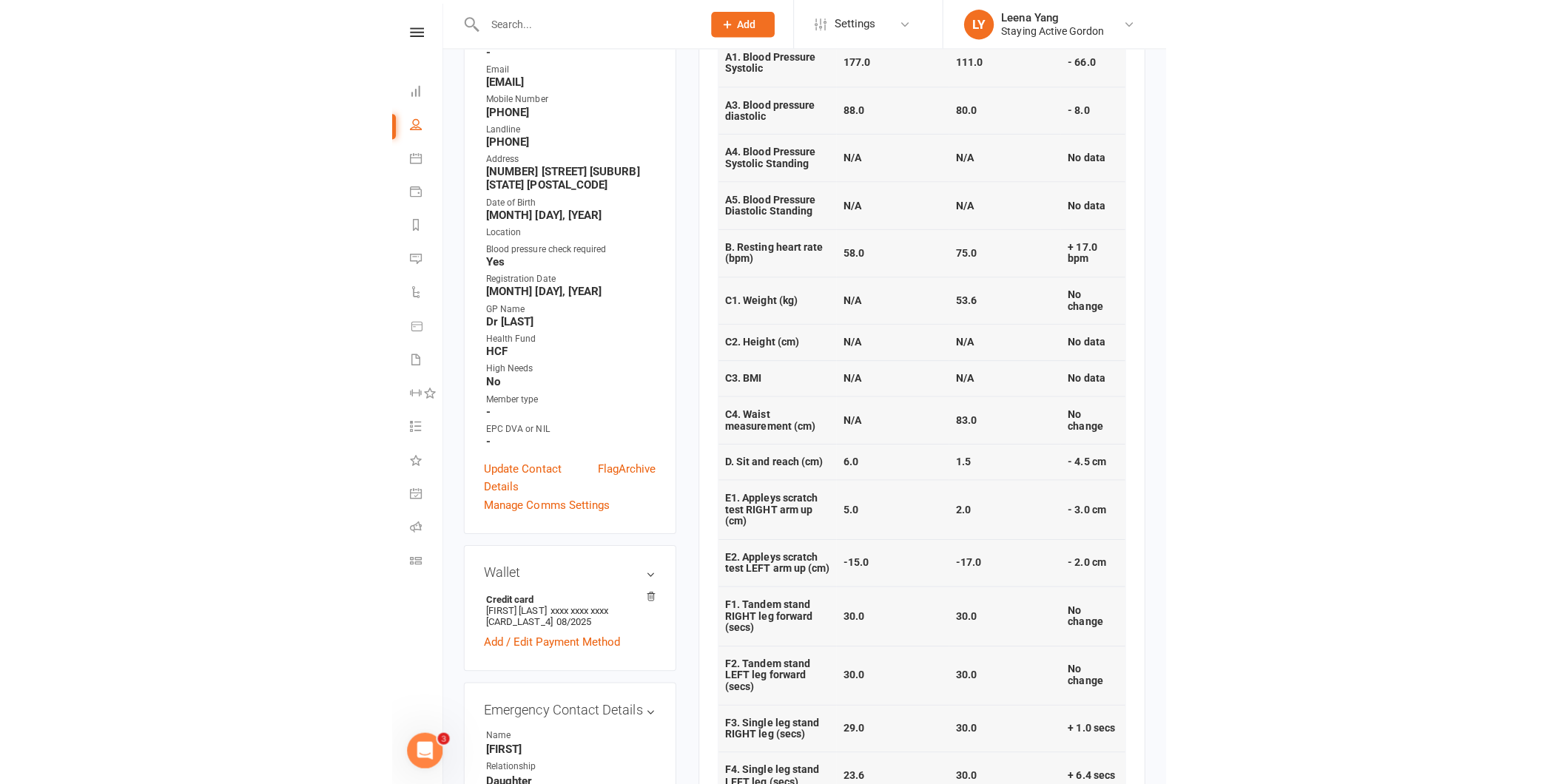 scroll, scrollTop: 294, scrollLeft: 0, axis: vertical 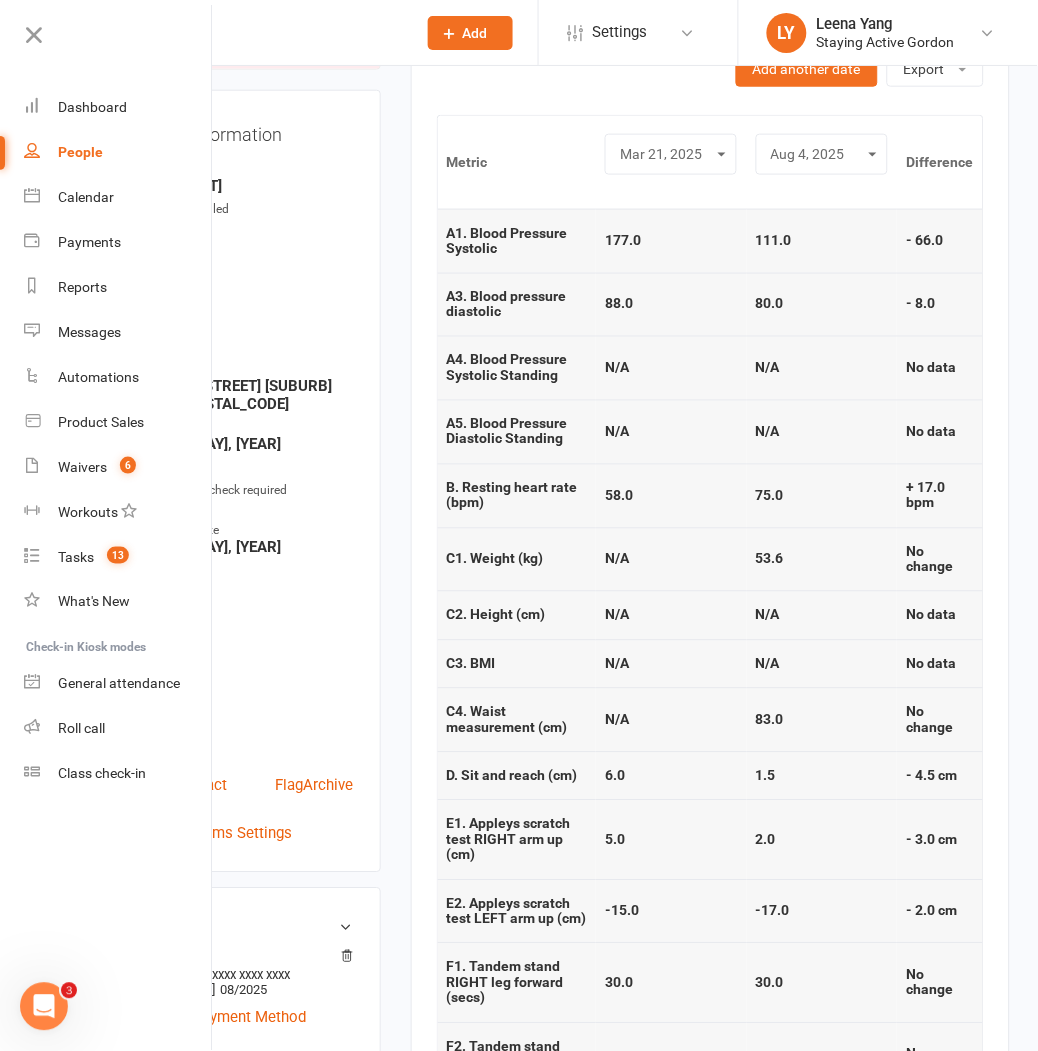 drag, startPoint x: 352, startPoint y: 662, endPoint x: 434, endPoint y: 593, distance: 107.16809 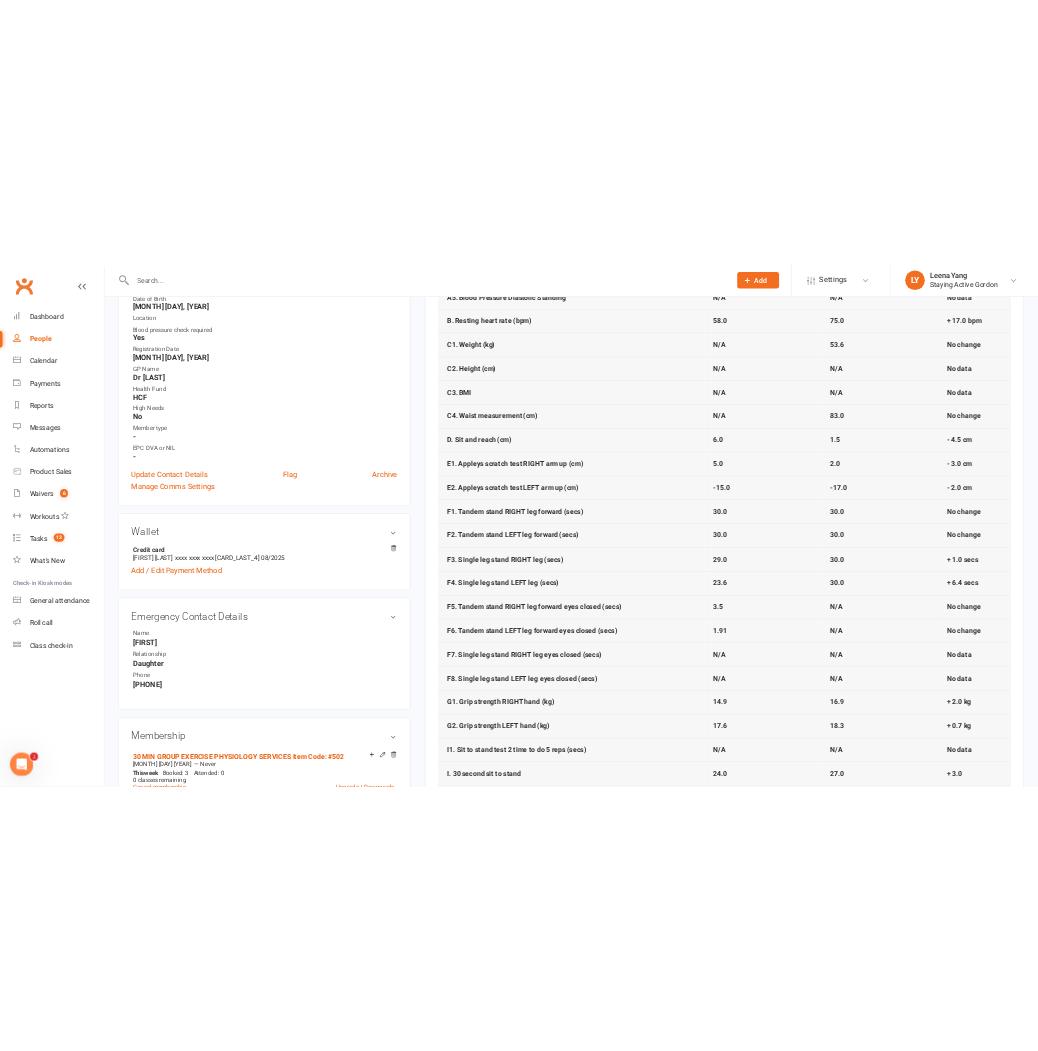 scroll, scrollTop: 621, scrollLeft: 0, axis: vertical 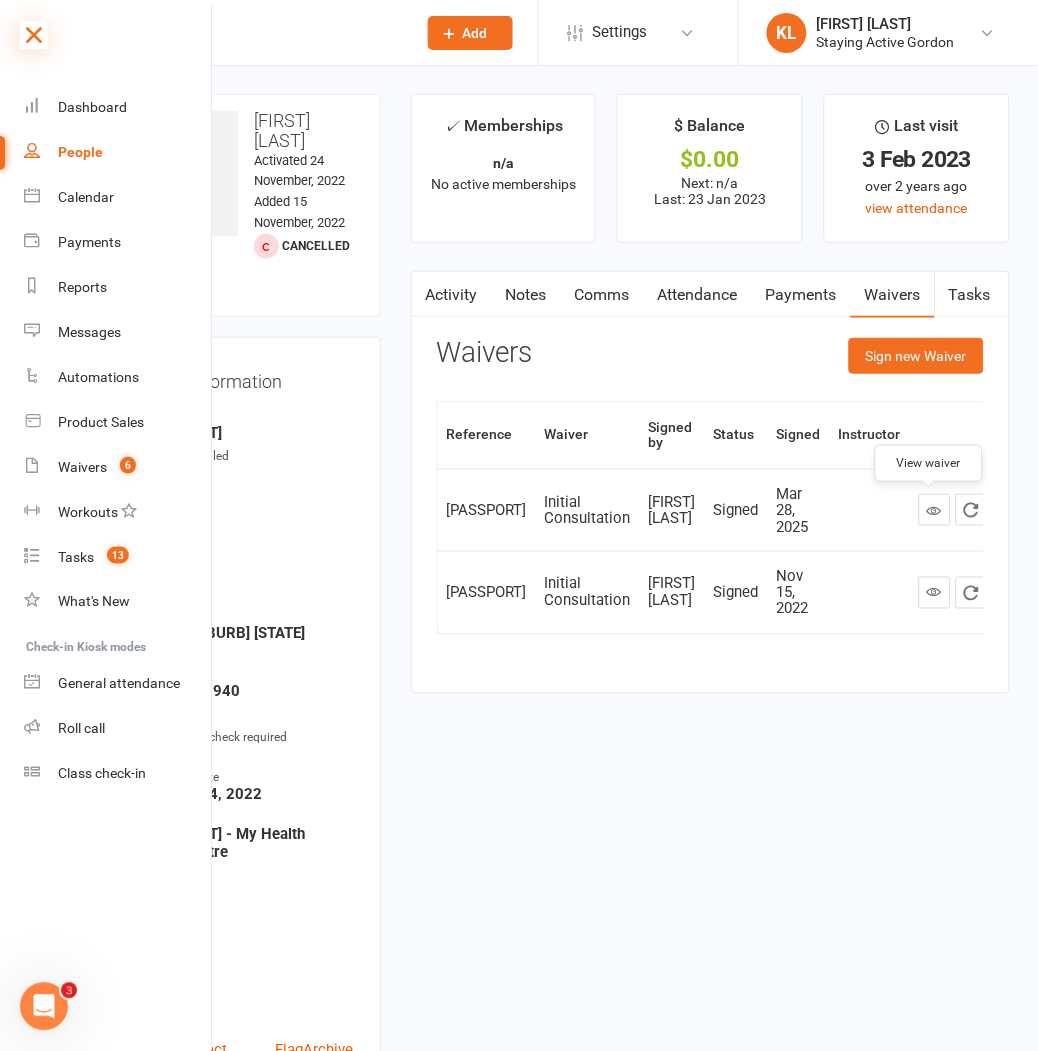 click at bounding box center (34, 35) 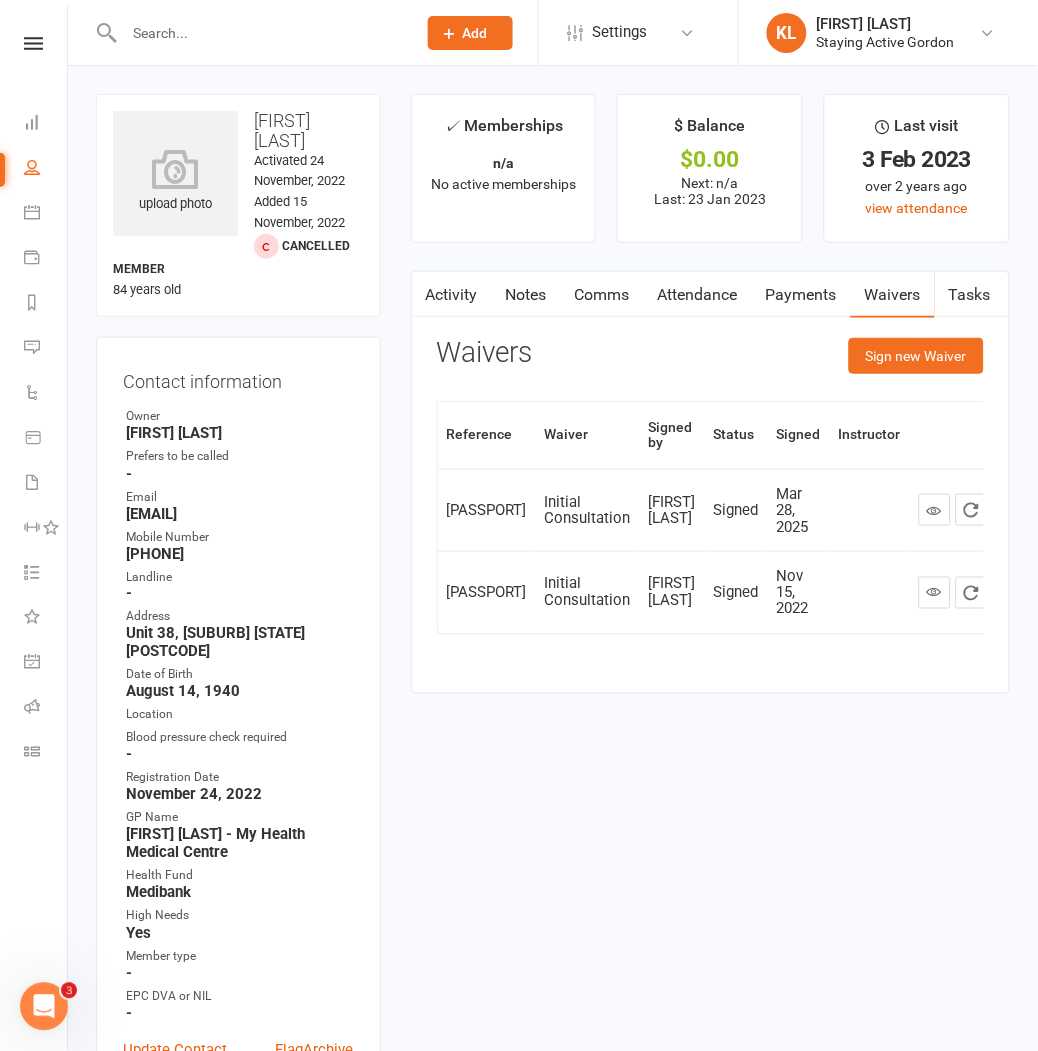 click on "✓ Memberships n/a No active memberships $ Balance $0.00 Next: n/a Last: 23 Jan 2023 Last visit 3 Feb 2023 over 2 years ago view attendance
Activity Notes Comms Attendance Payments Waivers Tasks Automations Assessments Credit balance
View waiver Waivers Sign new Waiver Reference Waiver Signed by Status Signed Instructor [PASSPORT] Initial Consultation [FIRST] [LAST] Signed Mar 28, 2025 [PASSPORT] Initial Consultation [FIRST] [LAST] Signed Nov 15, 2022" at bounding box center (710, 404) 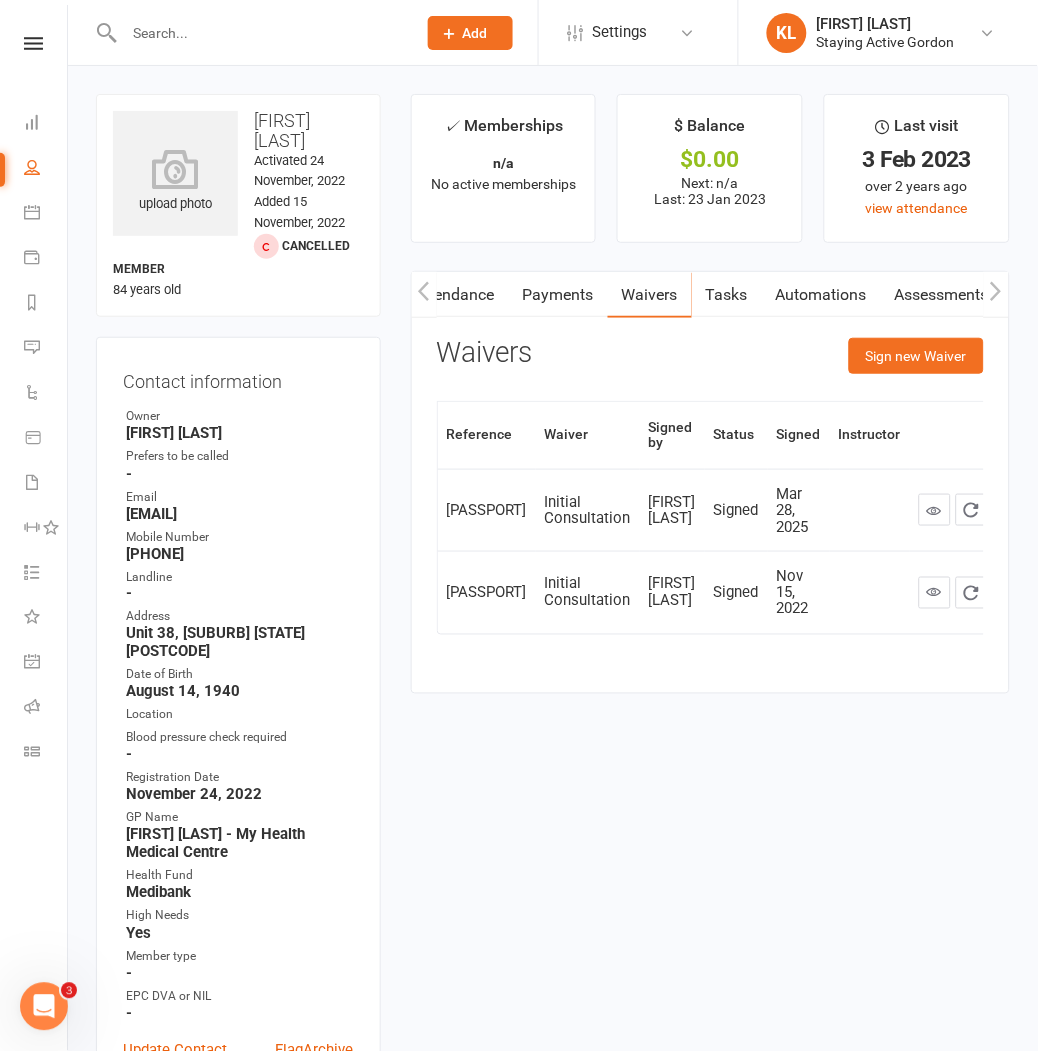scroll, scrollTop: 0, scrollLeft: 263, axis: horizontal 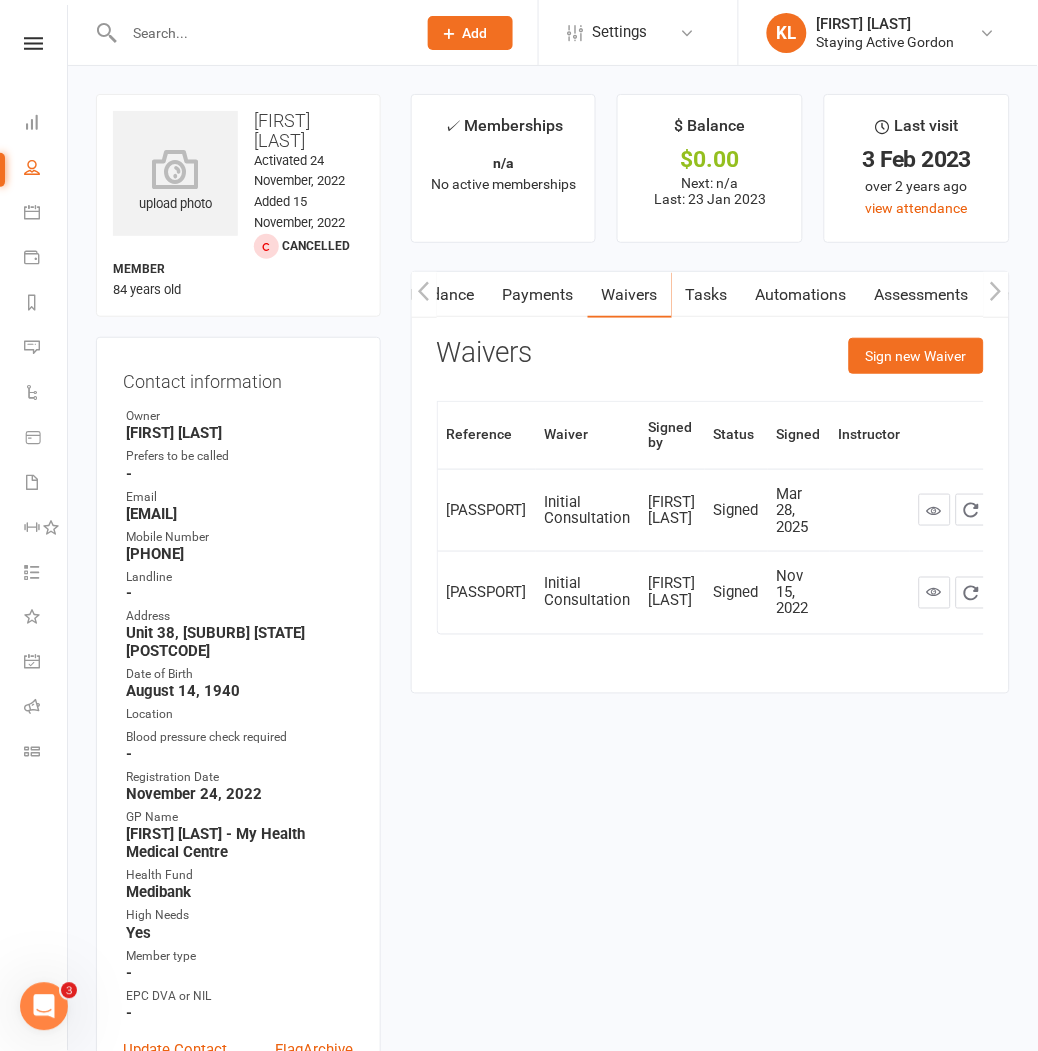 drag, startPoint x: 770, startPoint y: 295, endPoint x: 623, endPoint y: 304, distance: 147.27525 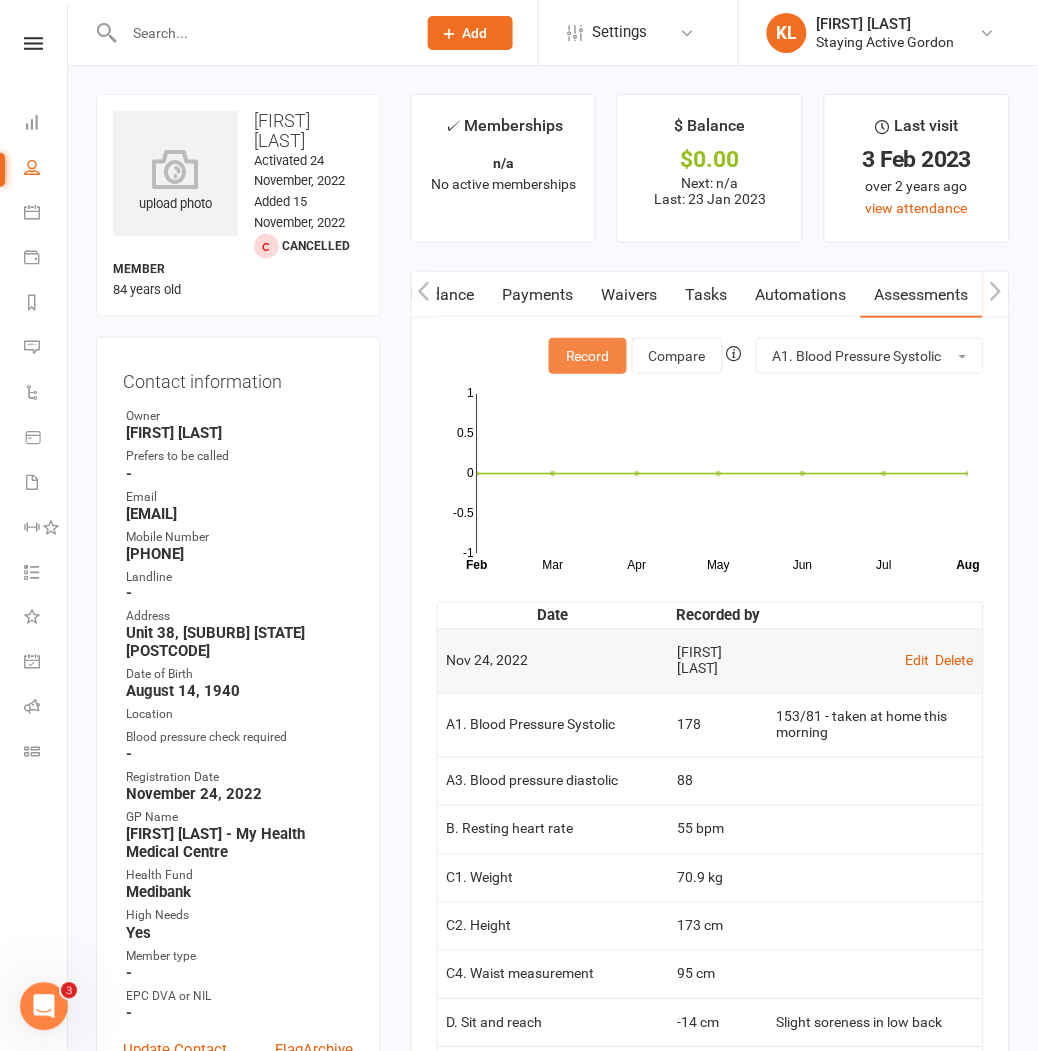 click on "Record" at bounding box center [588, 356] 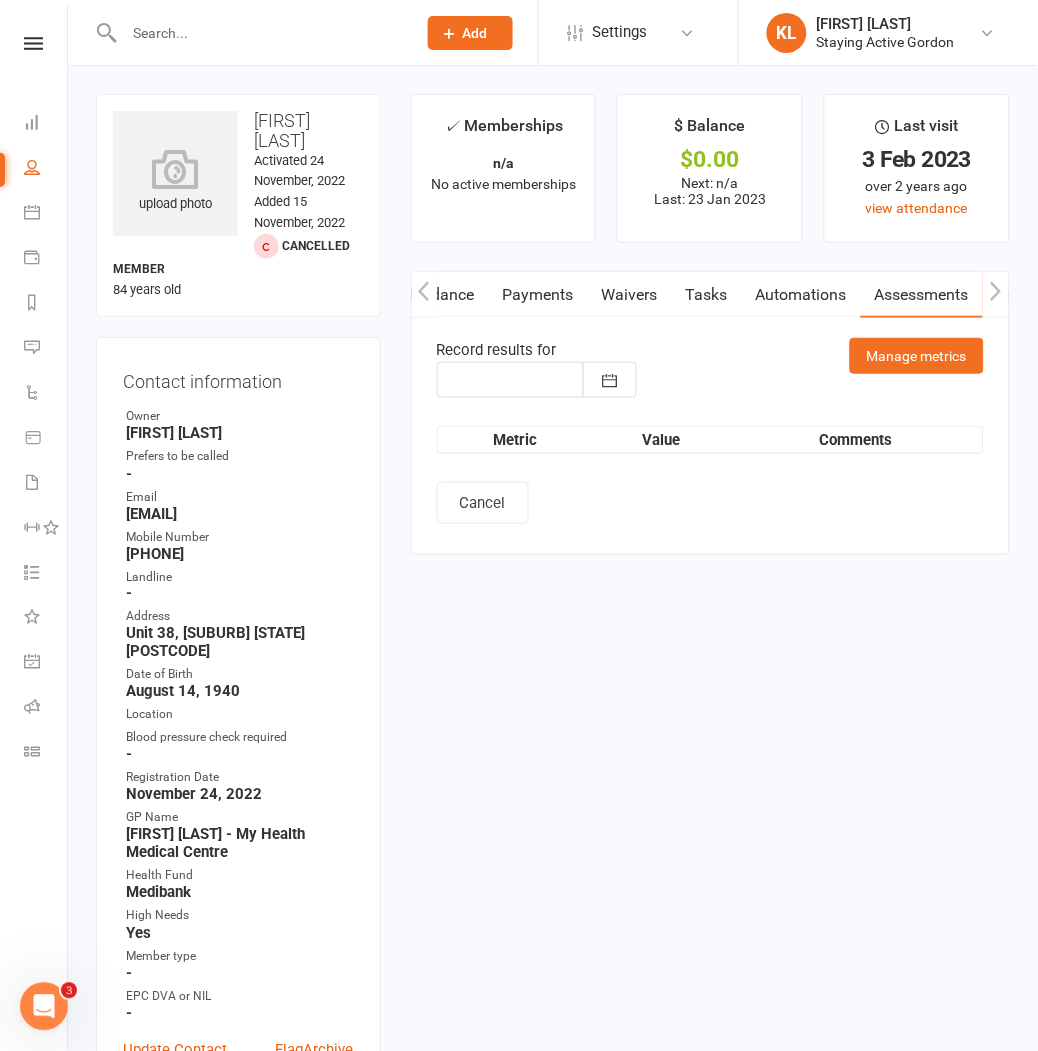 type on "04 Aug 2025" 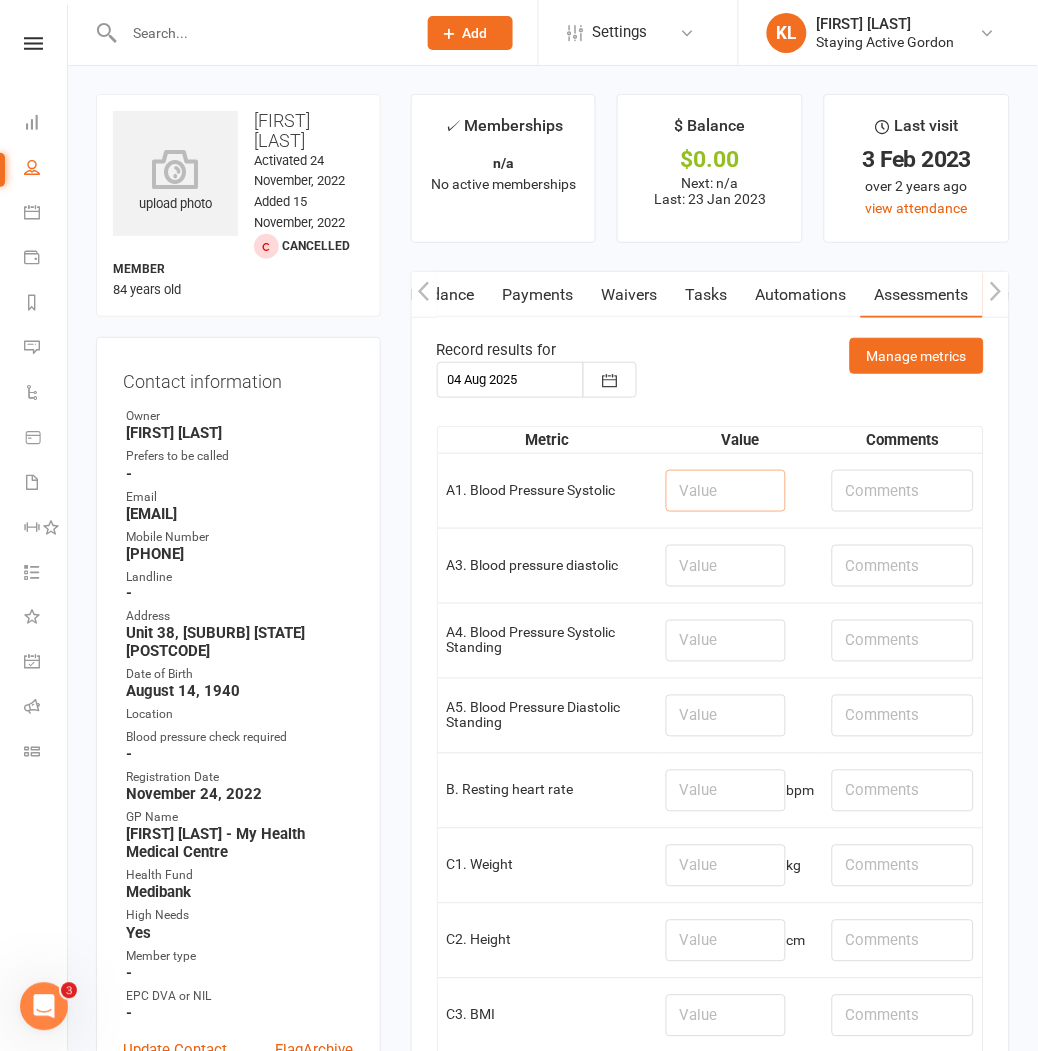 click at bounding box center [726, 491] 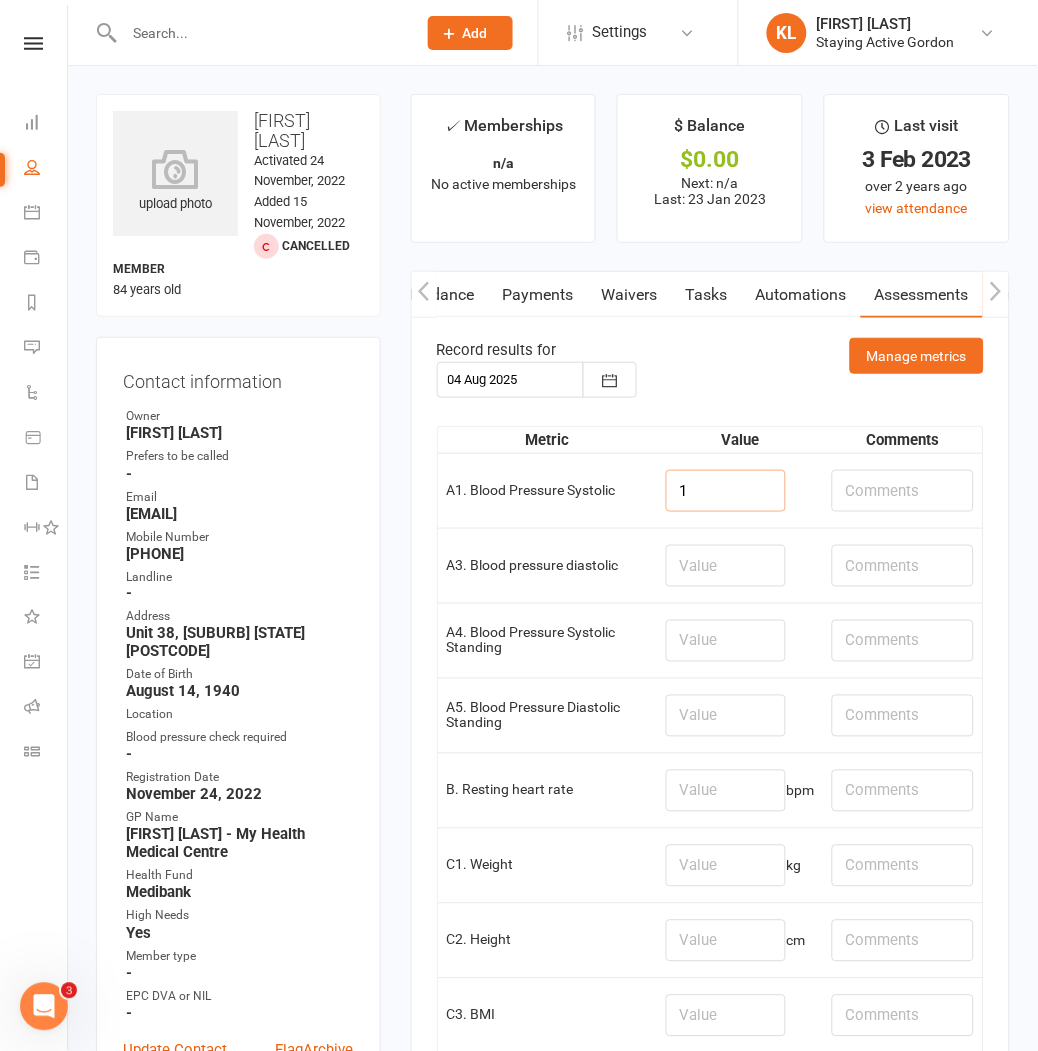 type on "1" 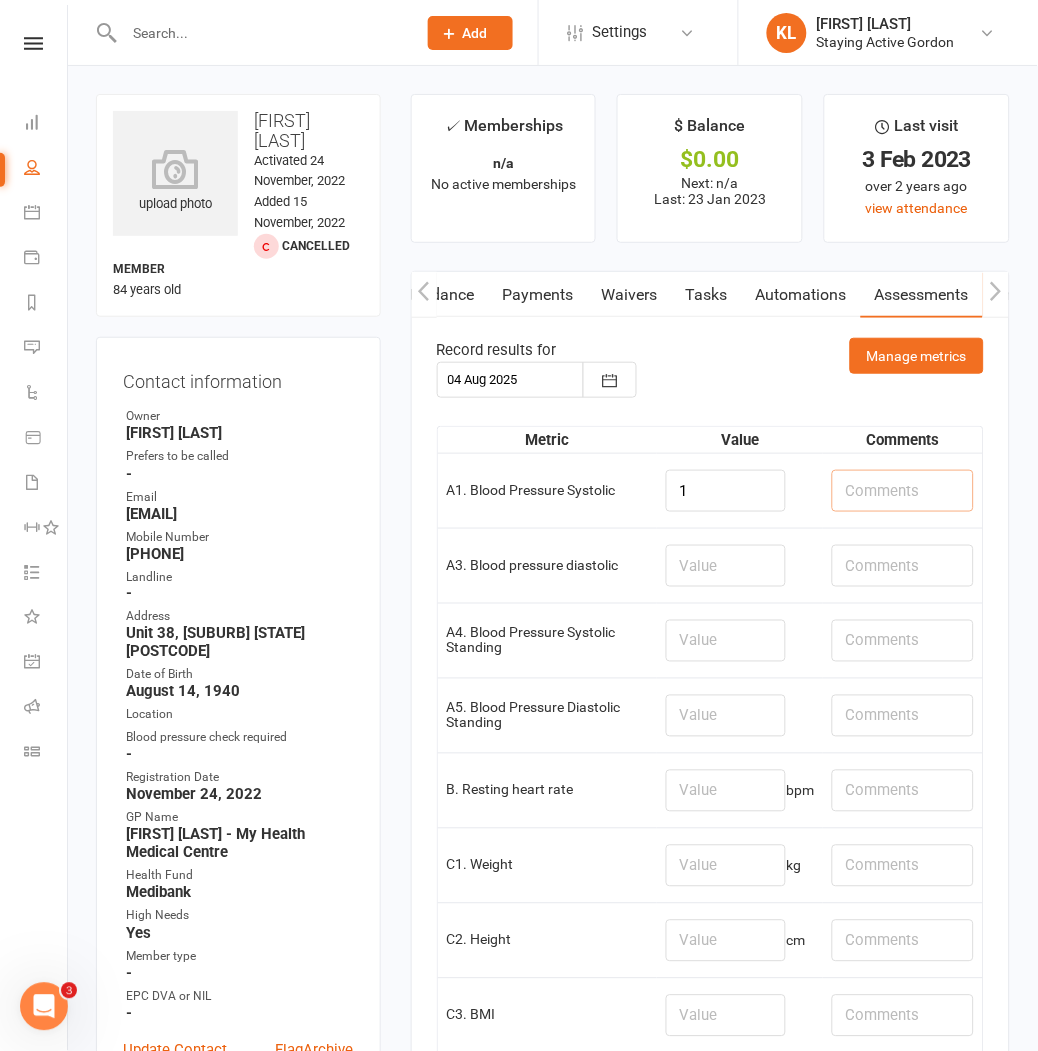 click at bounding box center (903, 491) 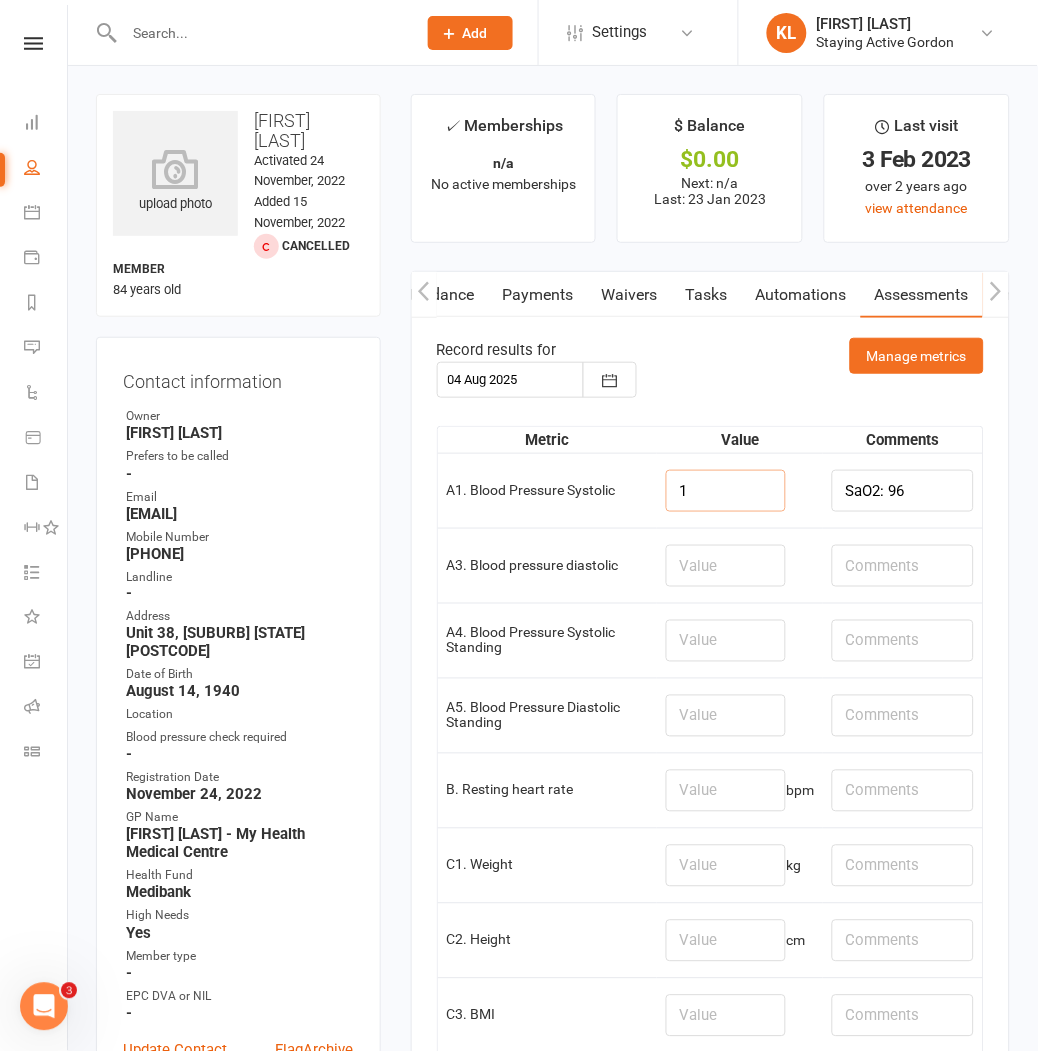 click on "1" at bounding box center (726, 491) 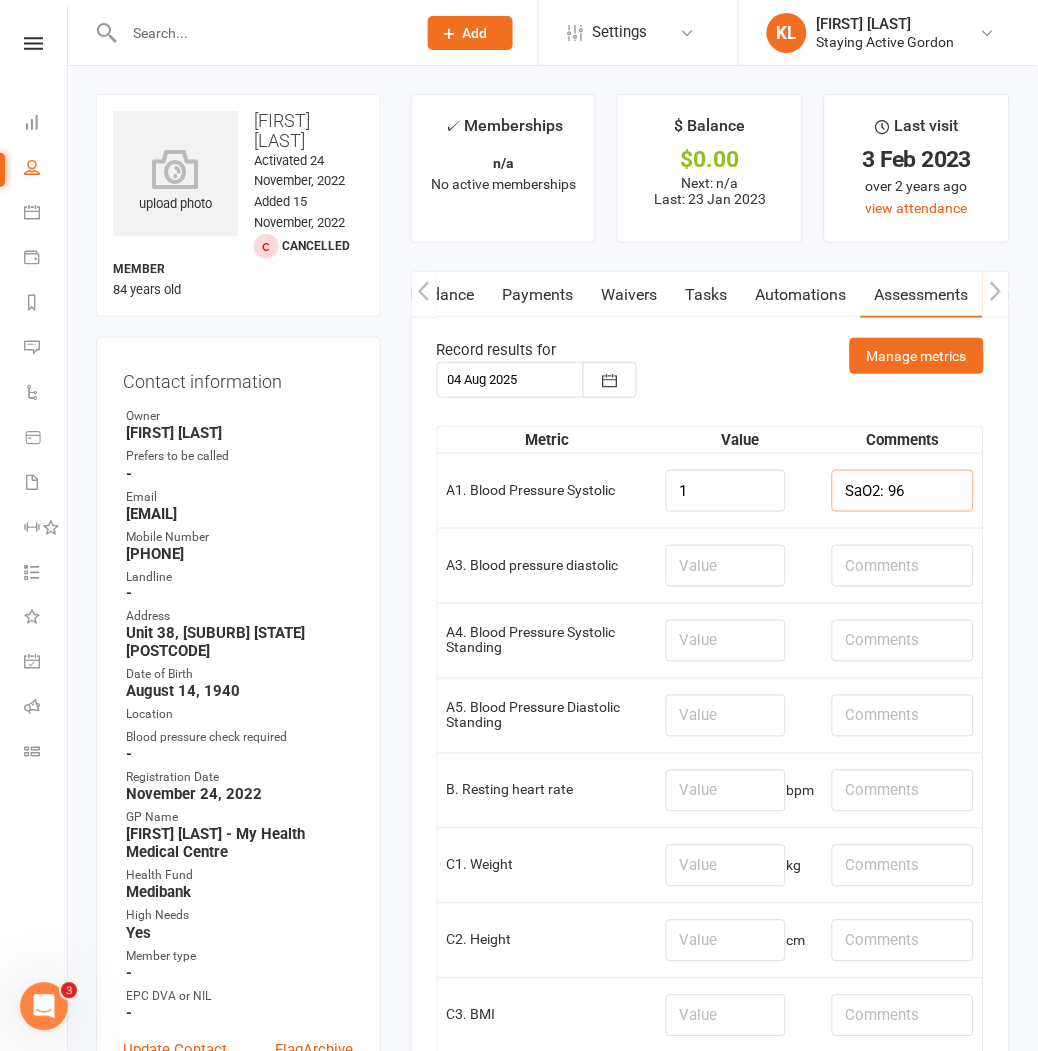 click on "SaO2: 96" at bounding box center [903, 491] 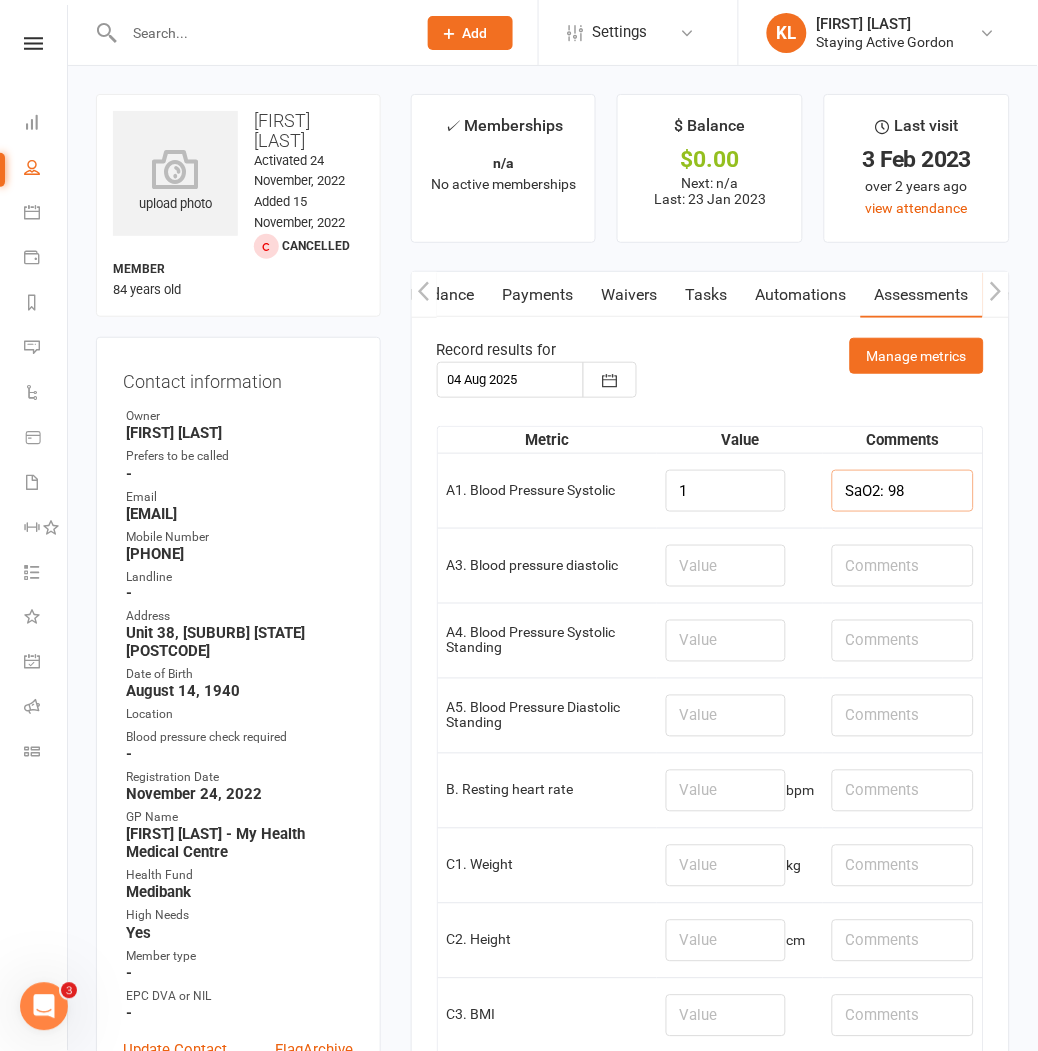 type on "SaO2: 98" 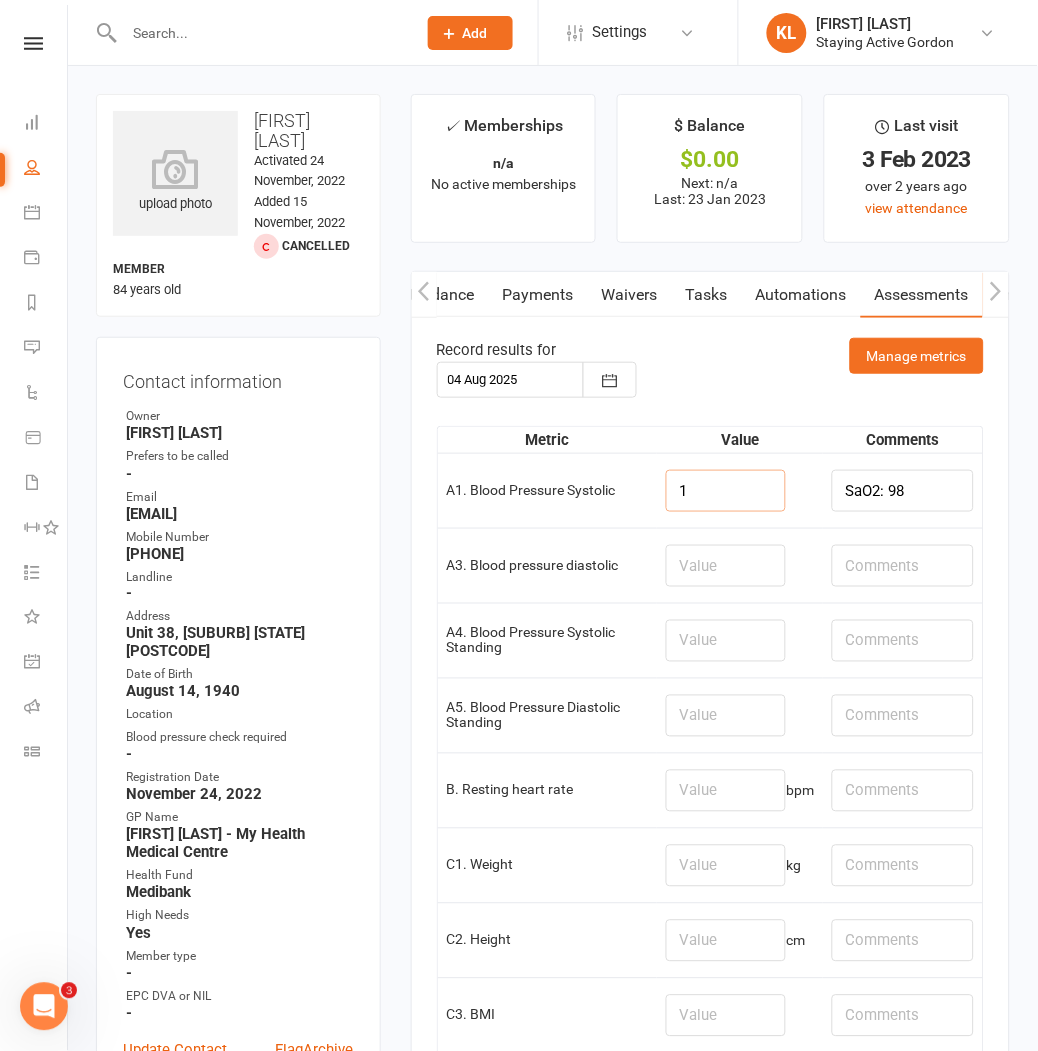 click on "1" at bounding box center (726, 491) 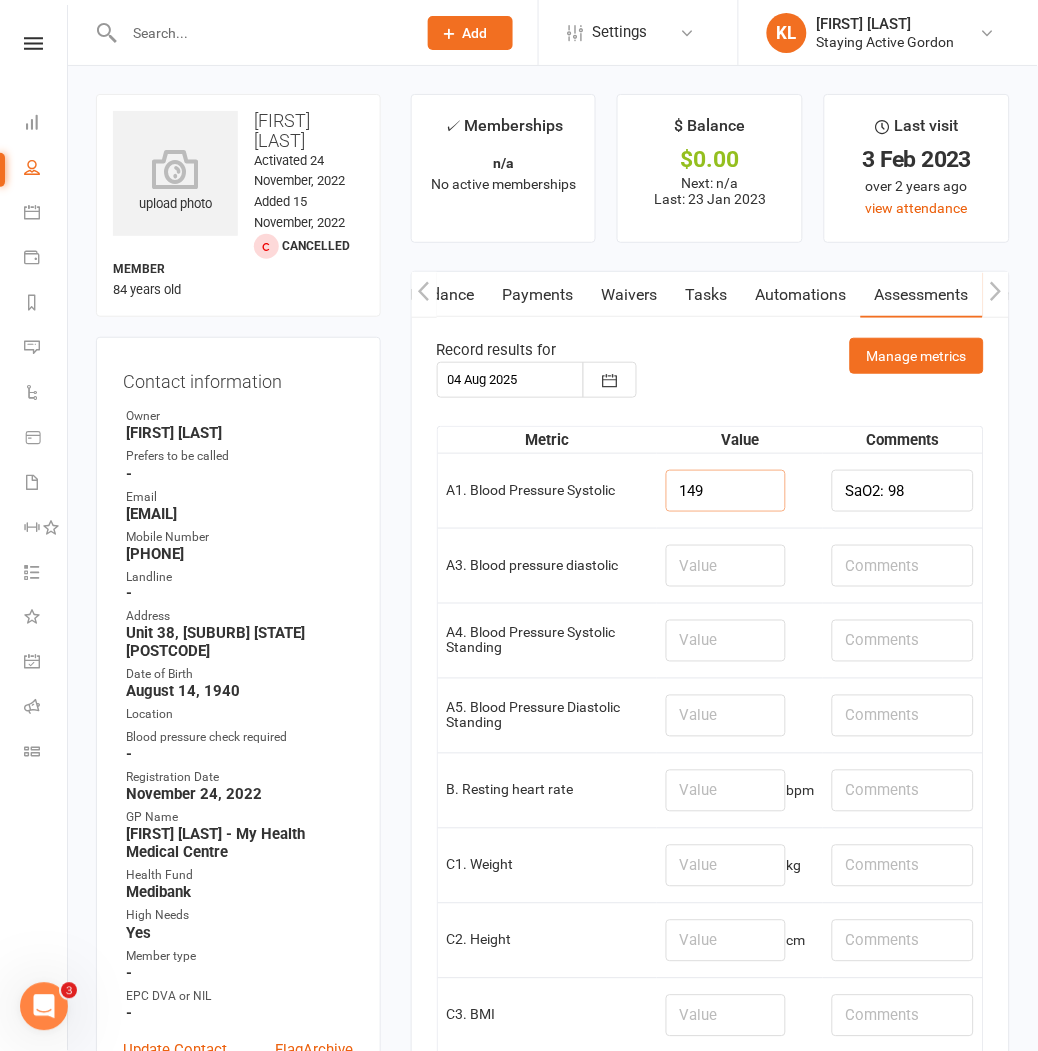 type on "149" 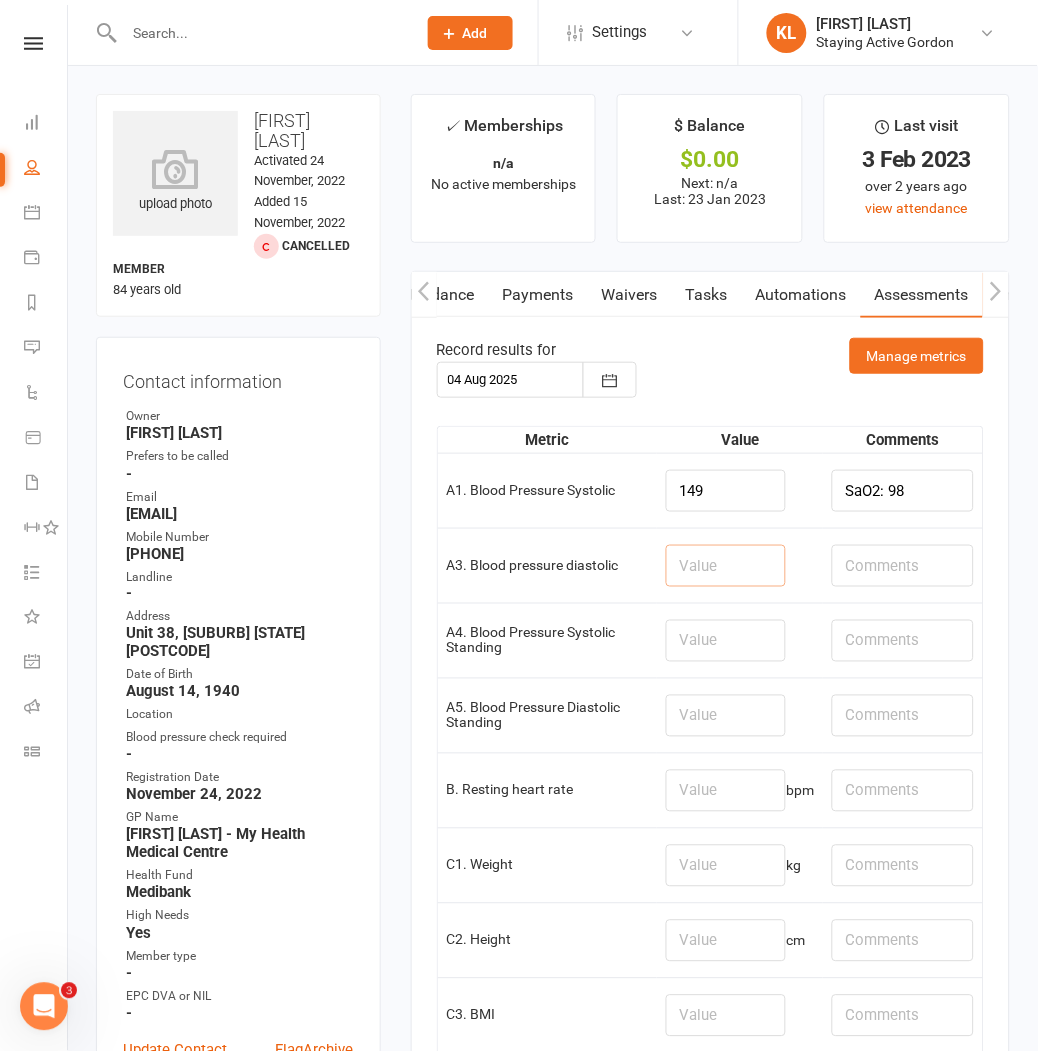 click at bounding box center [726, 566] 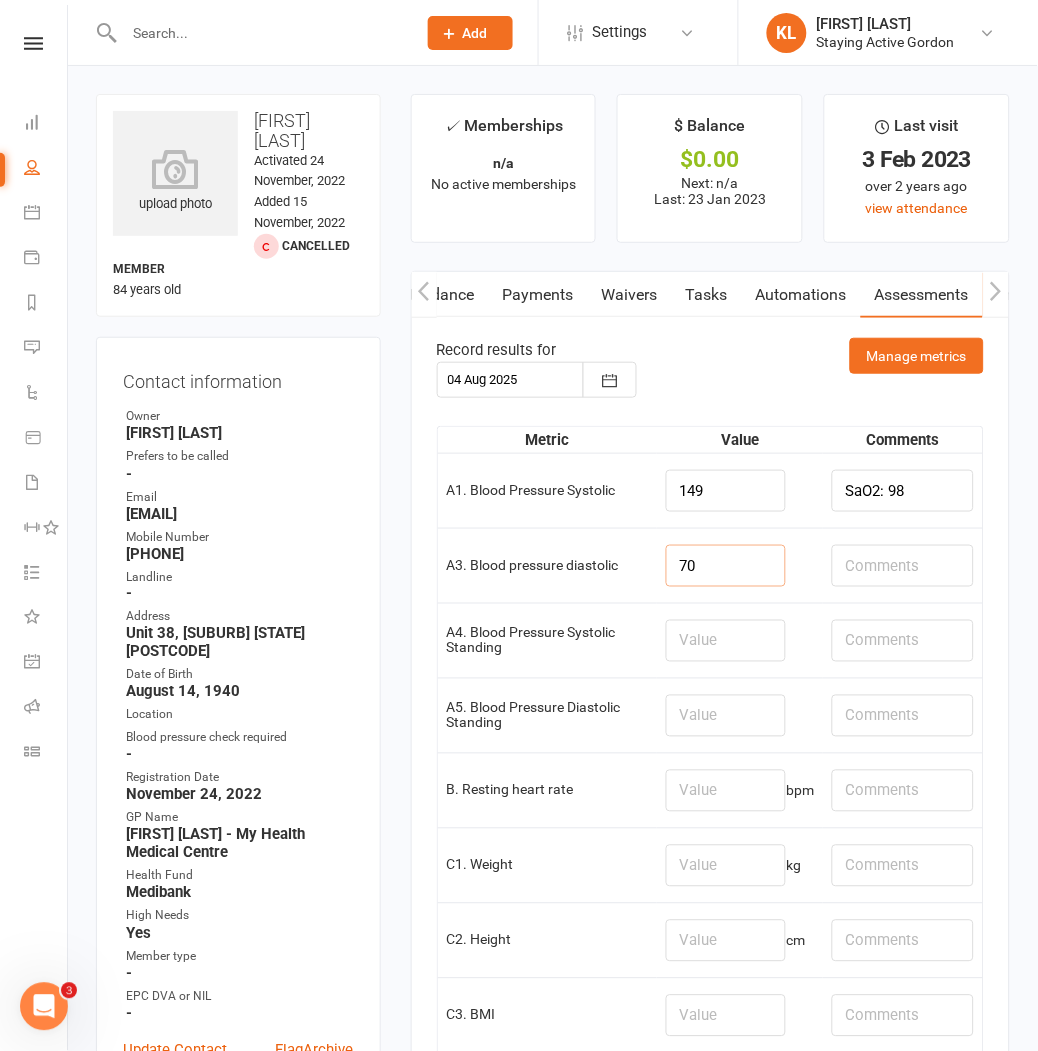 type on "70" 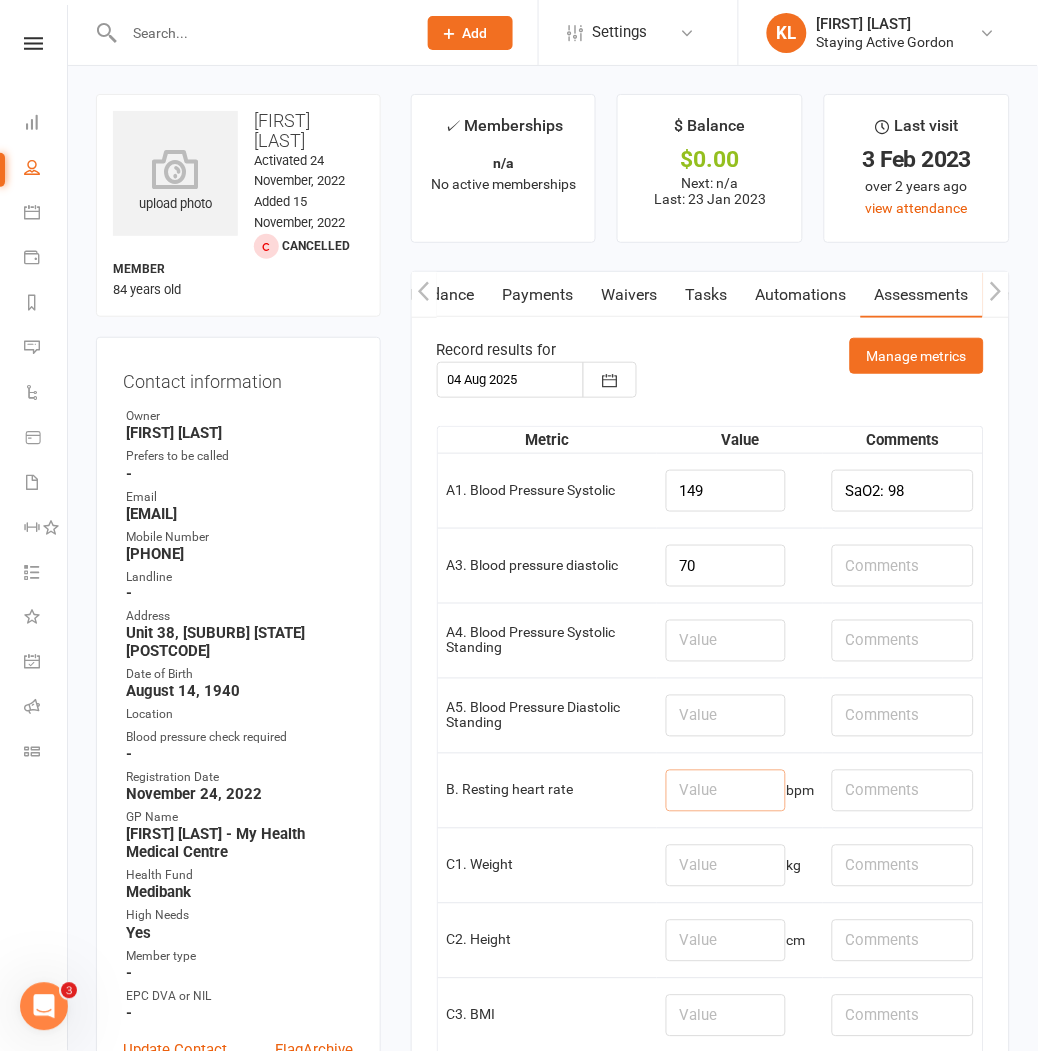 click at bounding box center (726, 791) 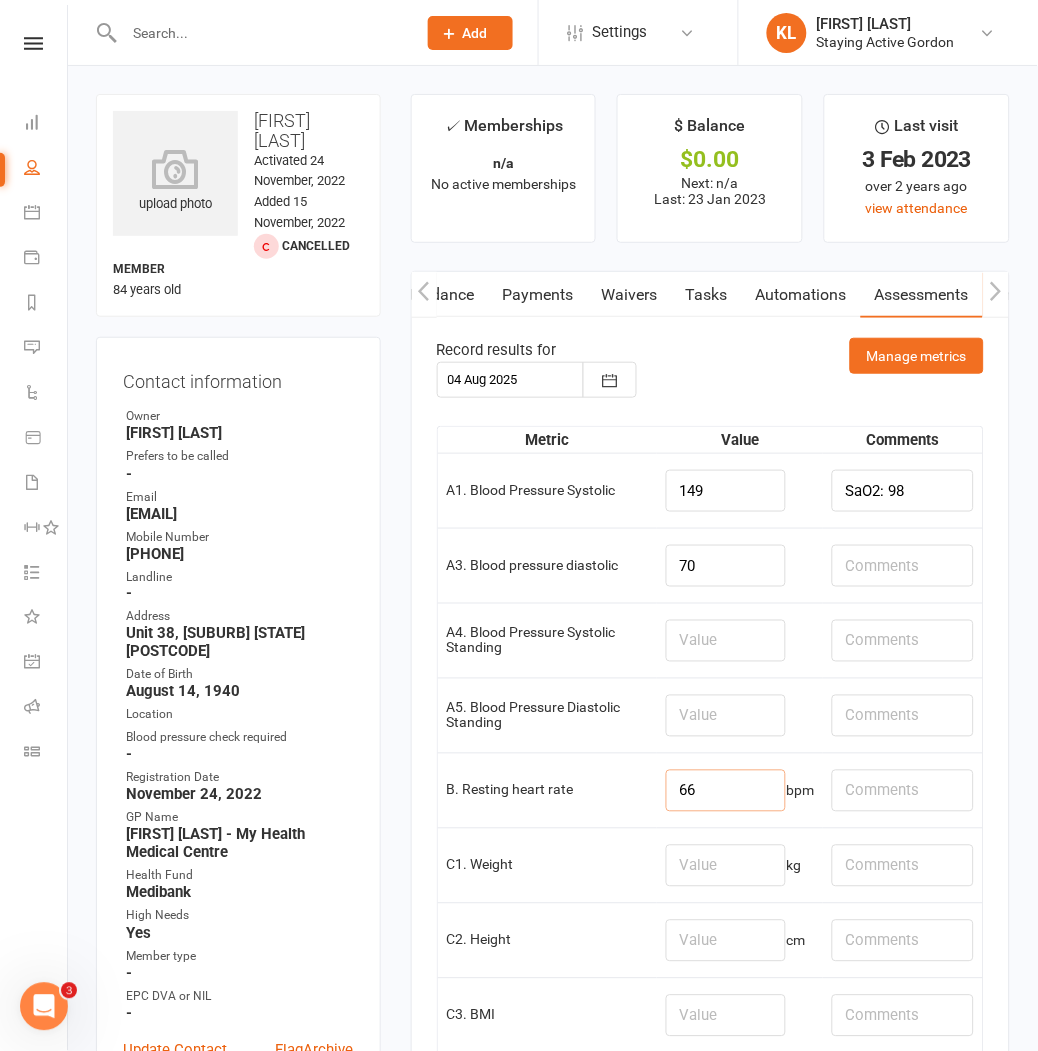 type on "66" 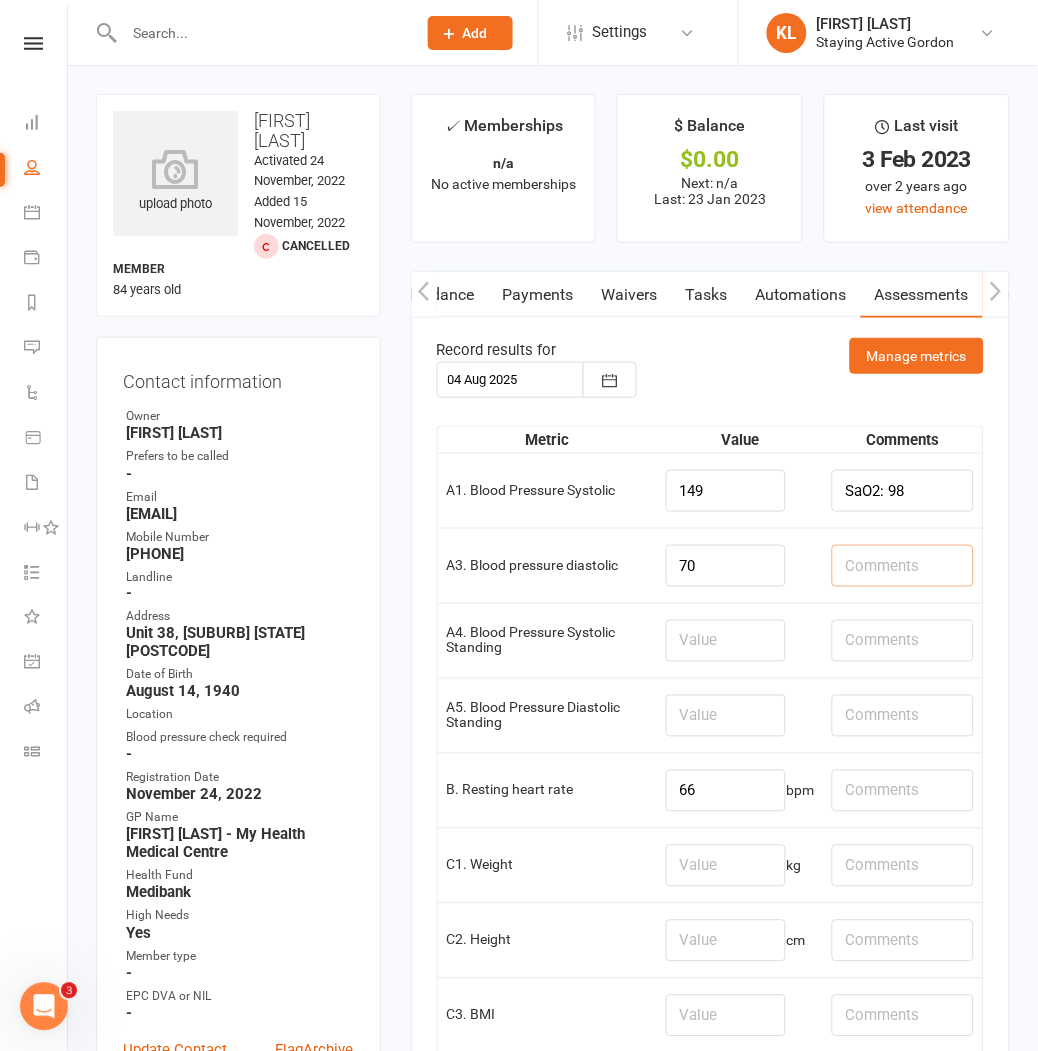 click at bounding box center [903, 566] 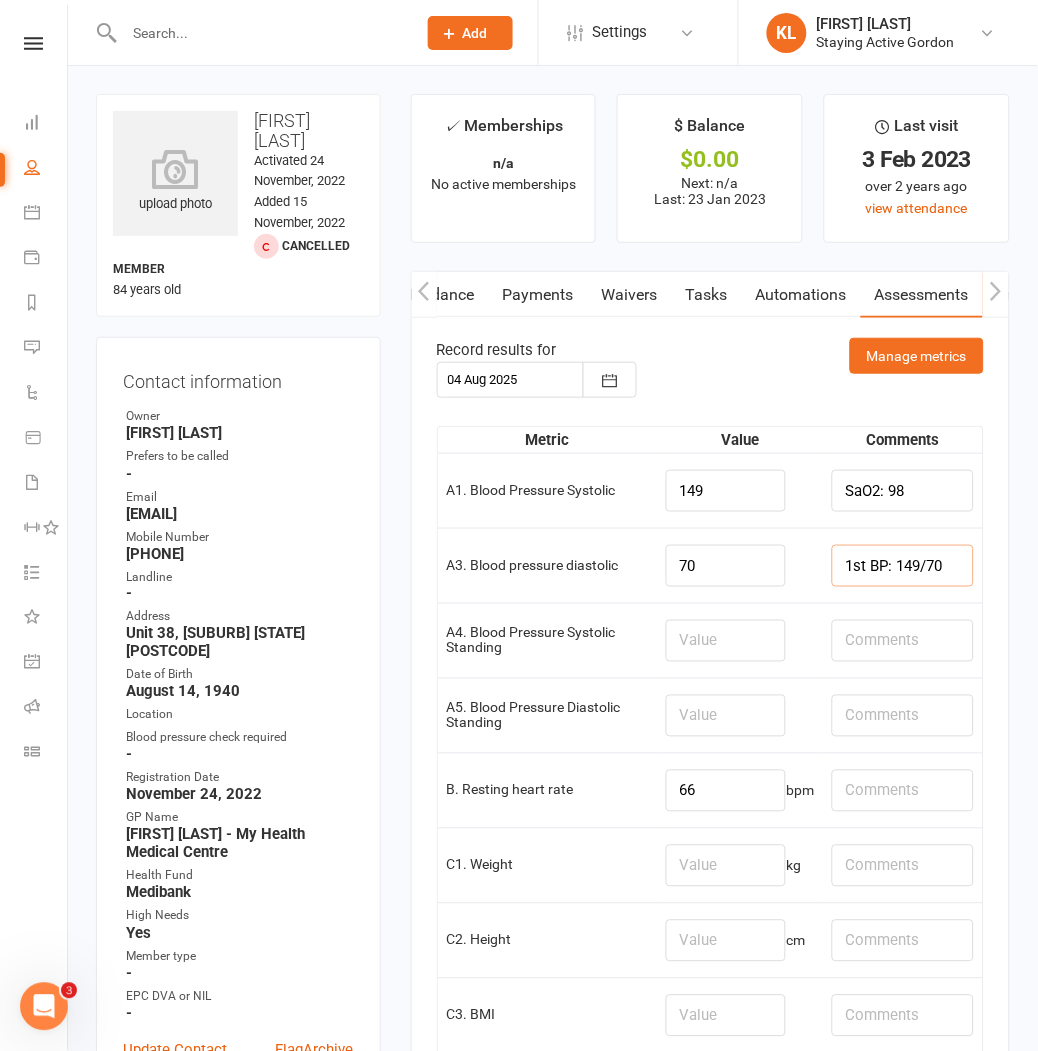 type on "1st BP: 149/70" 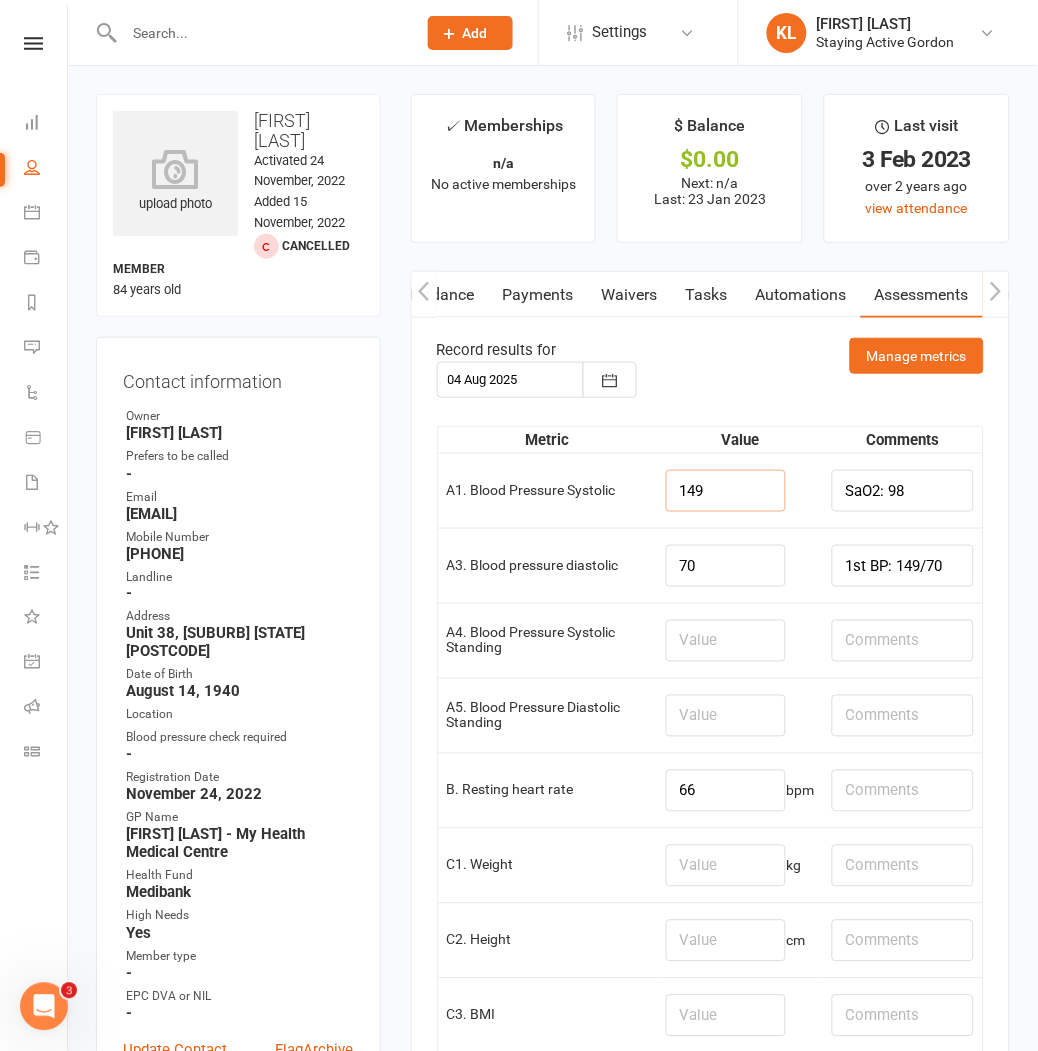 click on "149" at bounding box center (726, 491) 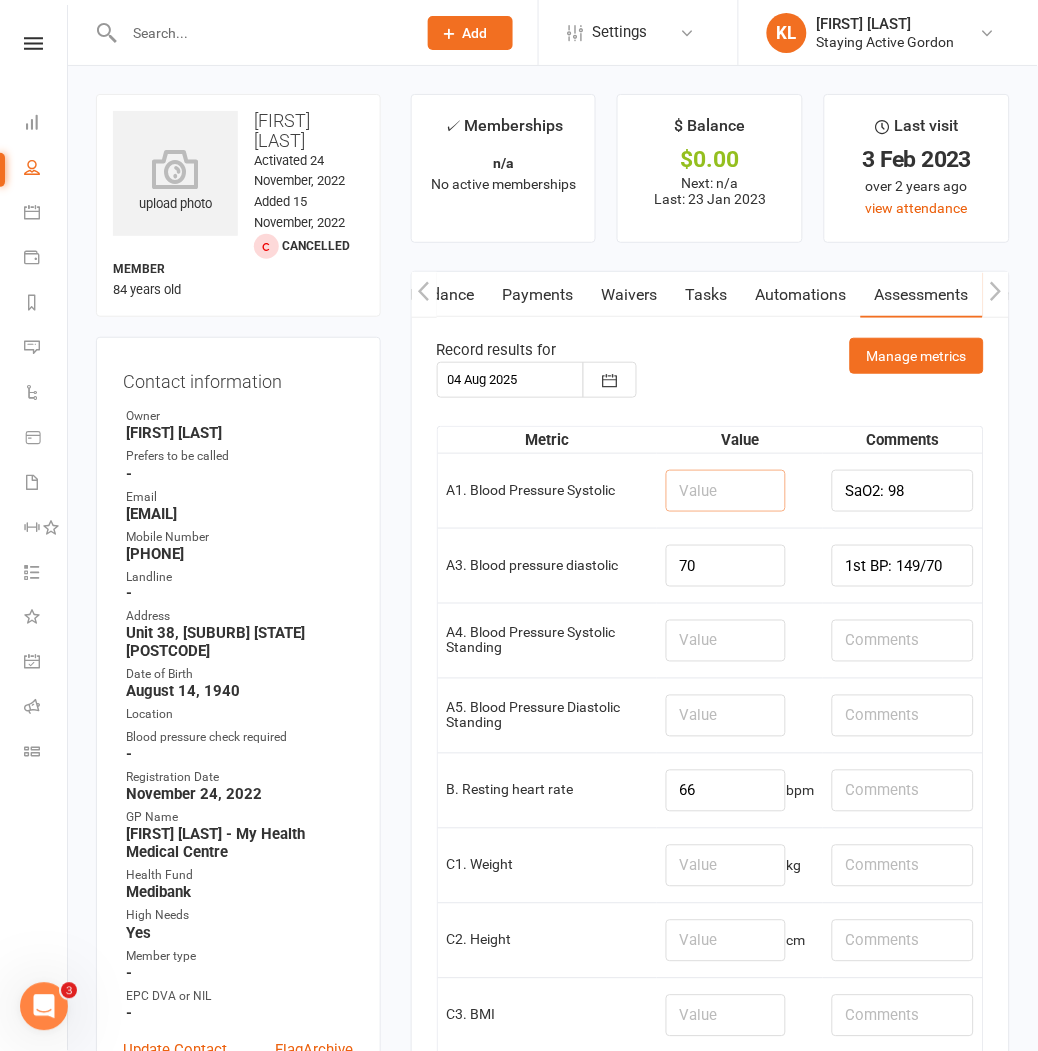 type 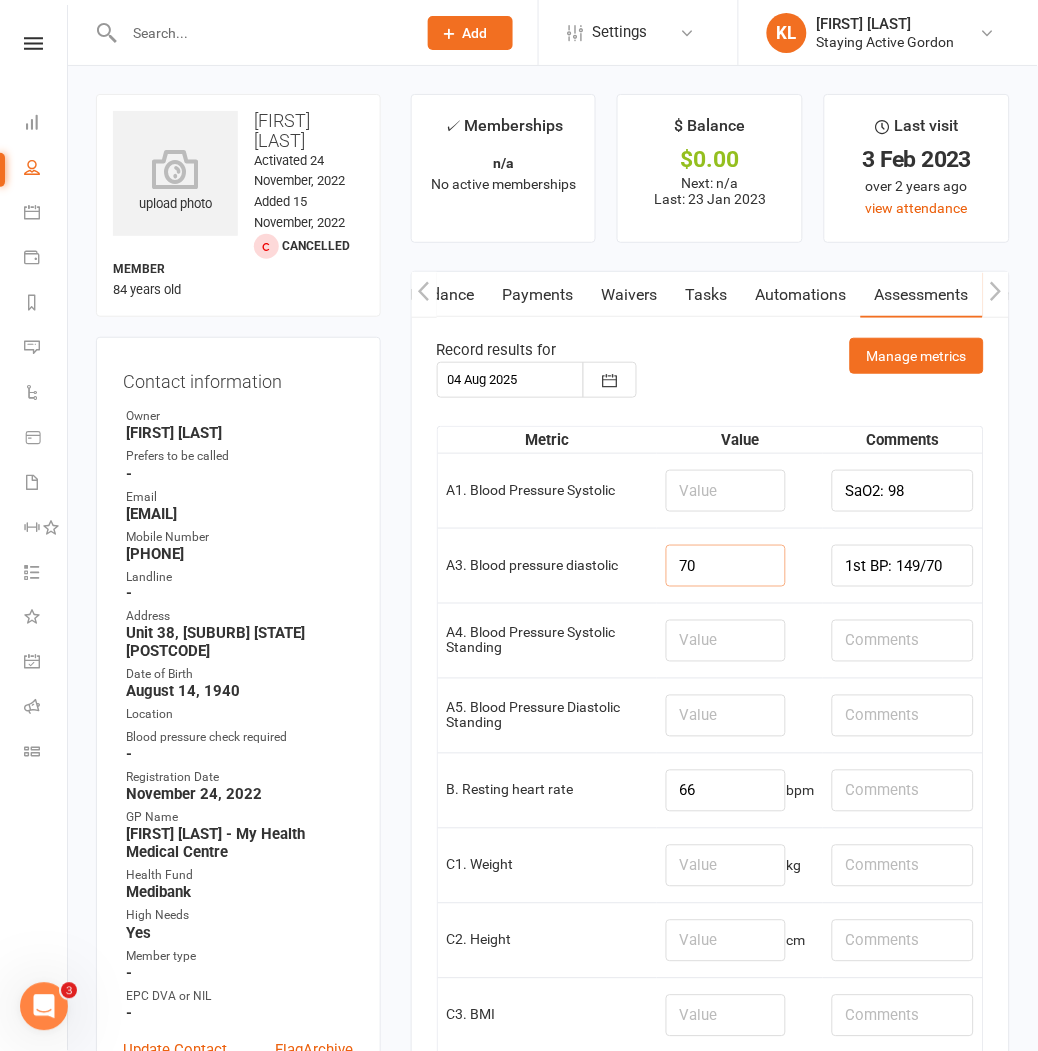 drag, startPoint x: 703, startPoint y: 560, endPoint x: 643, endPoint y: 566, distance: 60.299255 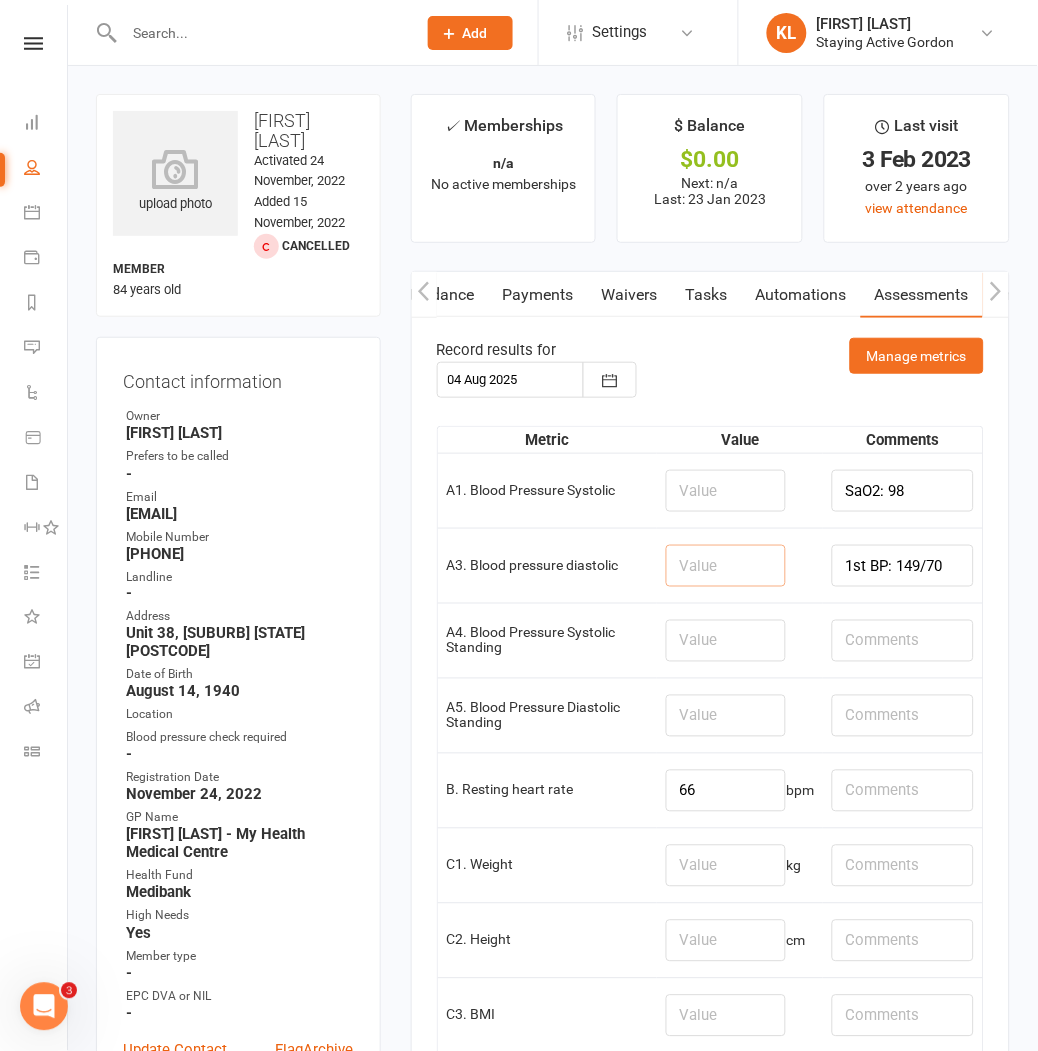 type 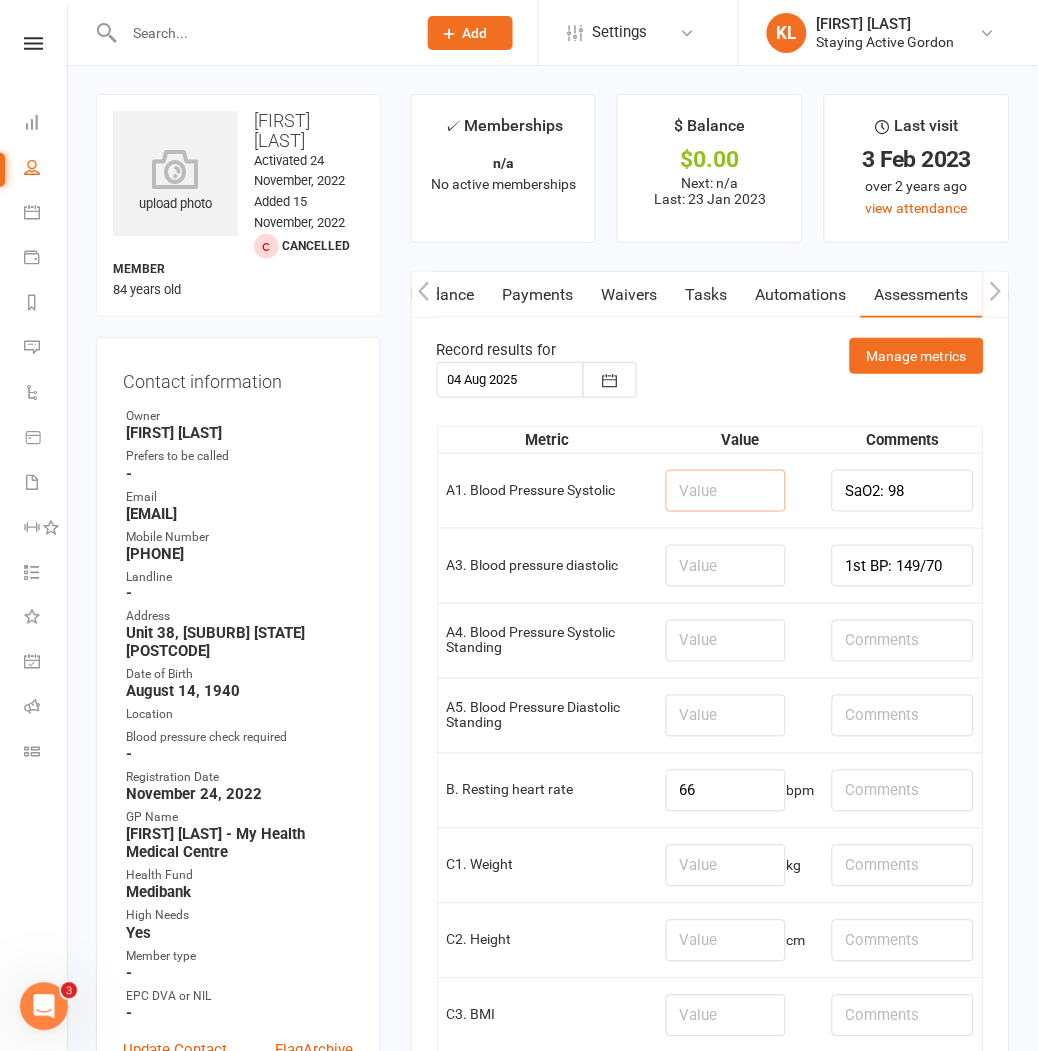 click at bounding box center [726, 491] 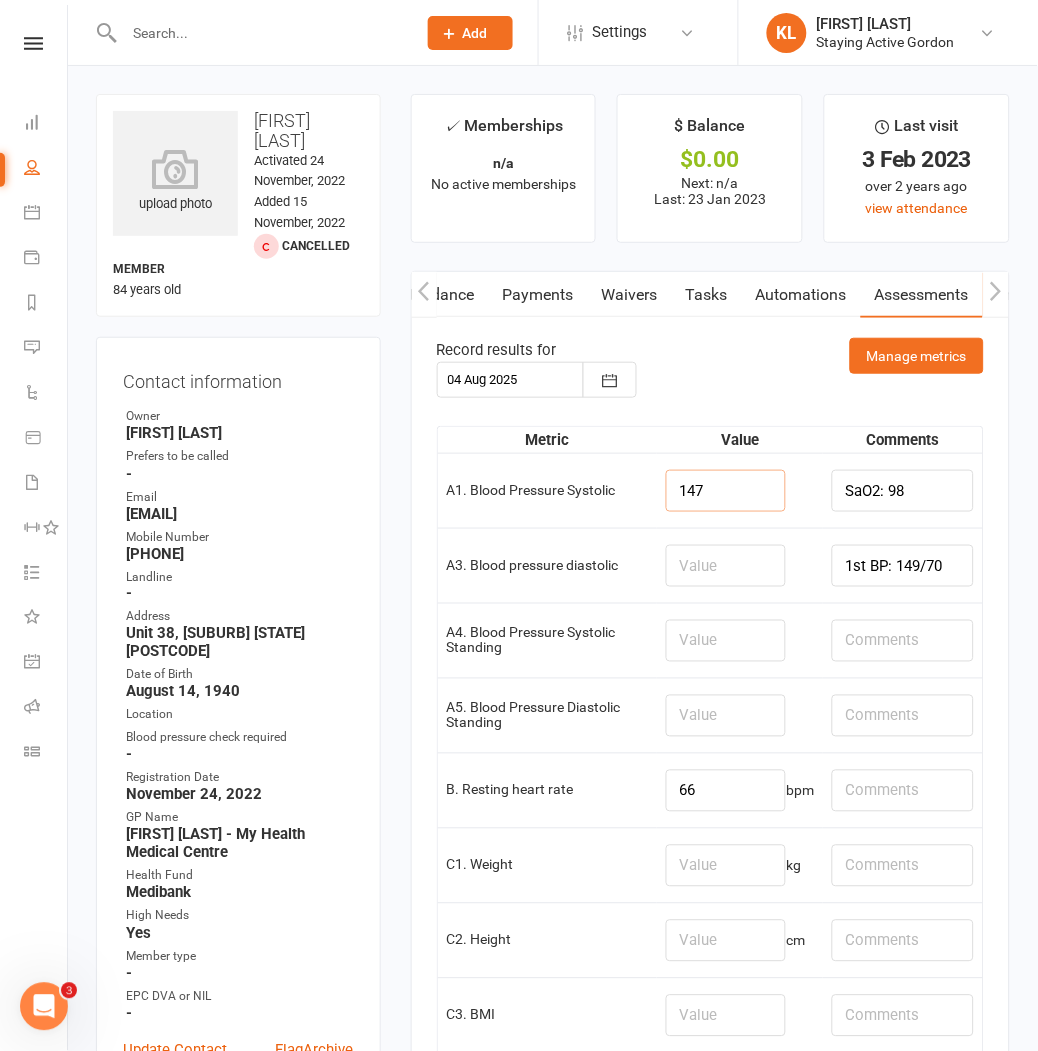 type on "147" 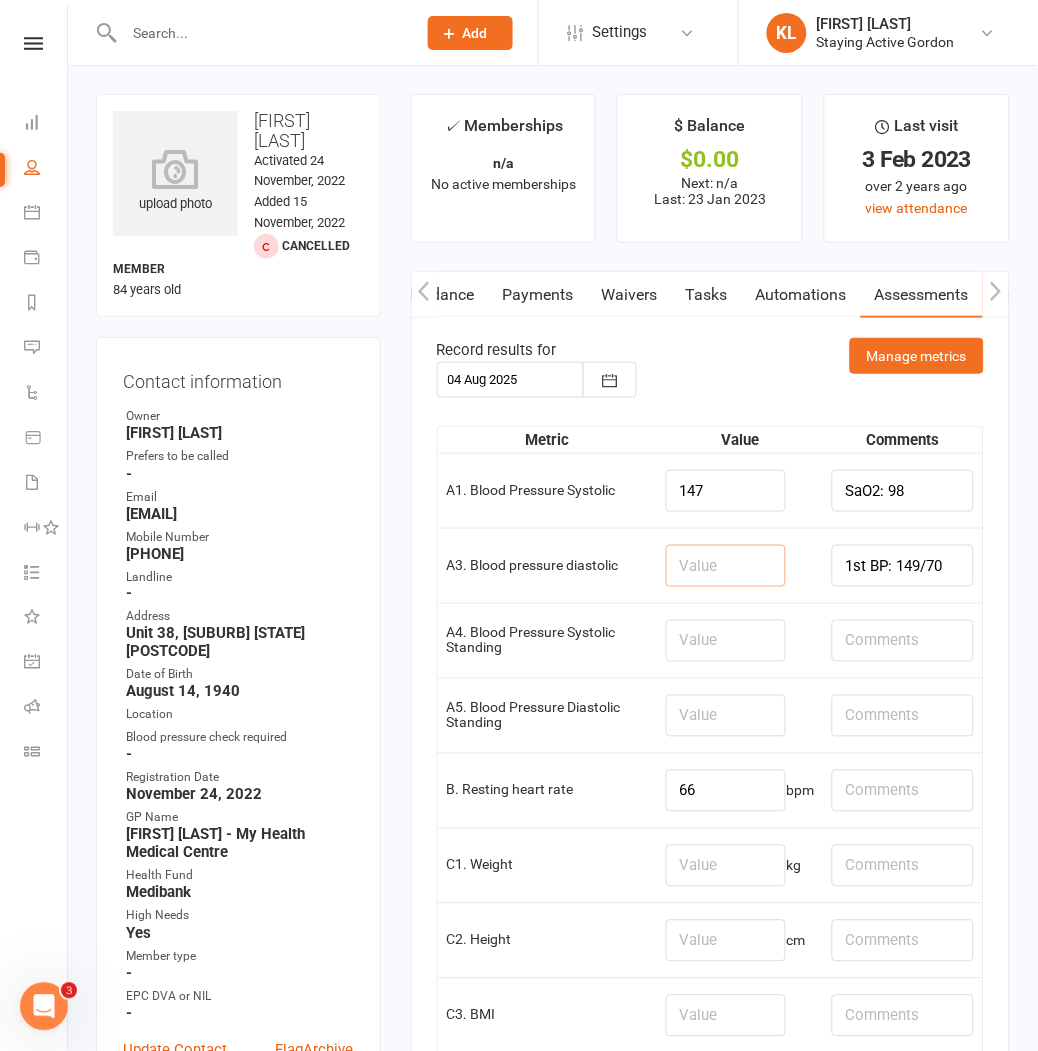 drag, startPoint x: 735, startPoint y: 565, endPoint x: 764, endPoint y: 544, distance: 35.805027 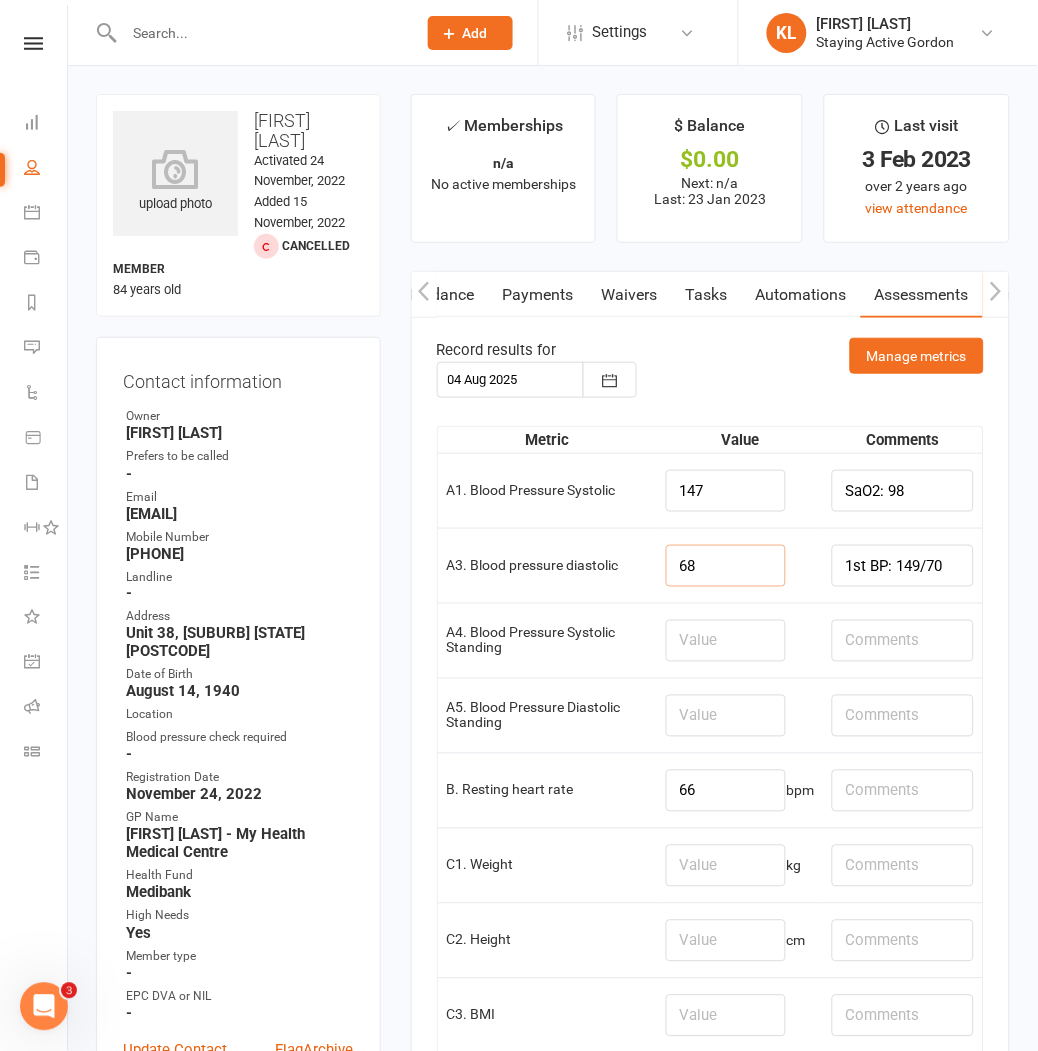 type on "68" 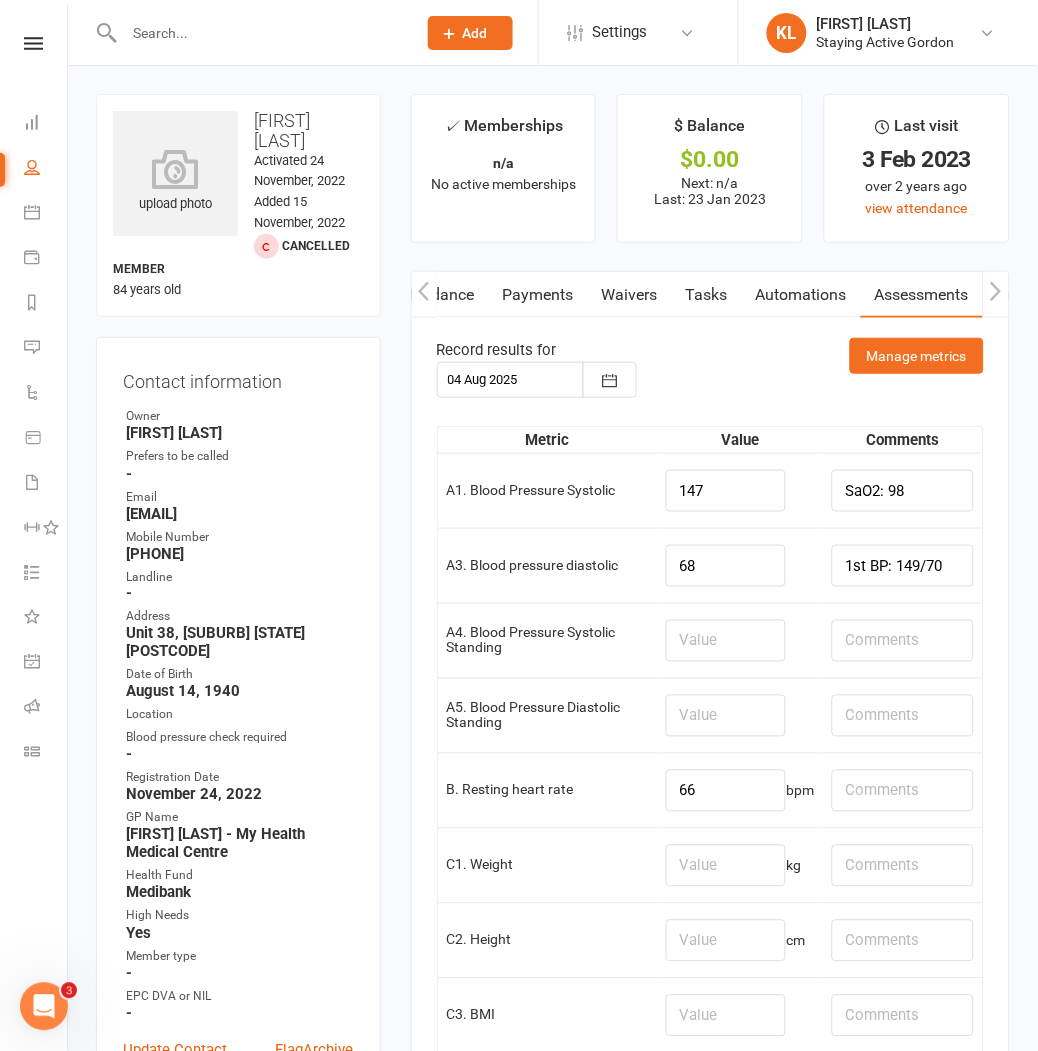 click on "Activity Notes Comms Attendance Payments Waivers Tasks Automations Assessments Credit balance
Manage metrics Record results for 04 Aug 2025
August 2025
Sun Mon Tue Wed Thu Fri Sat
31
27
28
29
30
31
01
02
32
03
04
05
06
07
08
09
33
10
11
12
13
14
15
16
34
17
18
19
20
21
22
23
35
24
25
26" at bounding box center (710, 1875) 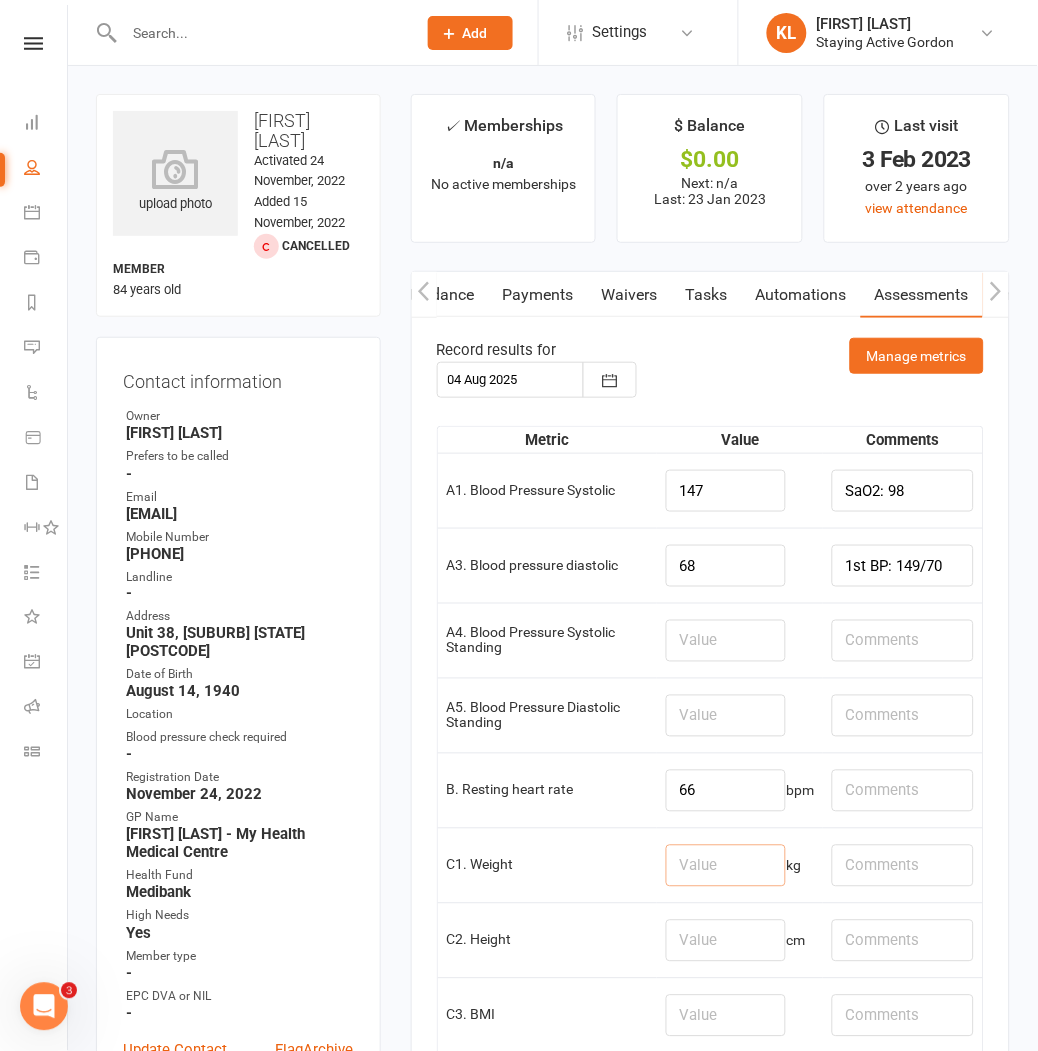 click at bounding box center (726, 866) 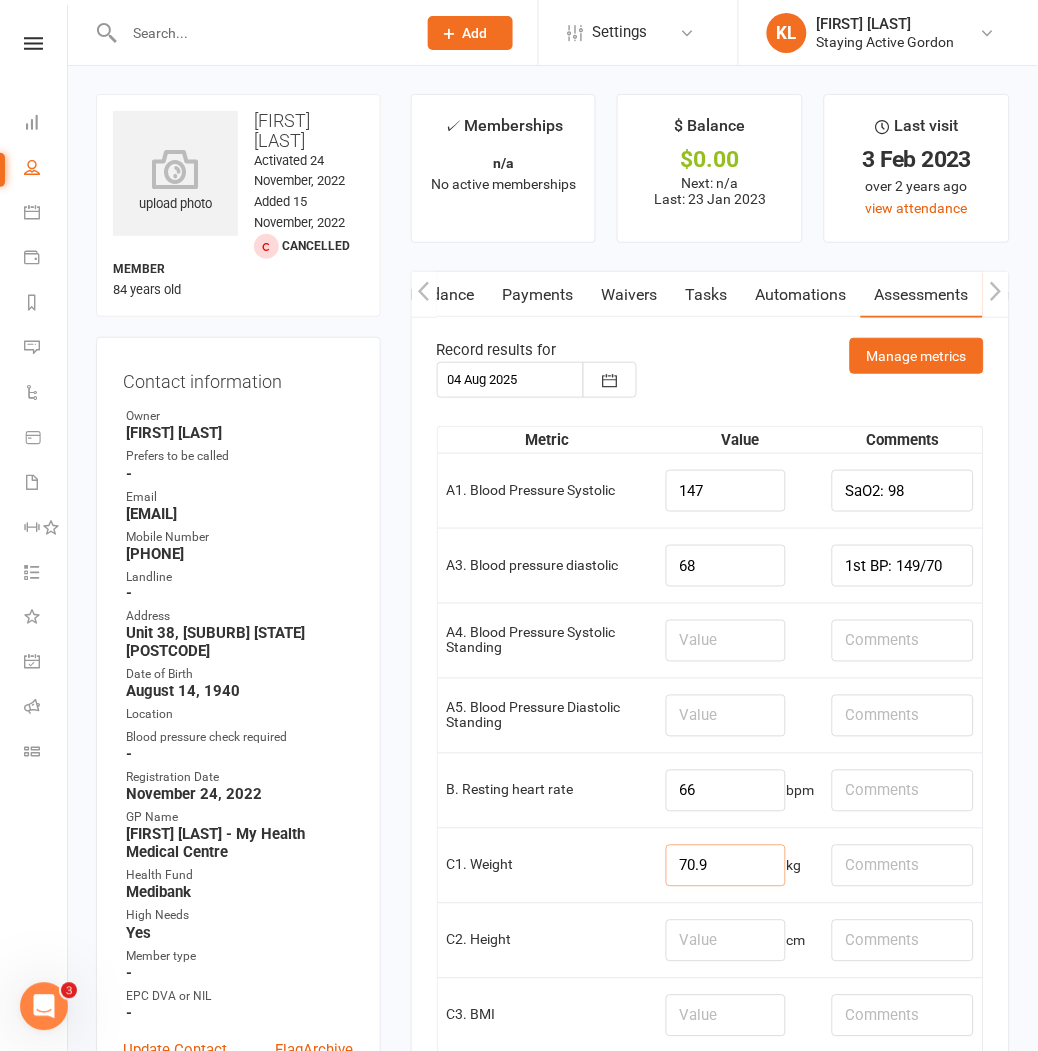 type on "70.9" 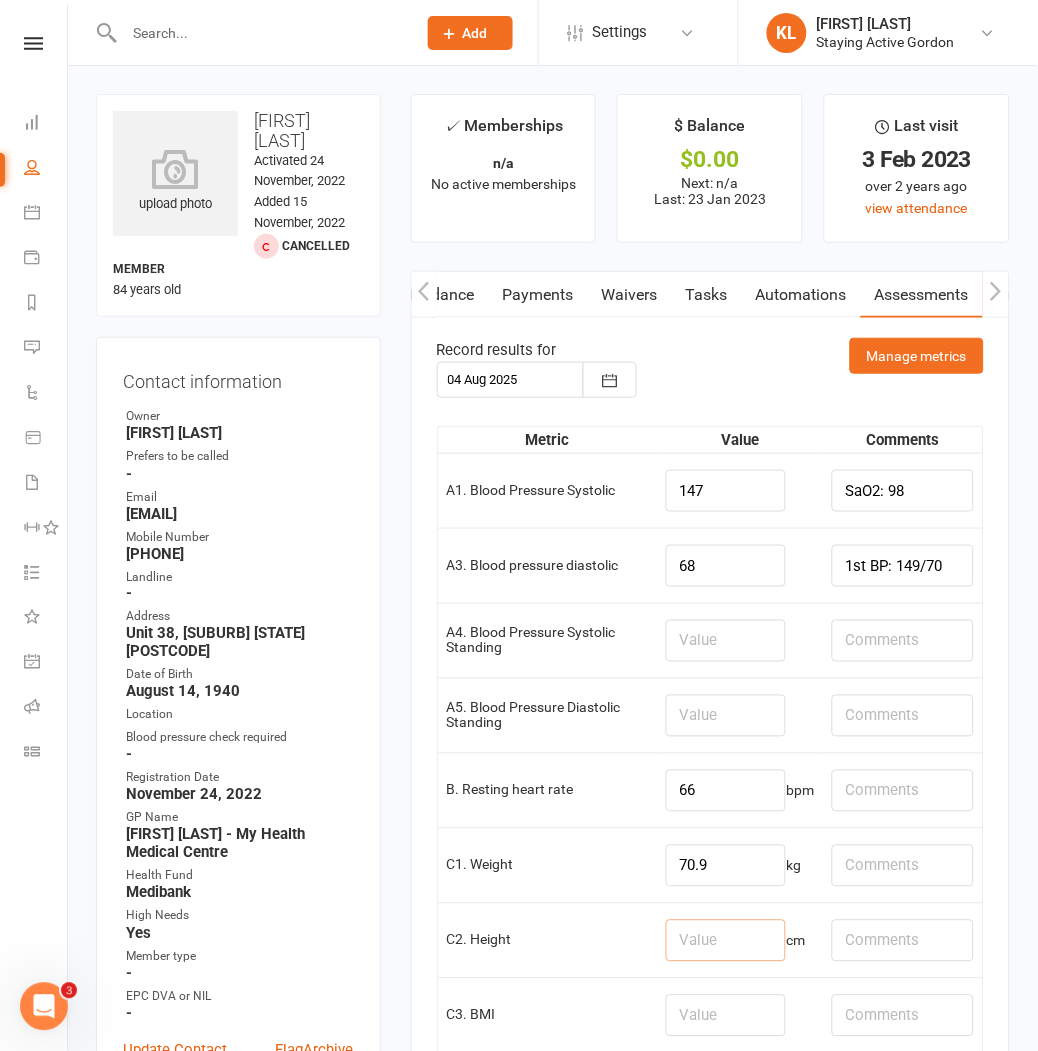 click at bounding box center (726, 941) 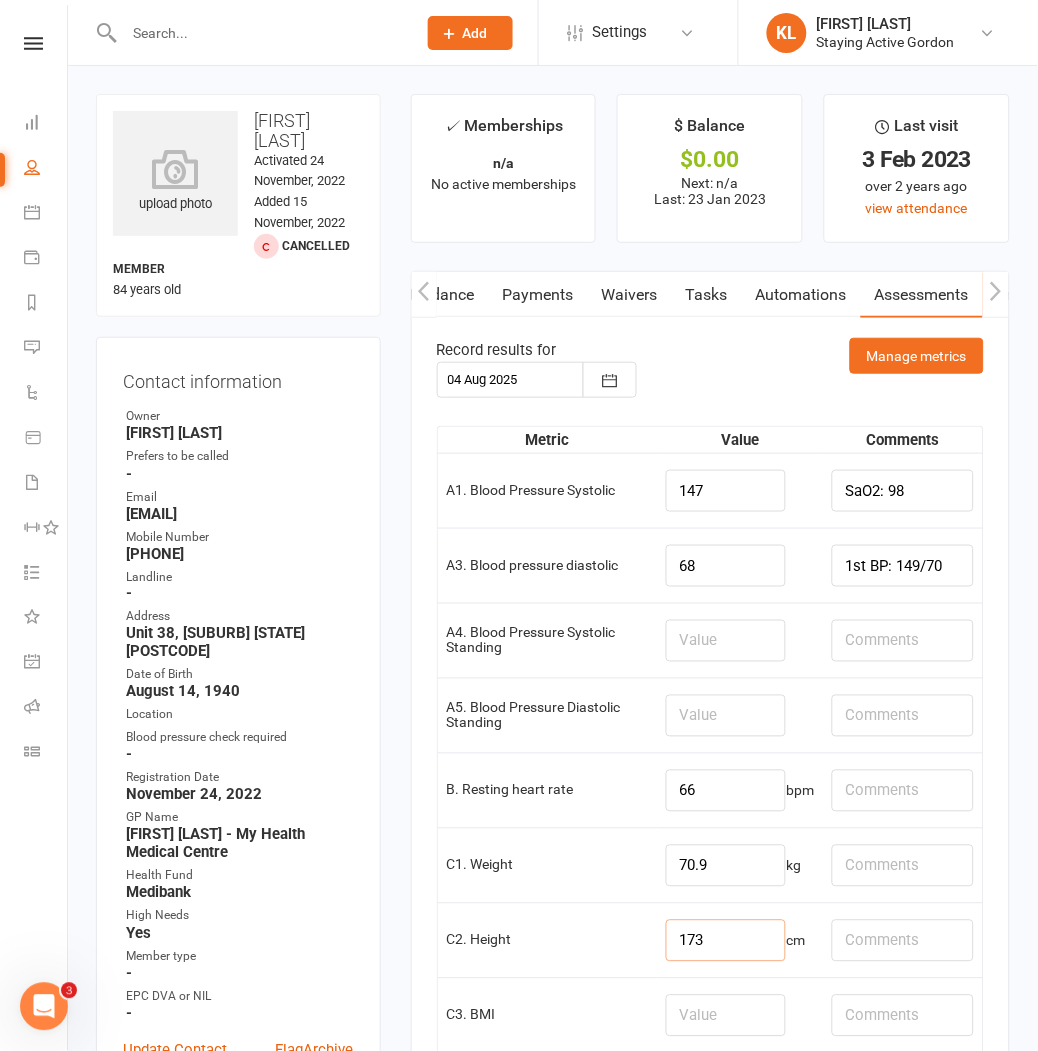 type on "173" 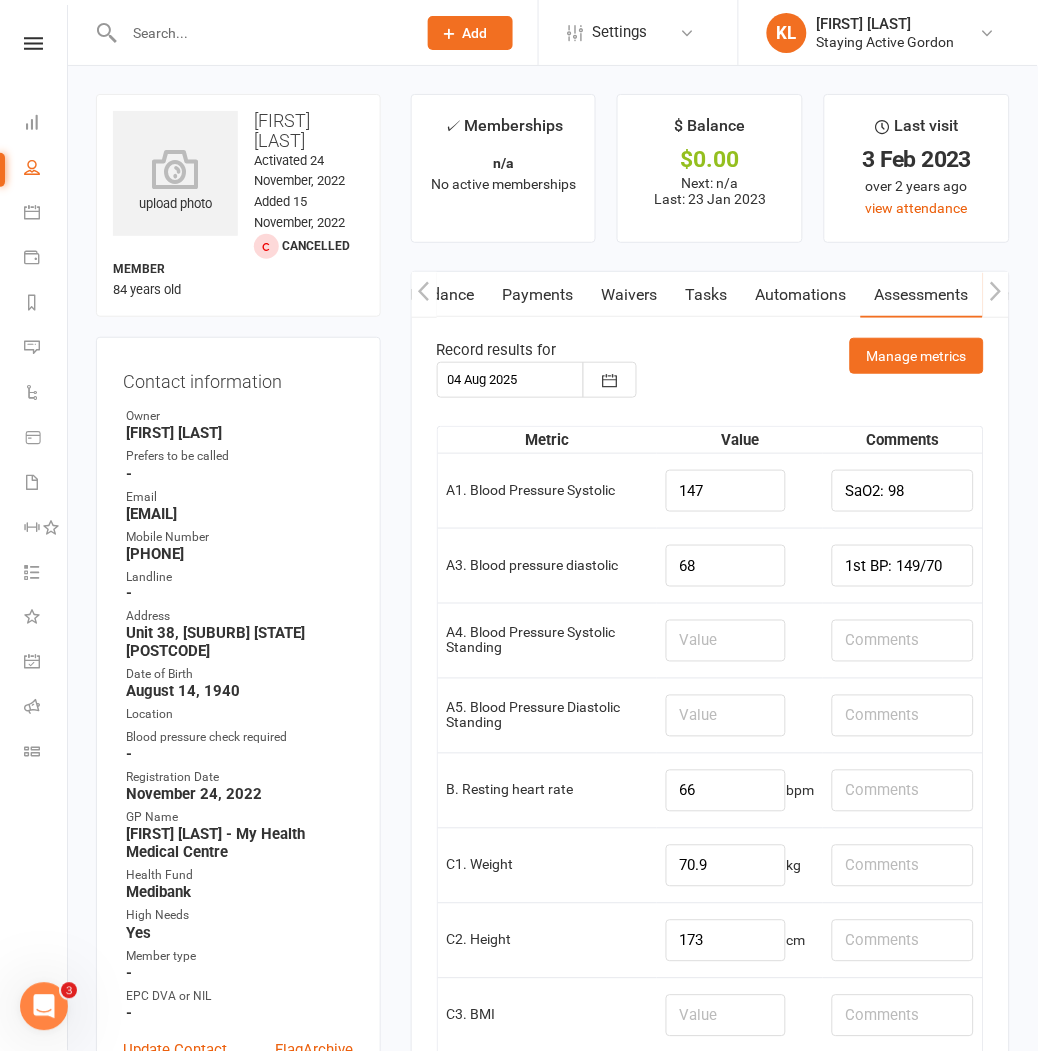 click on "C2. Height" at bounding box center (548, 940) 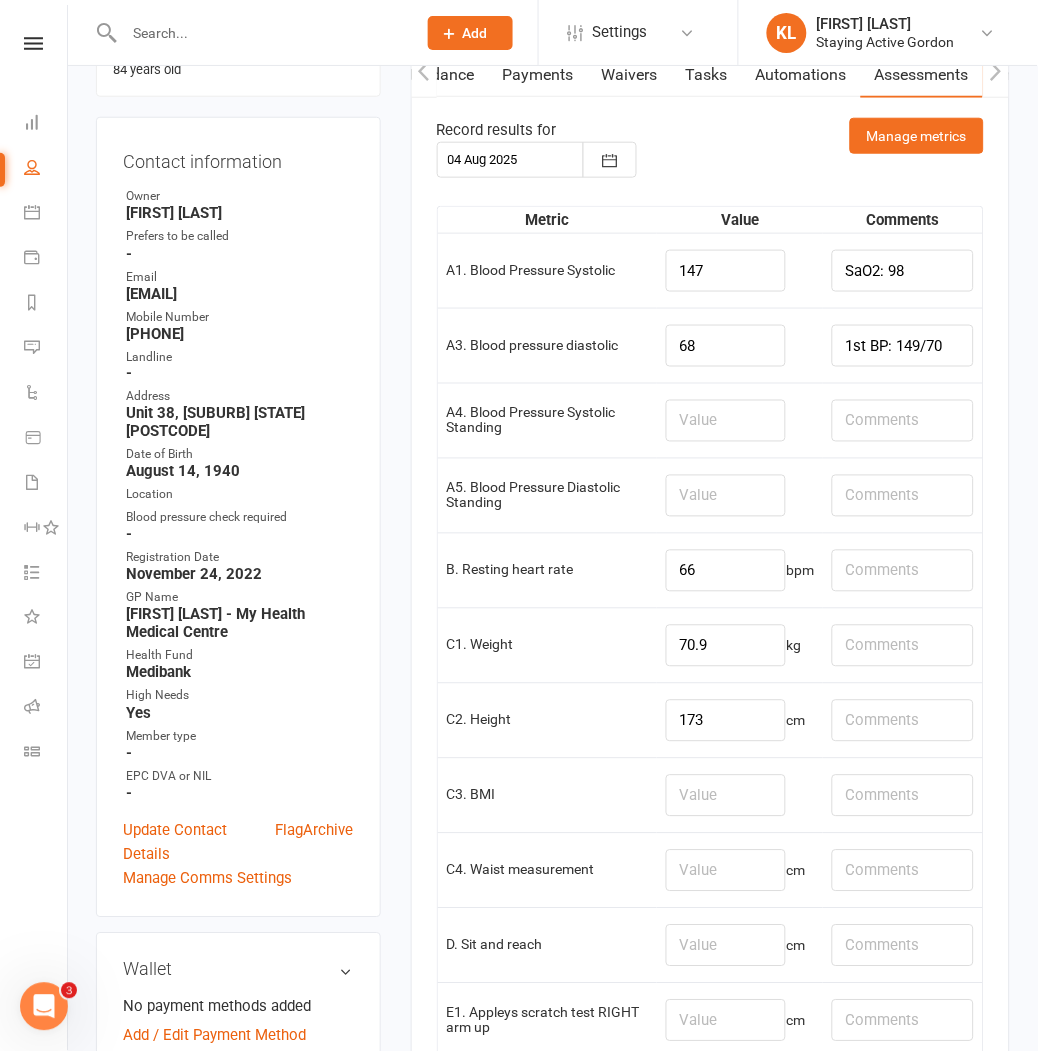 scroll, scrollTop: 222, scrollLeft: 0, axis: vertical 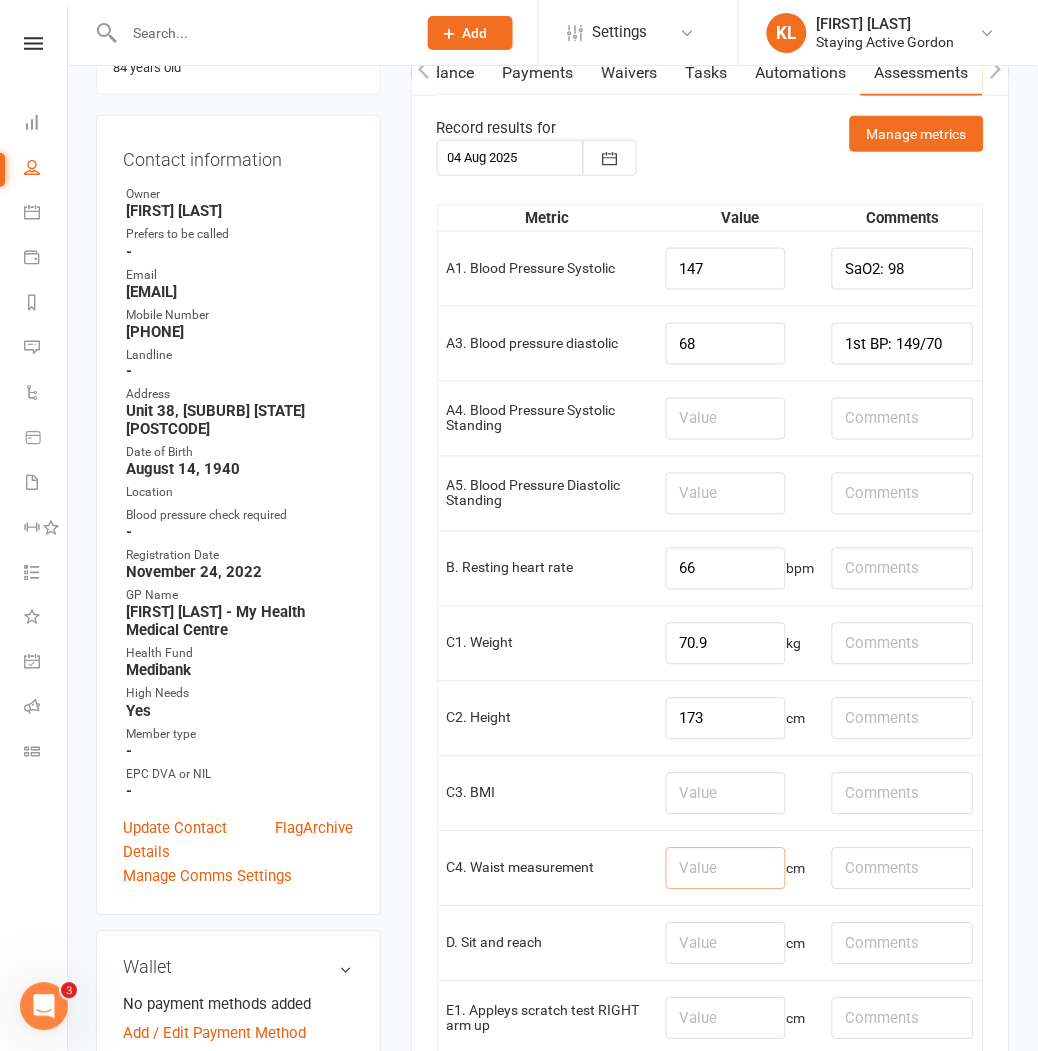 click at bounding box center [726, 869] 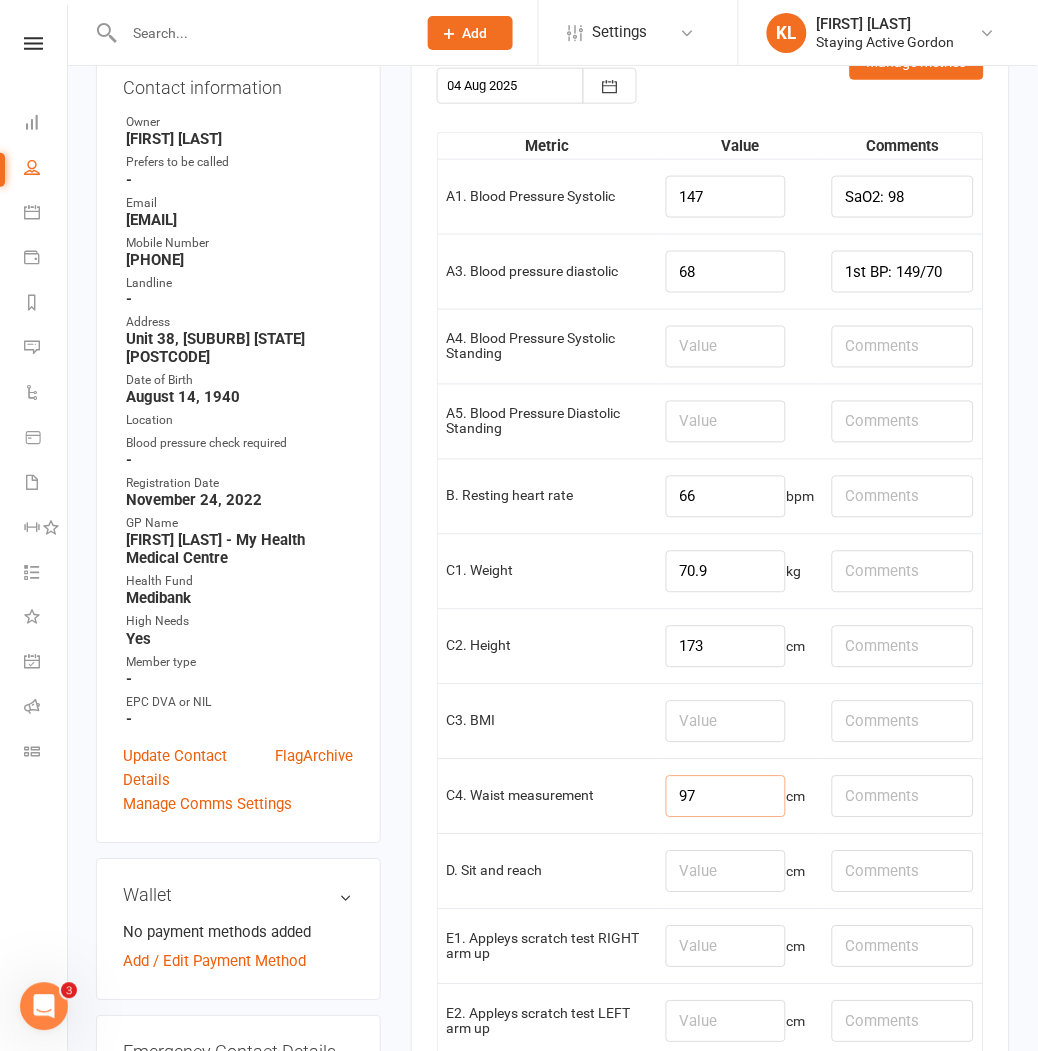 scroll, scrollTop: 333, scrollLeft: 0, axis: vertical 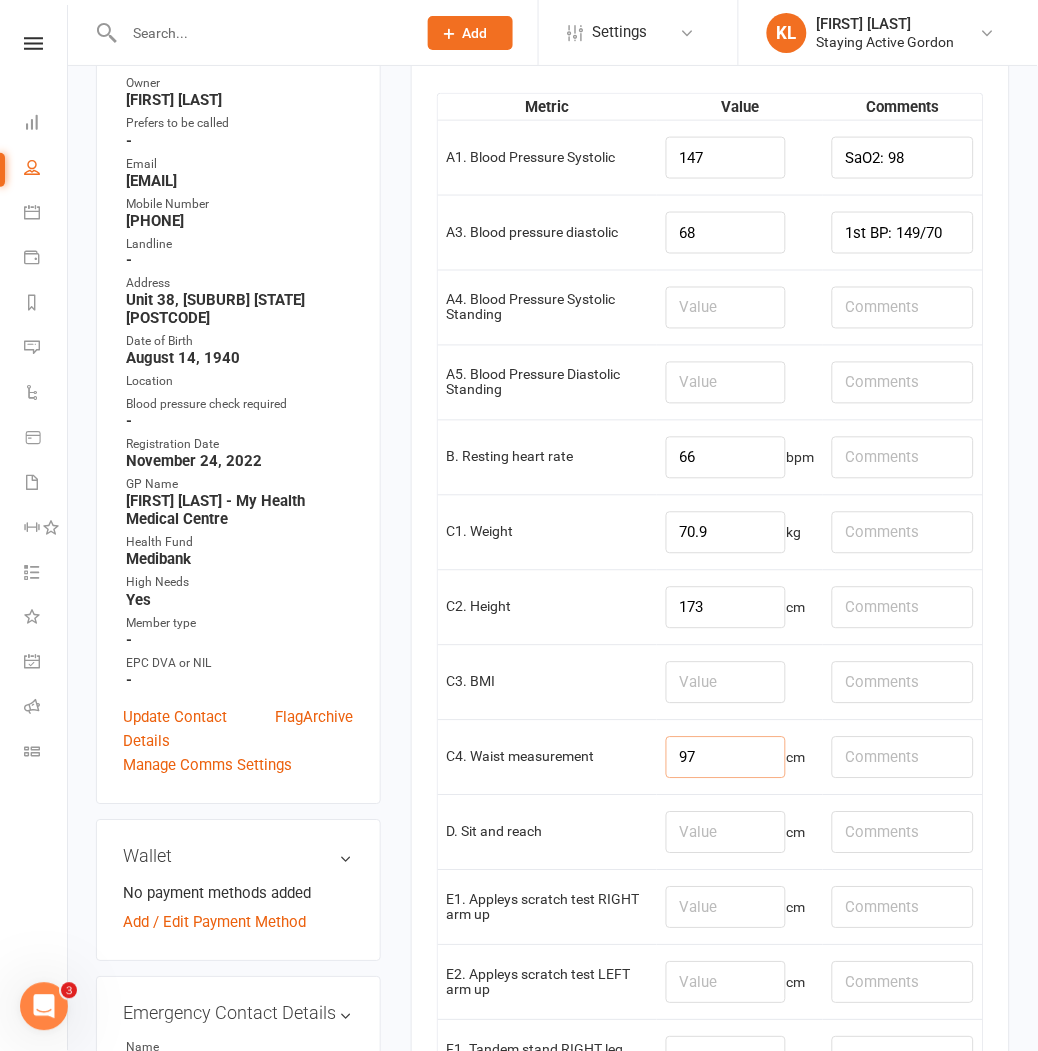type on "97" 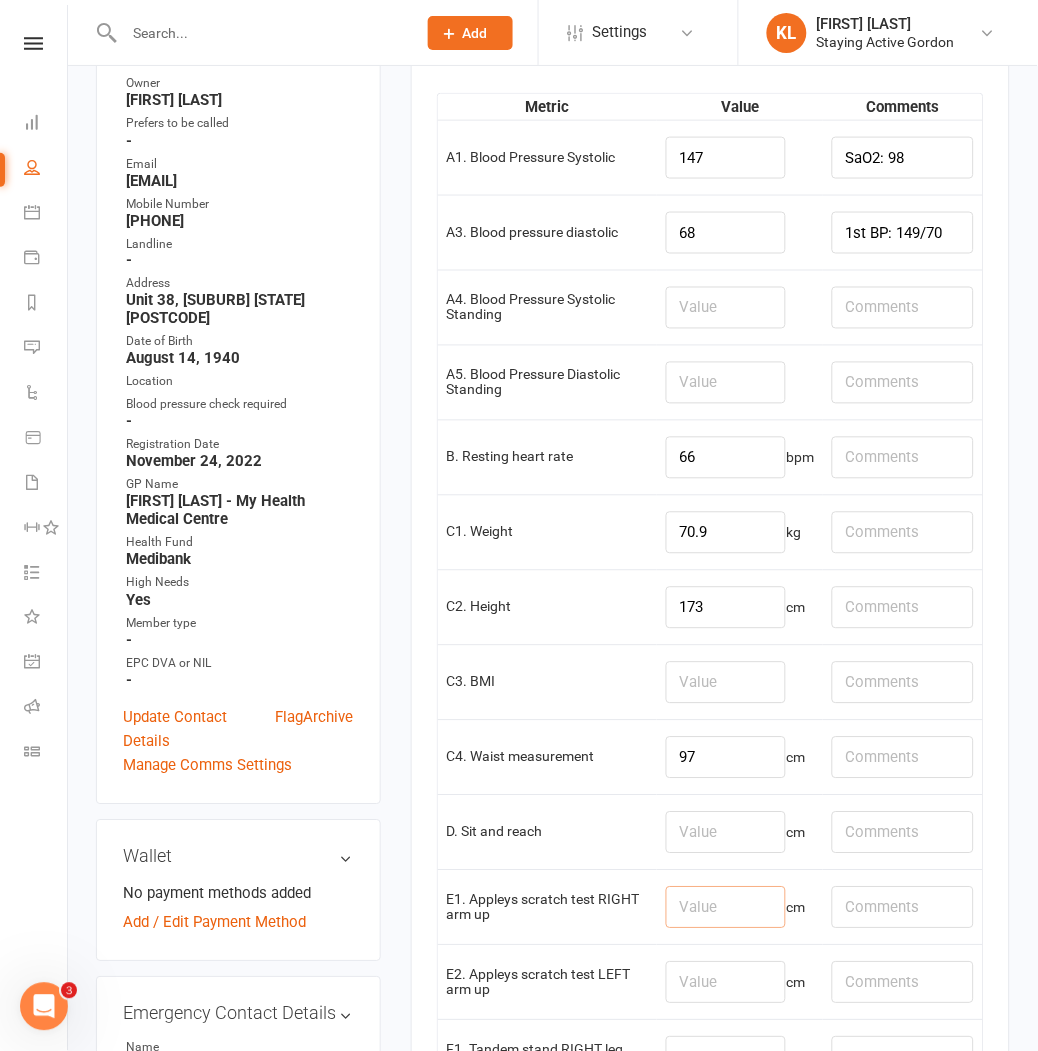 click at bounding box center [726, 908] 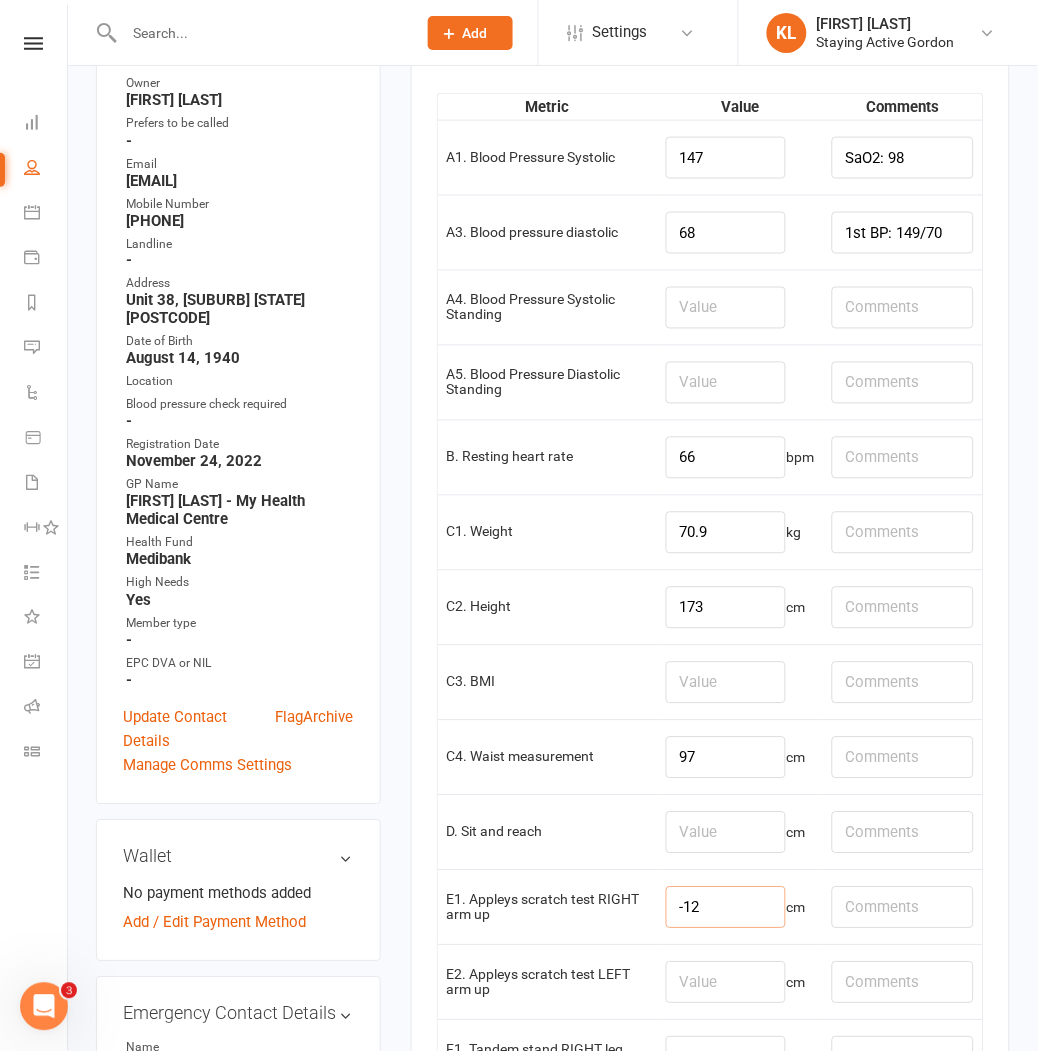 type on "-12" 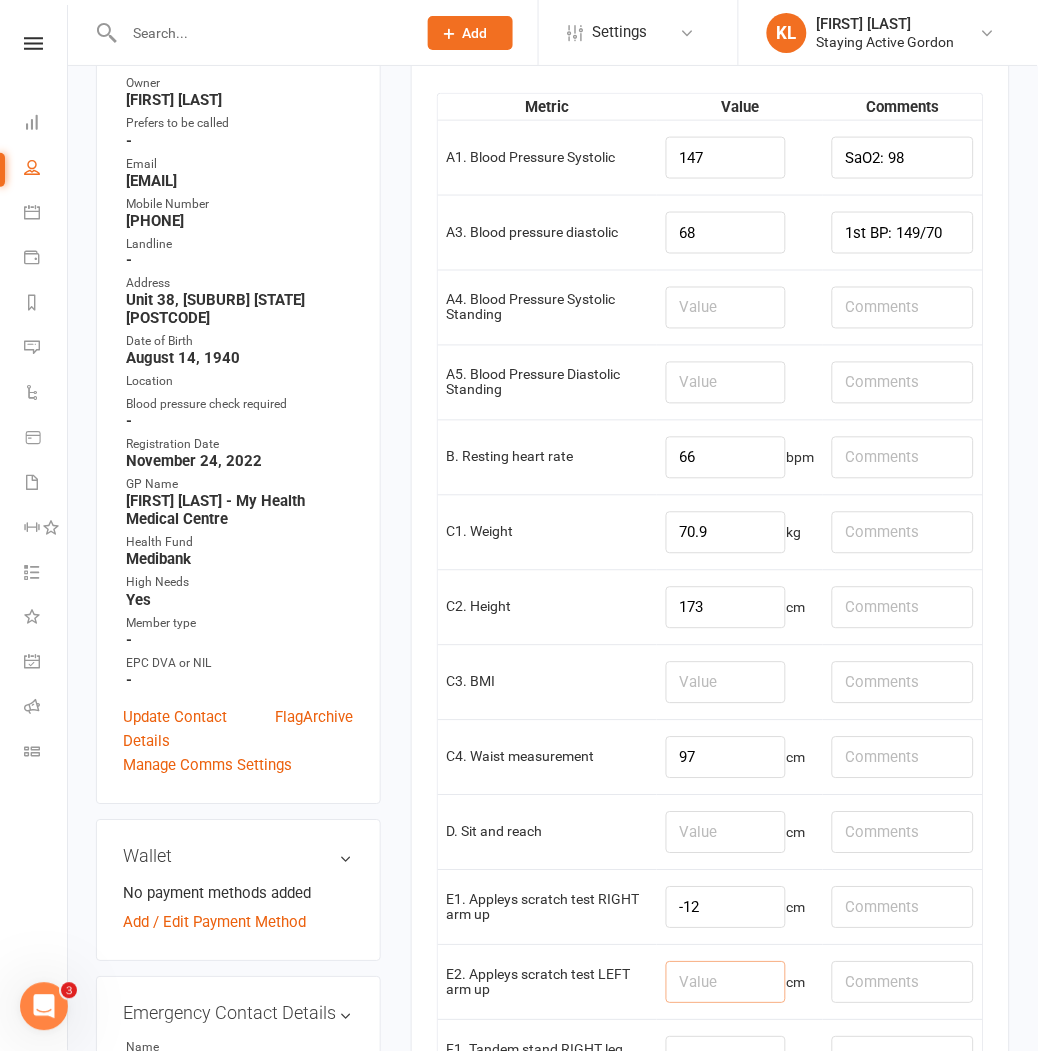 click at bounding box center [726, 983] 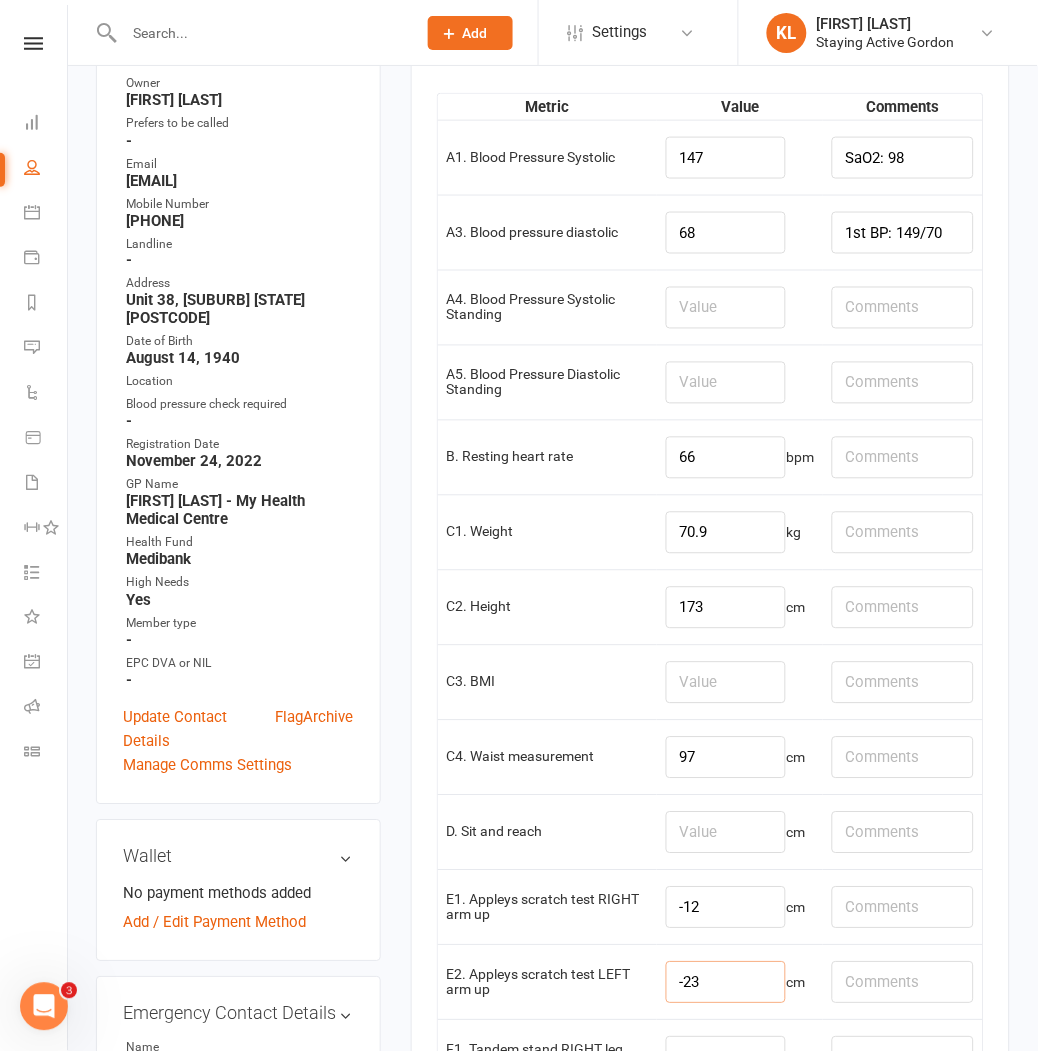 type on "-23" 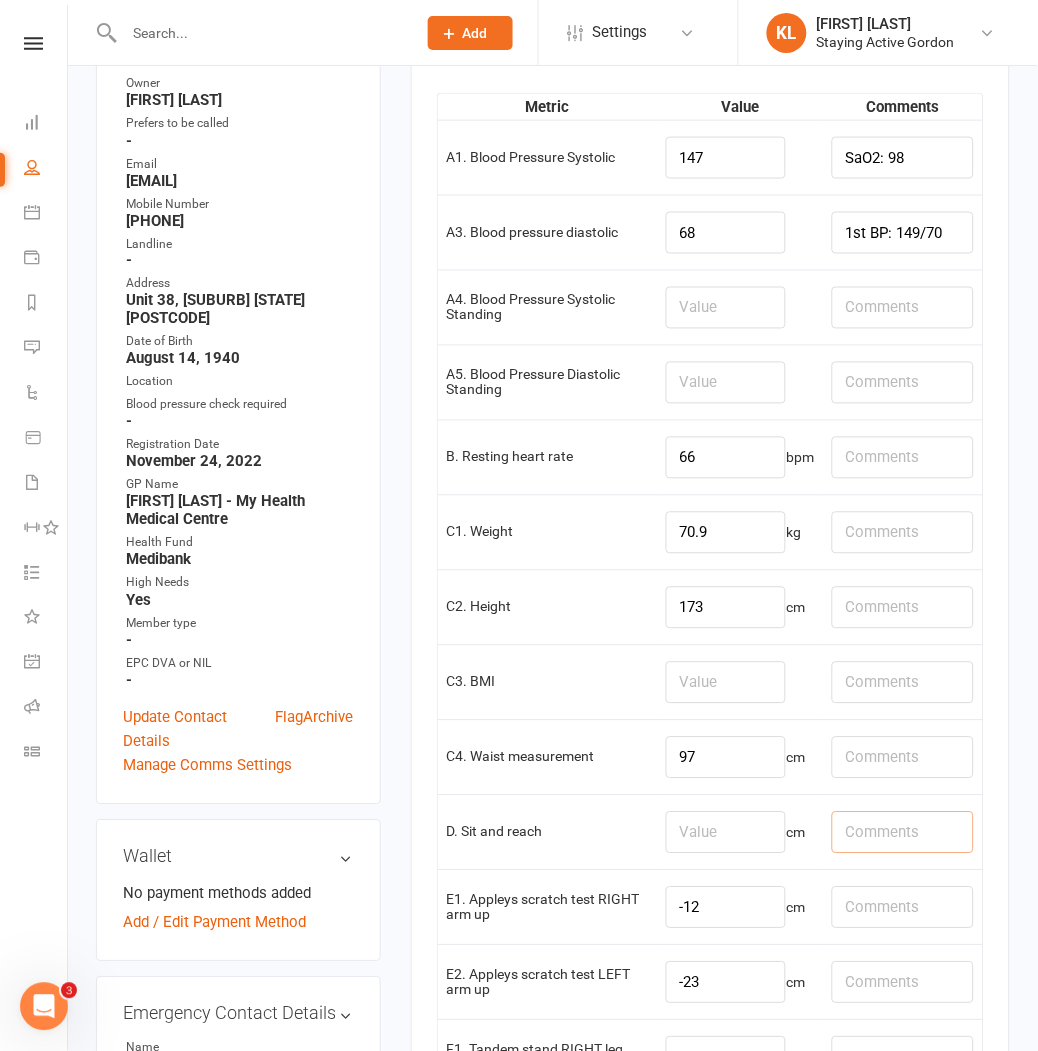 drag, startPoint x: 866, startPoint y: 843, endPoint x: 894, endPoint y: 853, distance: 29.732138 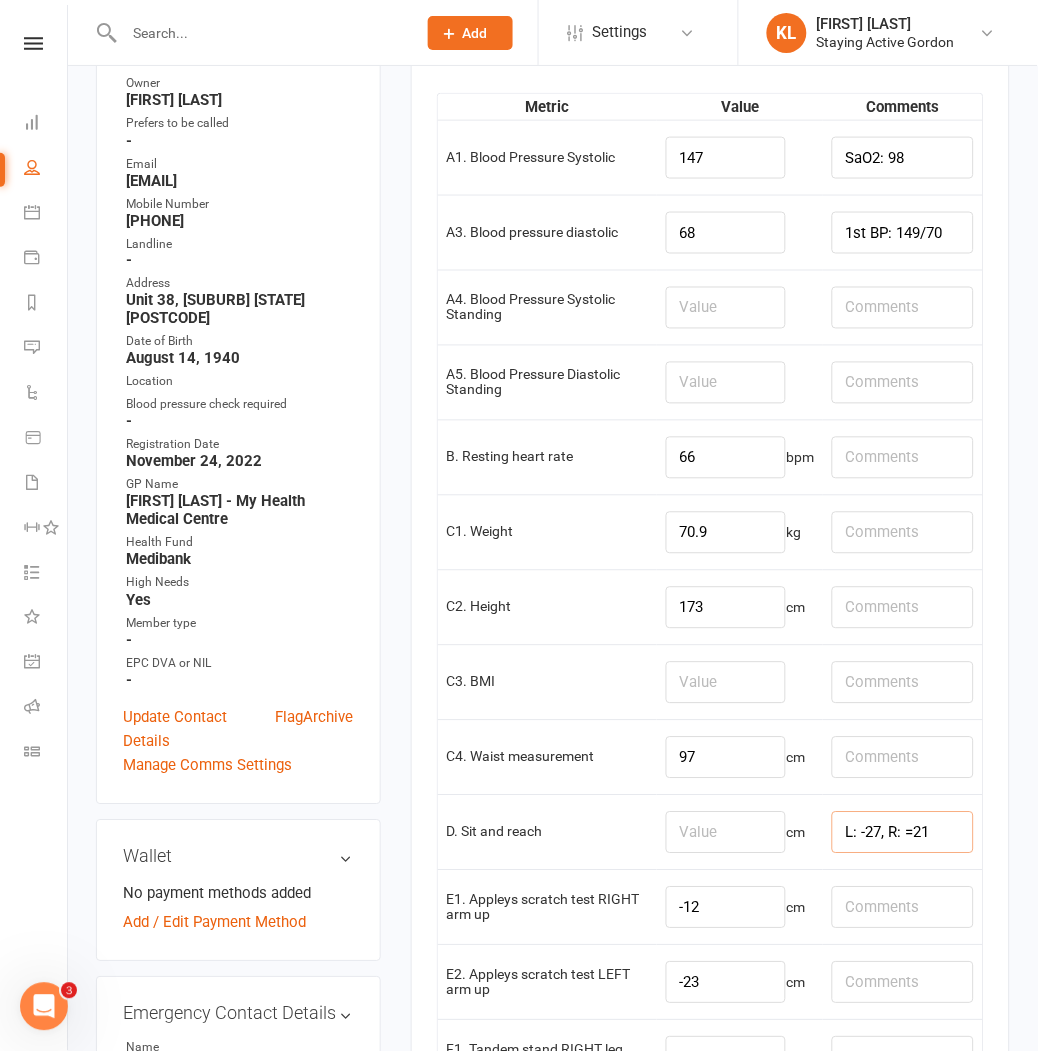 click on "L: -27, R: =21" at bounding box center [903, 833] 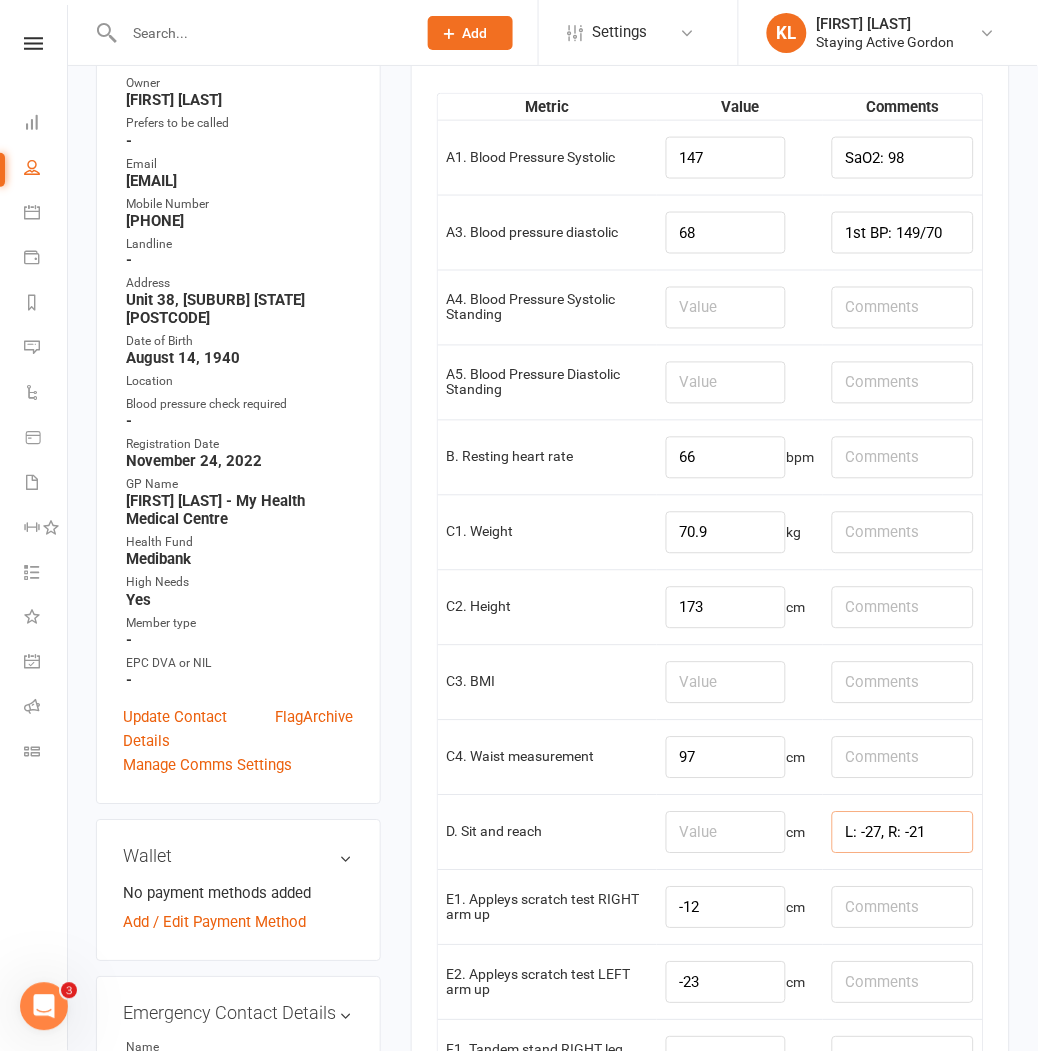 type on "L: -27, R: -21" 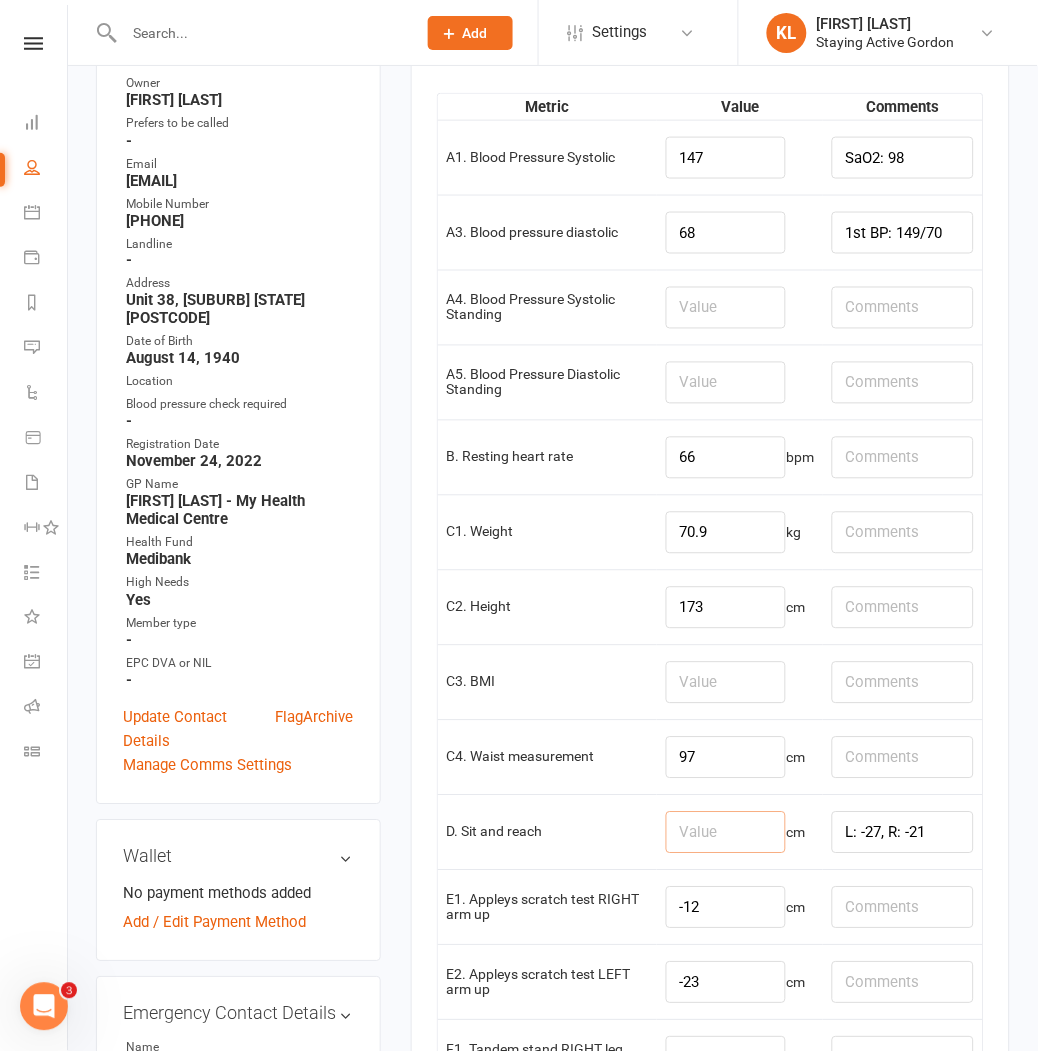 click at bounding box center [726, 833] 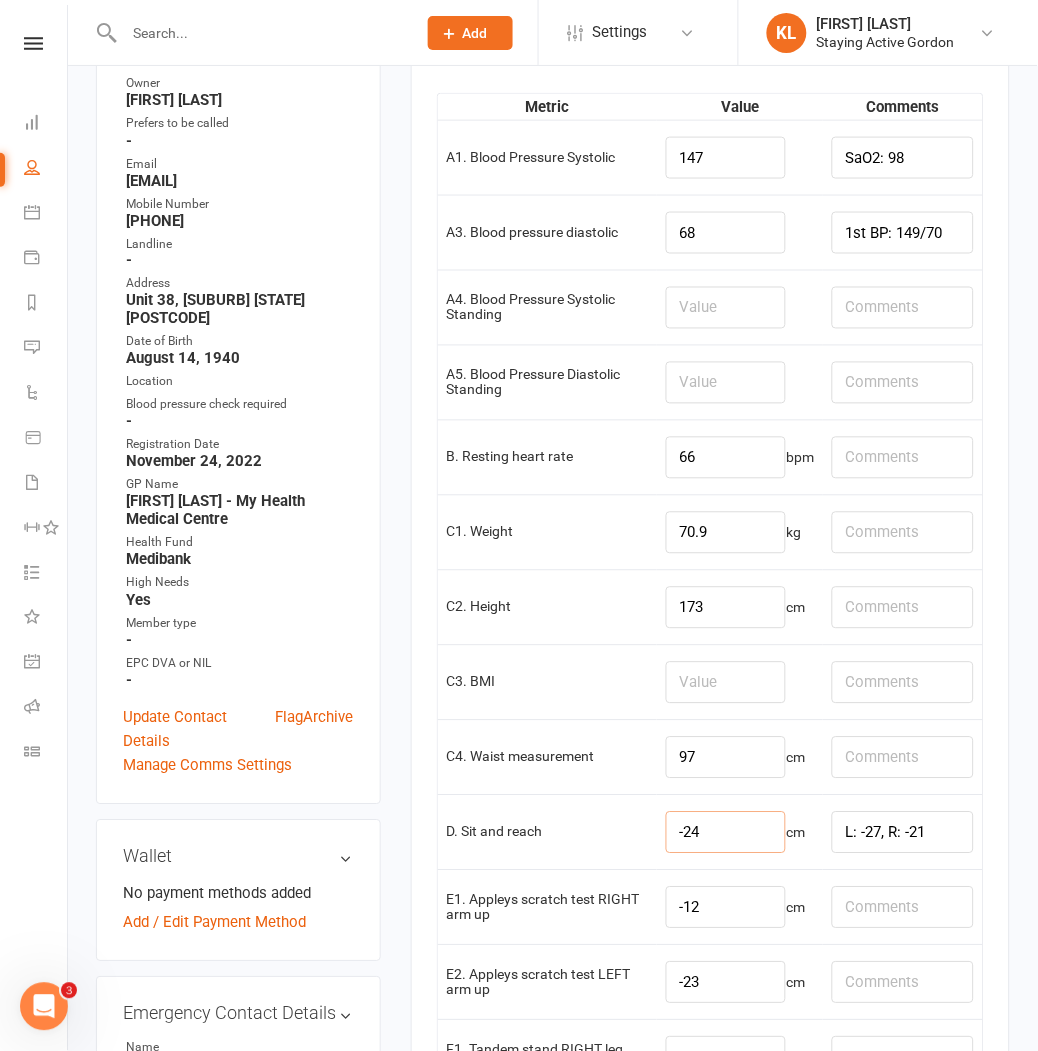 type on "-24" 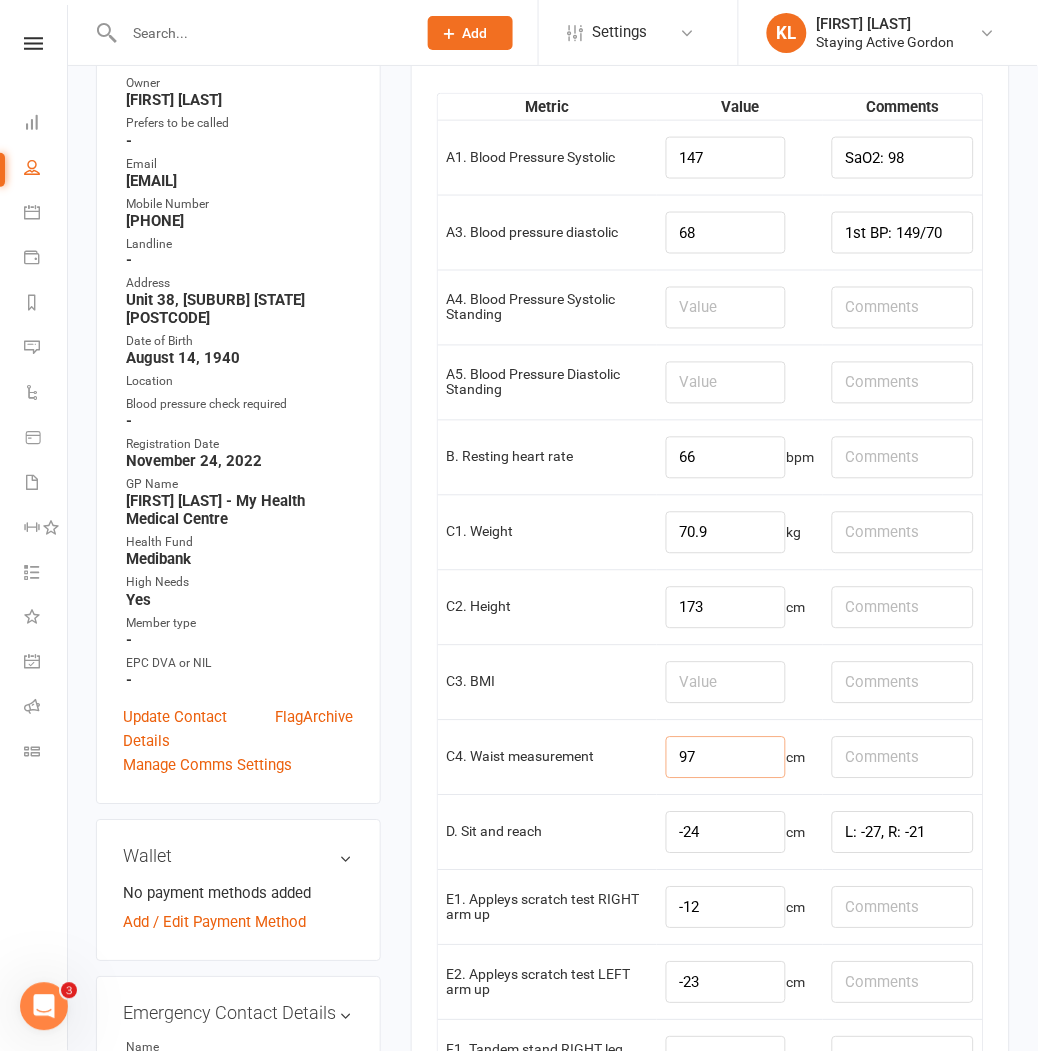 click on "97" at bounding box center [726, 758] 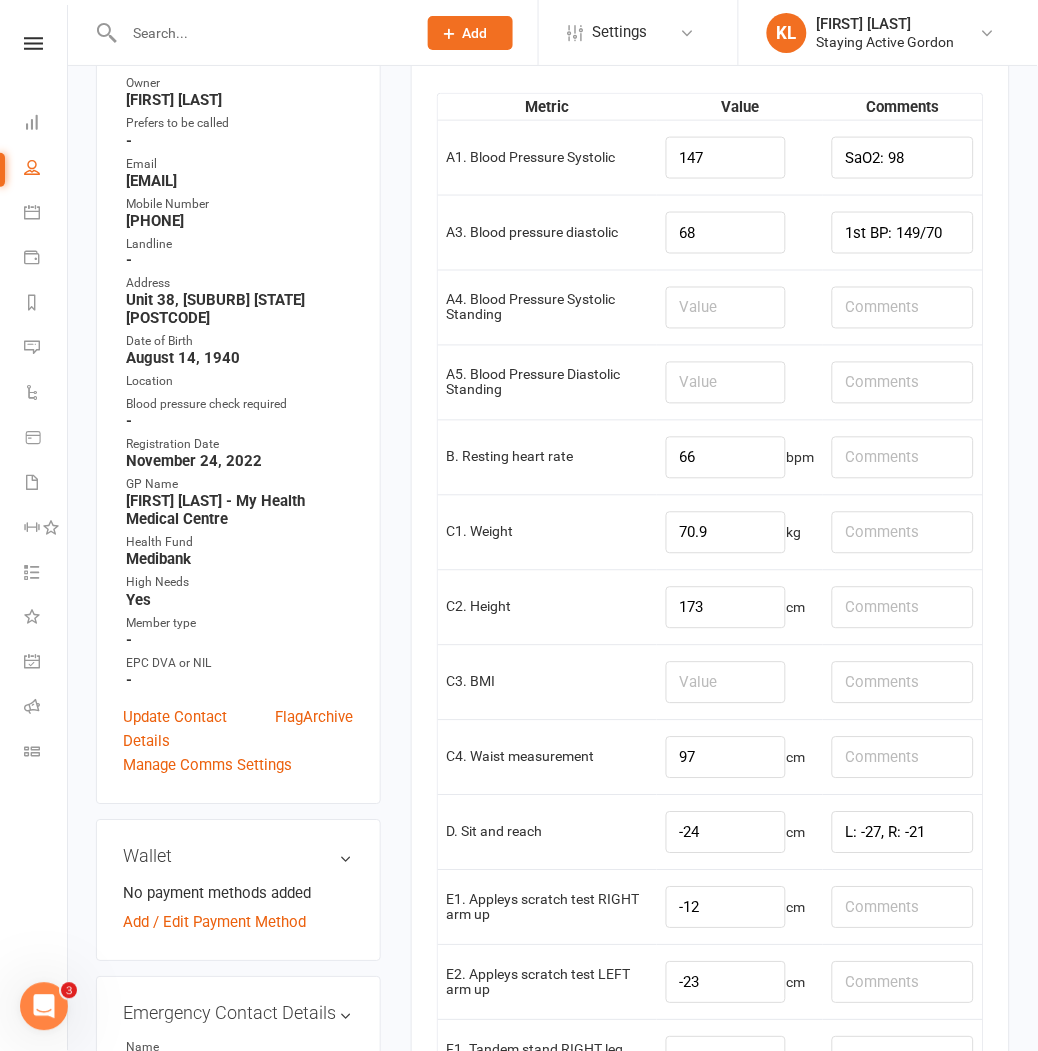 click at bounding box center [740, 682] 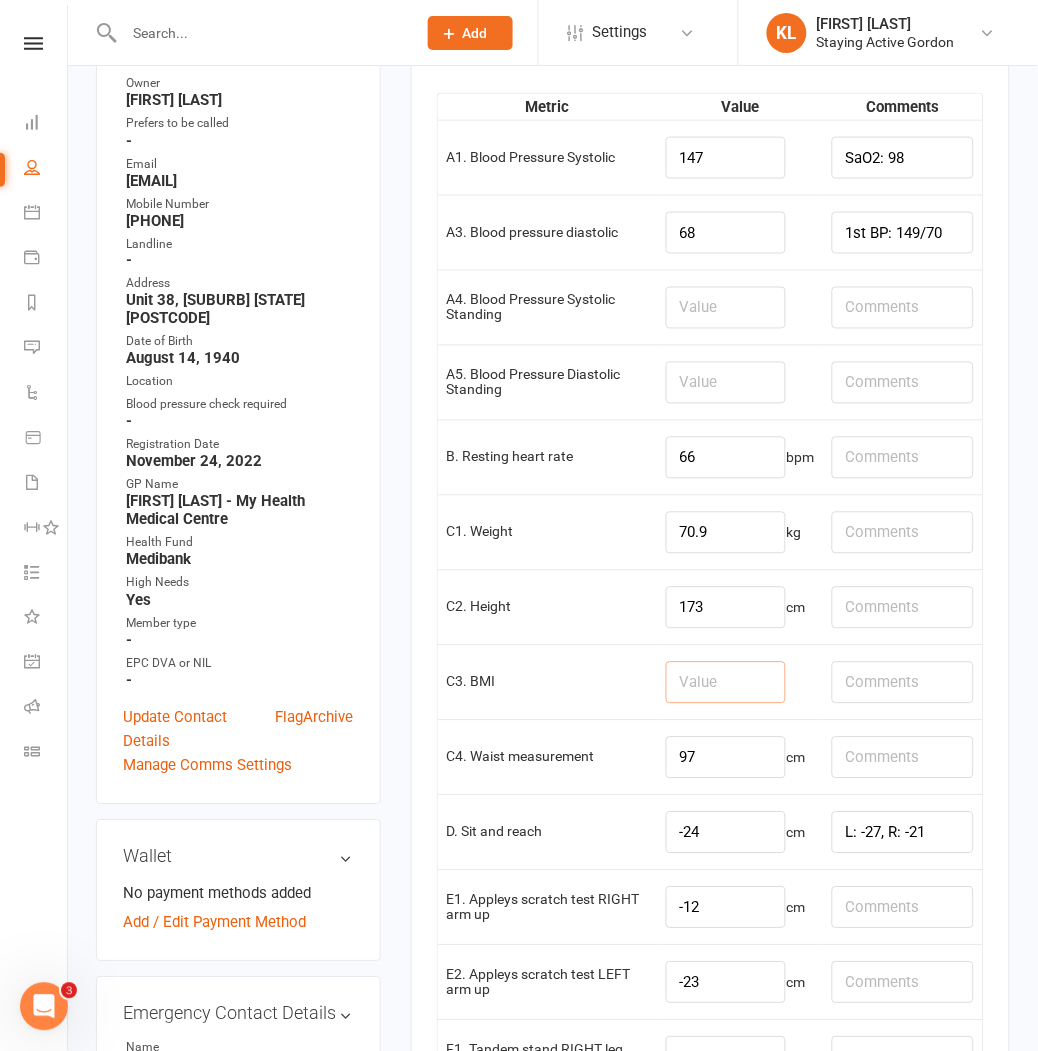 click at bounding box center (726, 683) 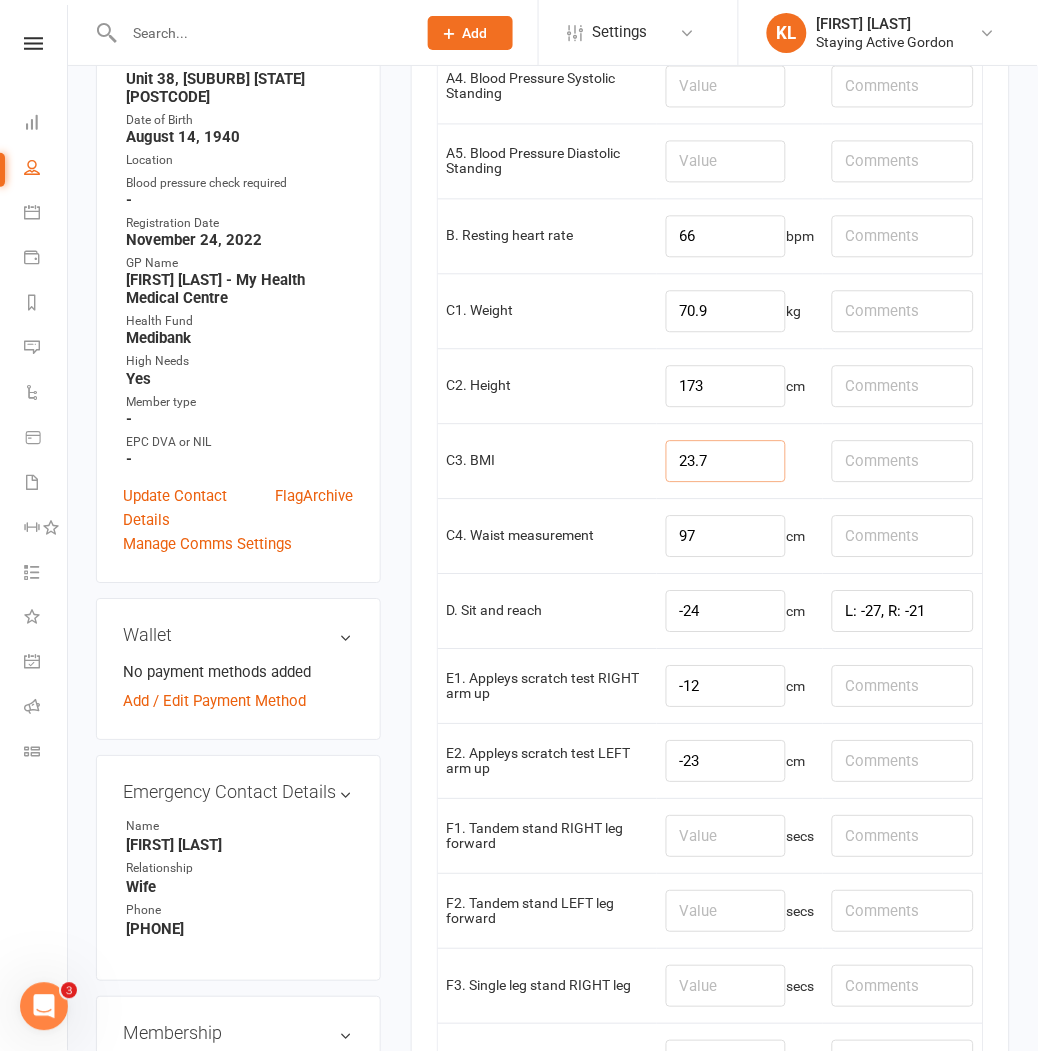 scroll, scrollTop: 555, scrollLeft: 0, axis: vertical 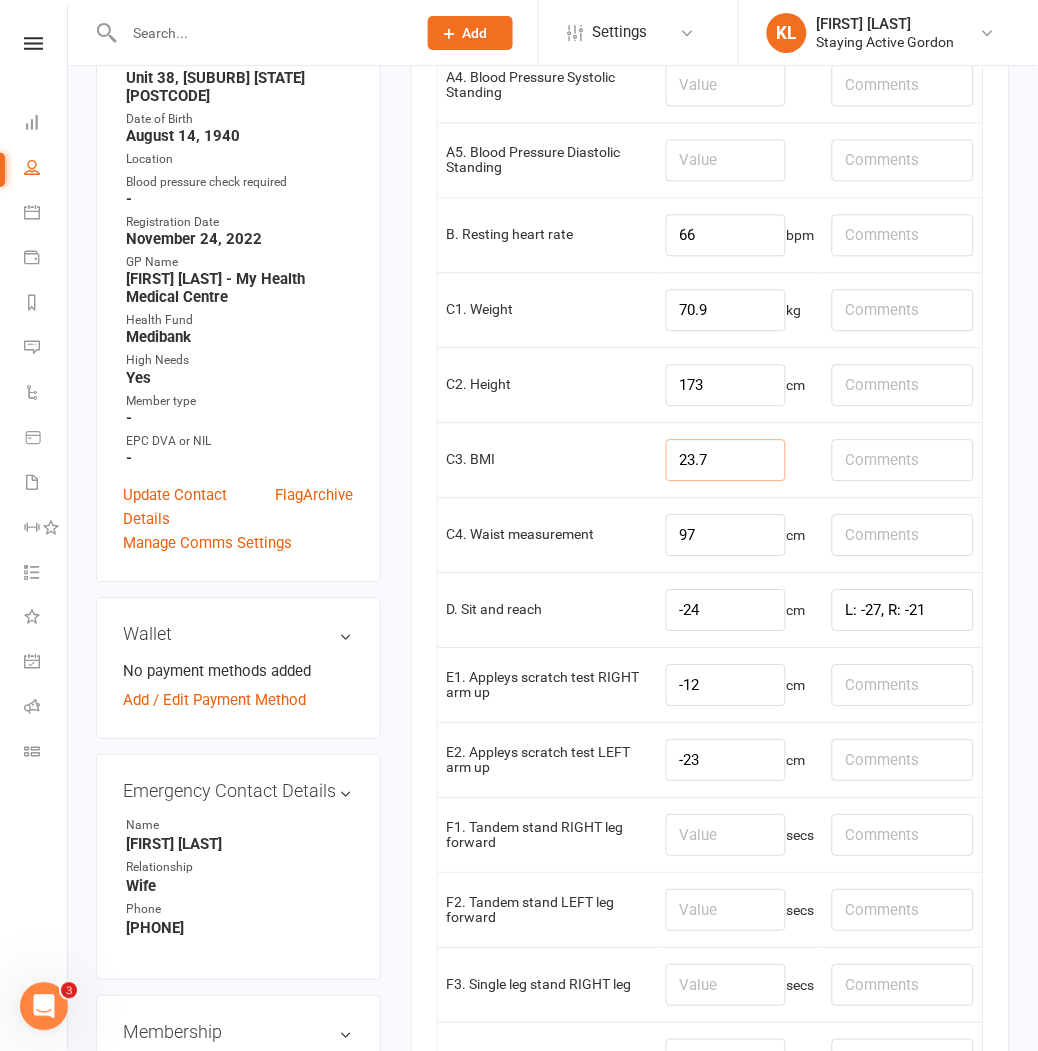 type on "23.7" 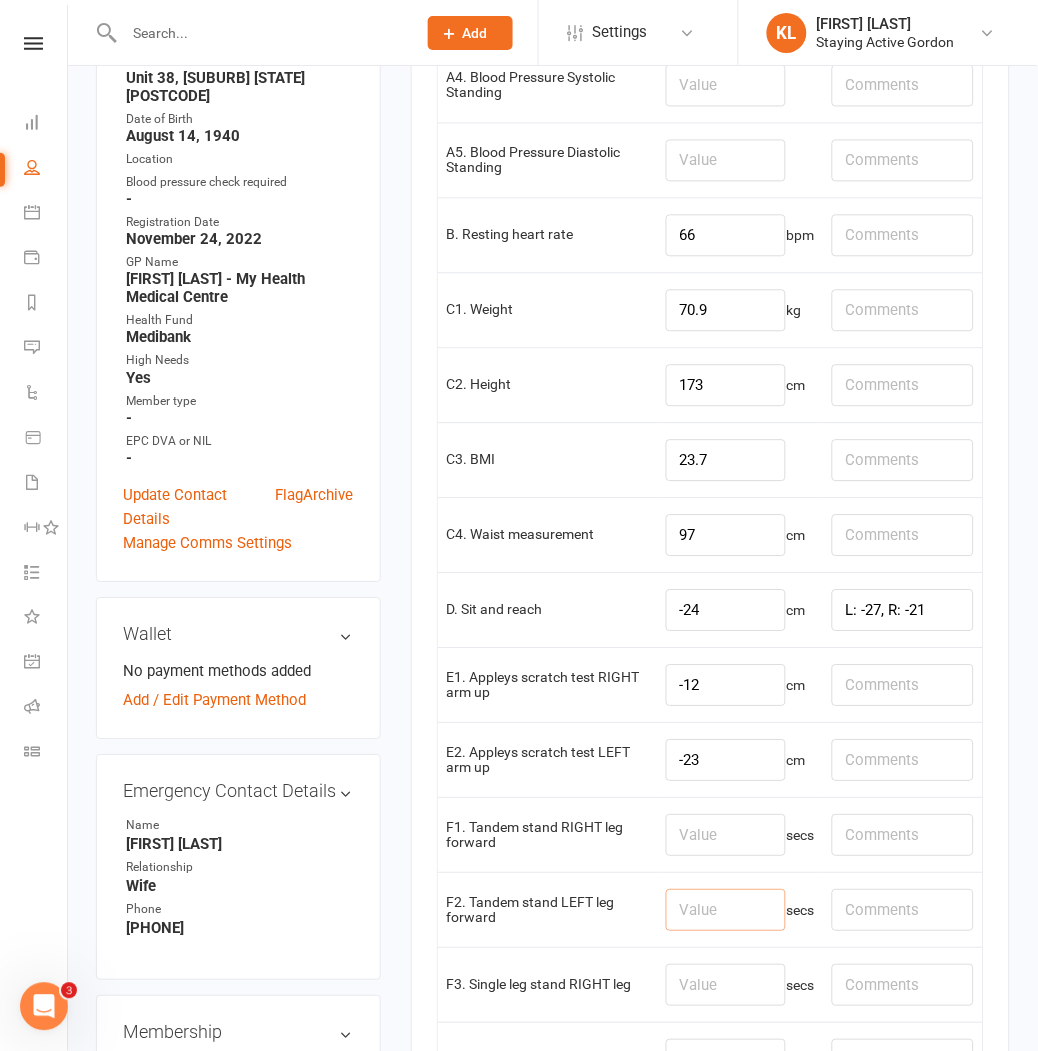 click at bounding box center [726, 911] 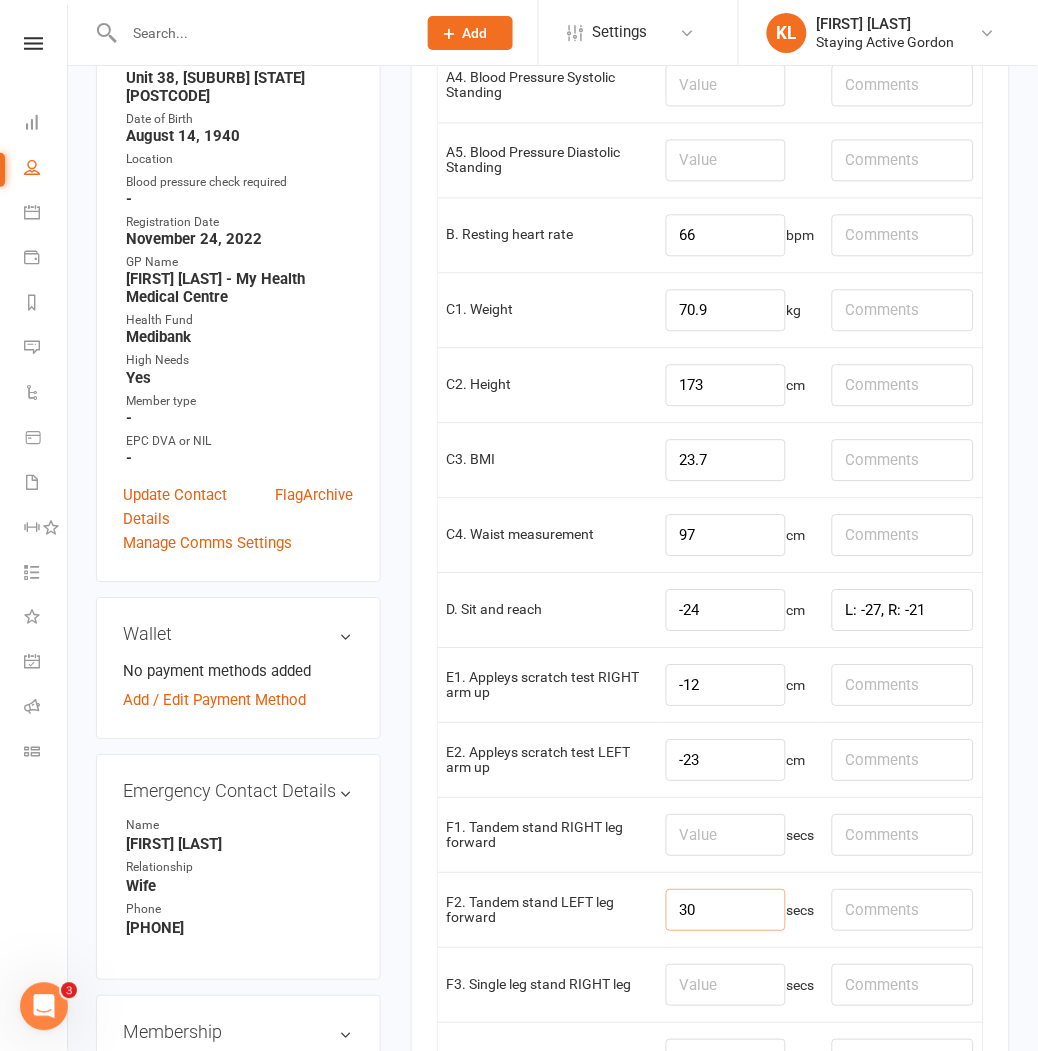 type on "30" 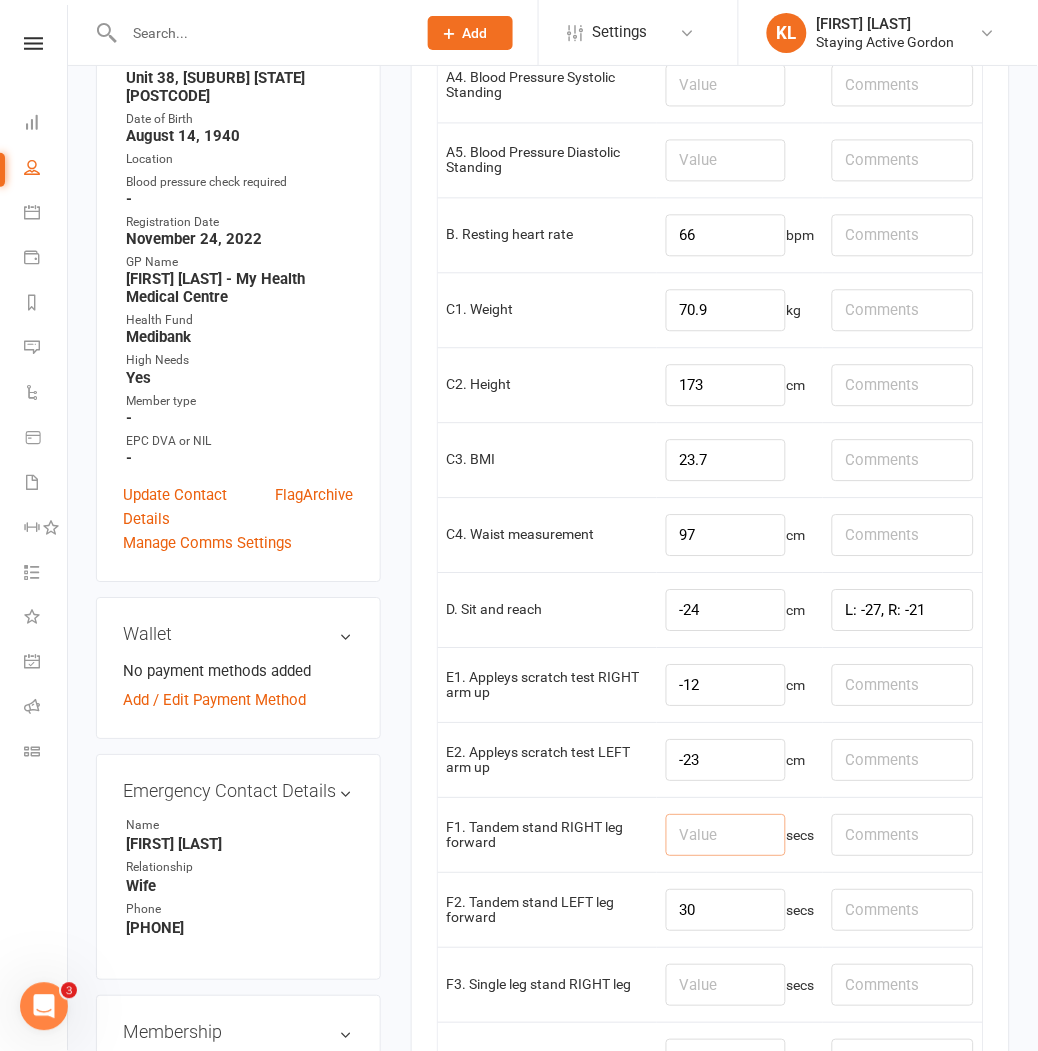 click at bounding box center [726, 836] 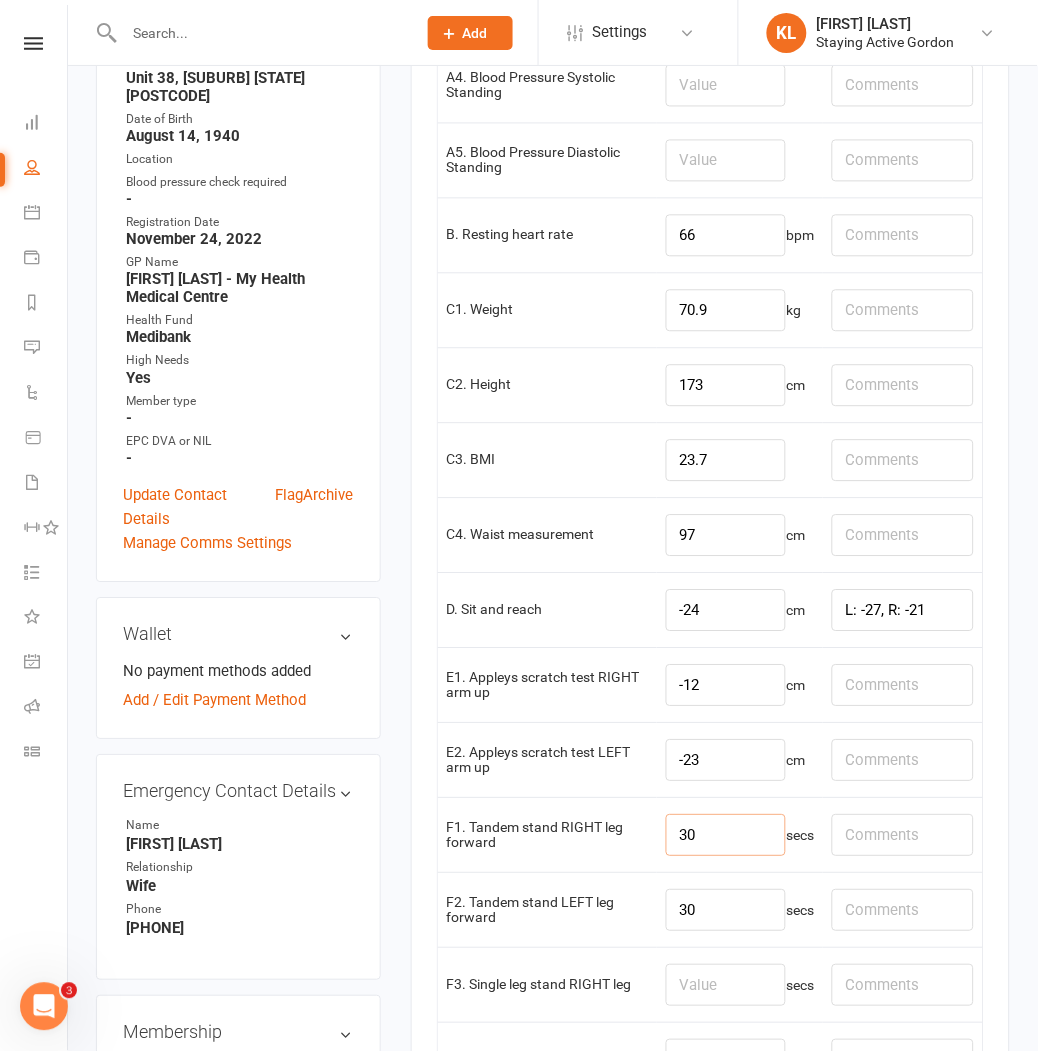 type on "30" 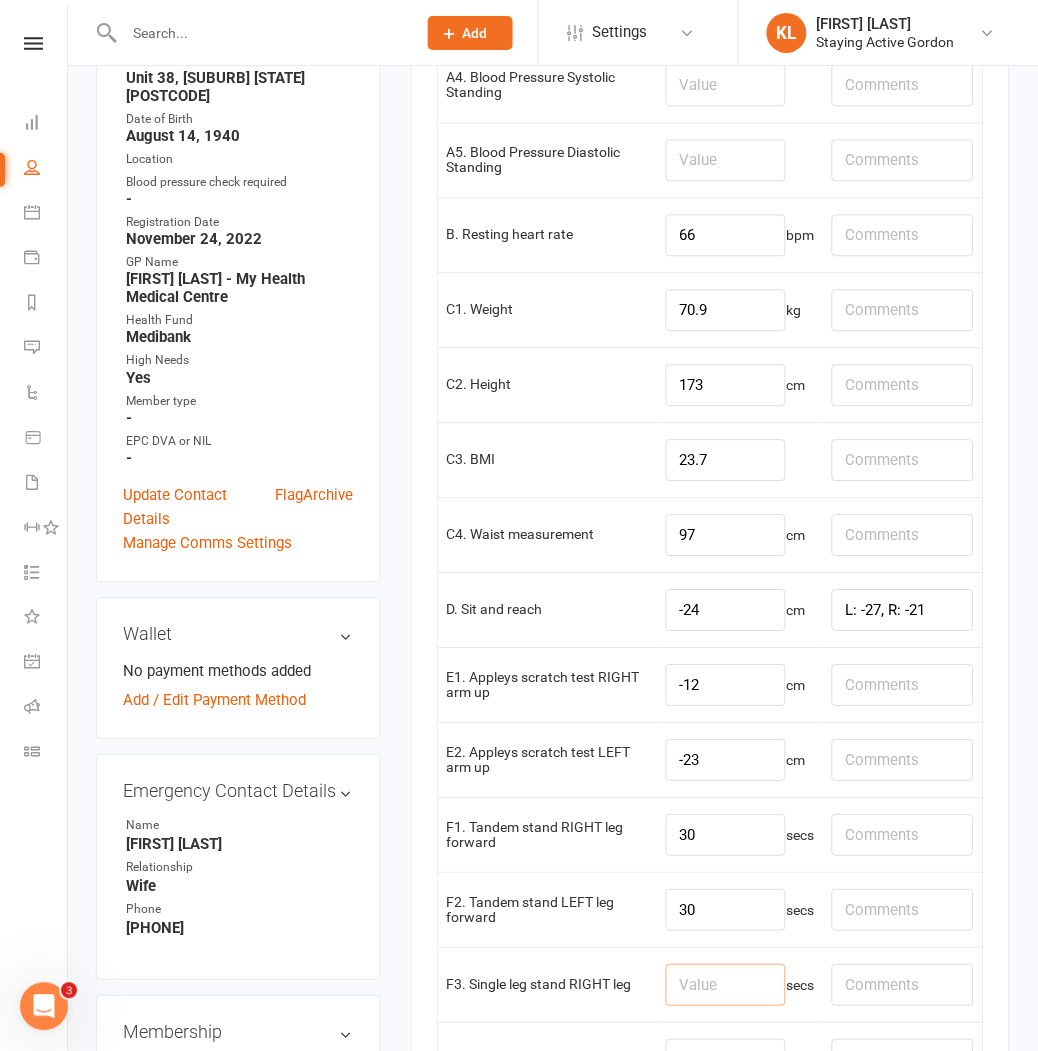 click at bounding box center [726, 986] 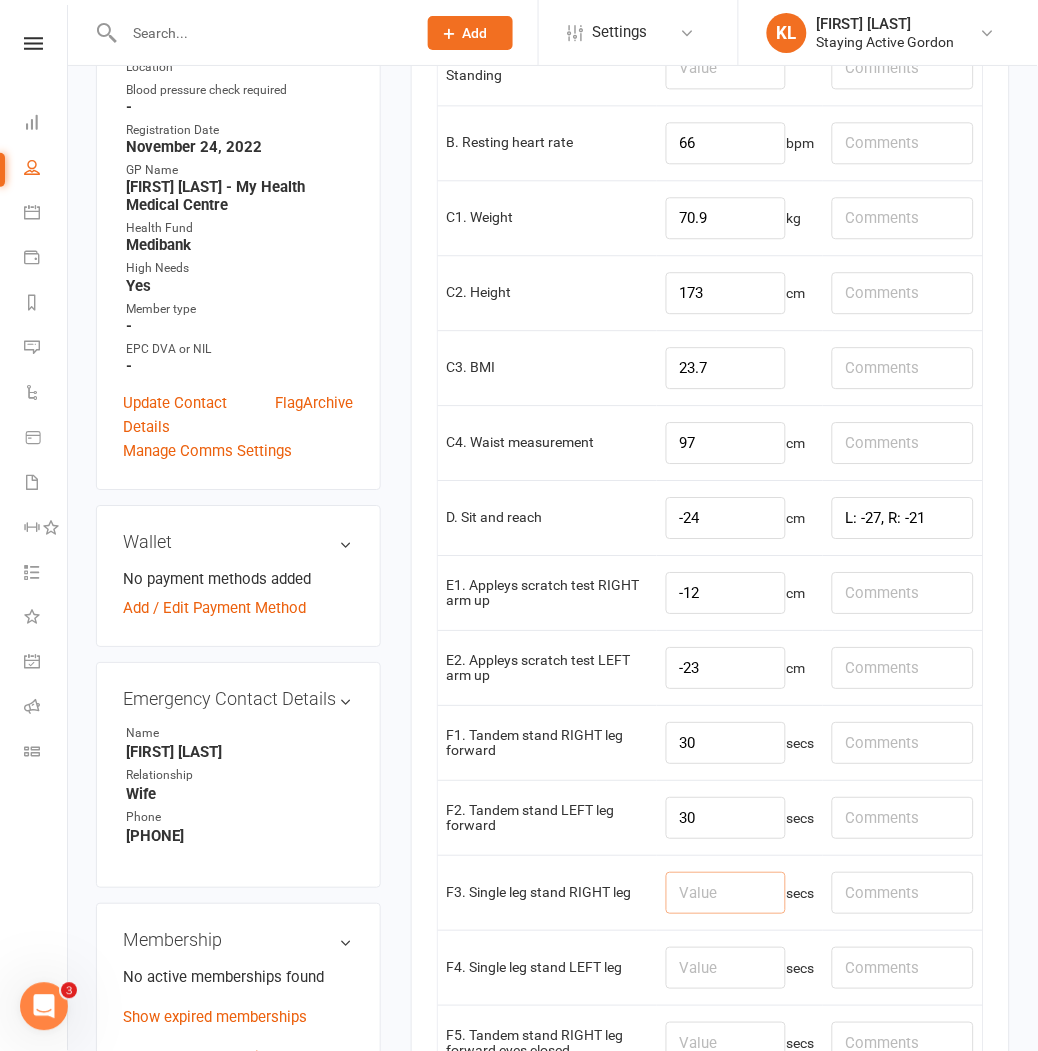 scroll, scrollTop: 666, scrollLeft: 0, axis: vertical 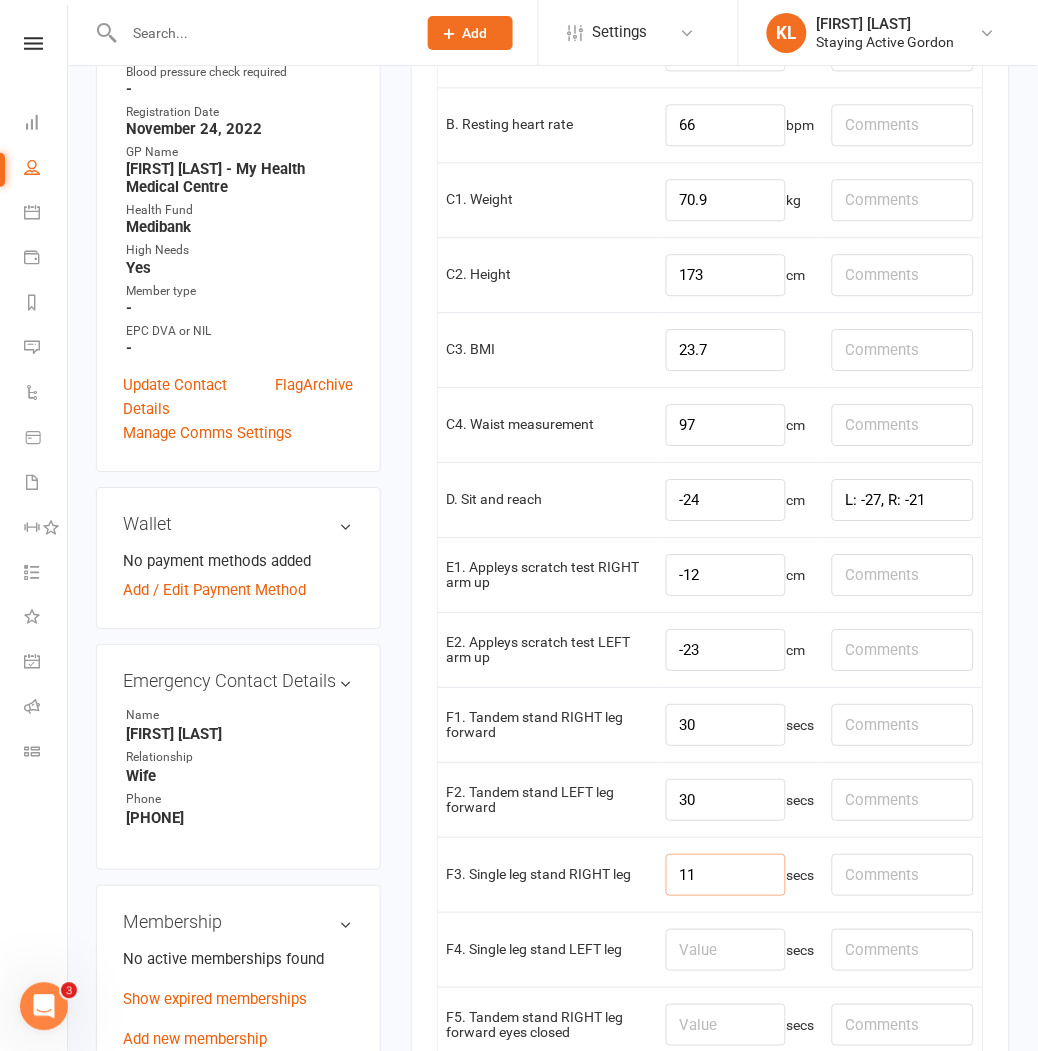 type on "11" 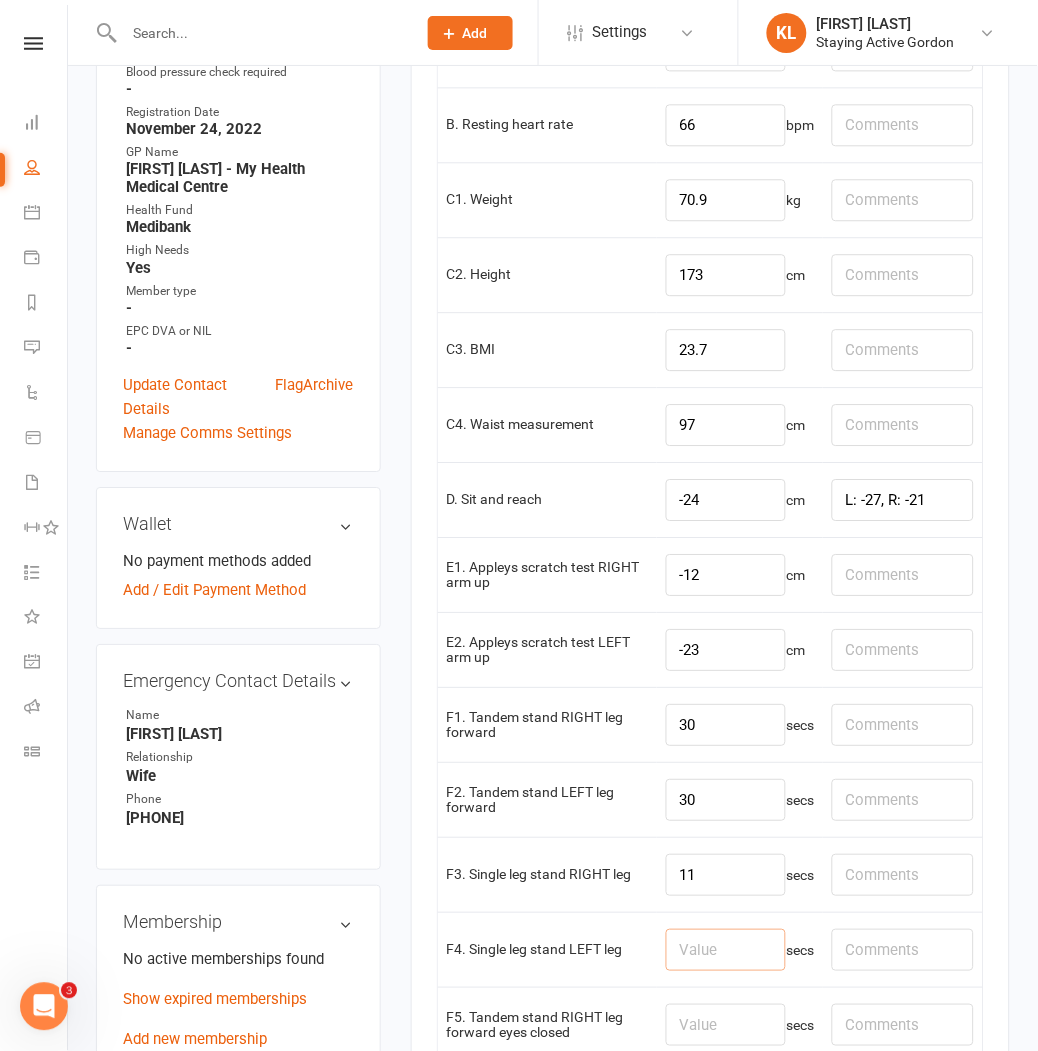 click at bounding box center (726, 950) 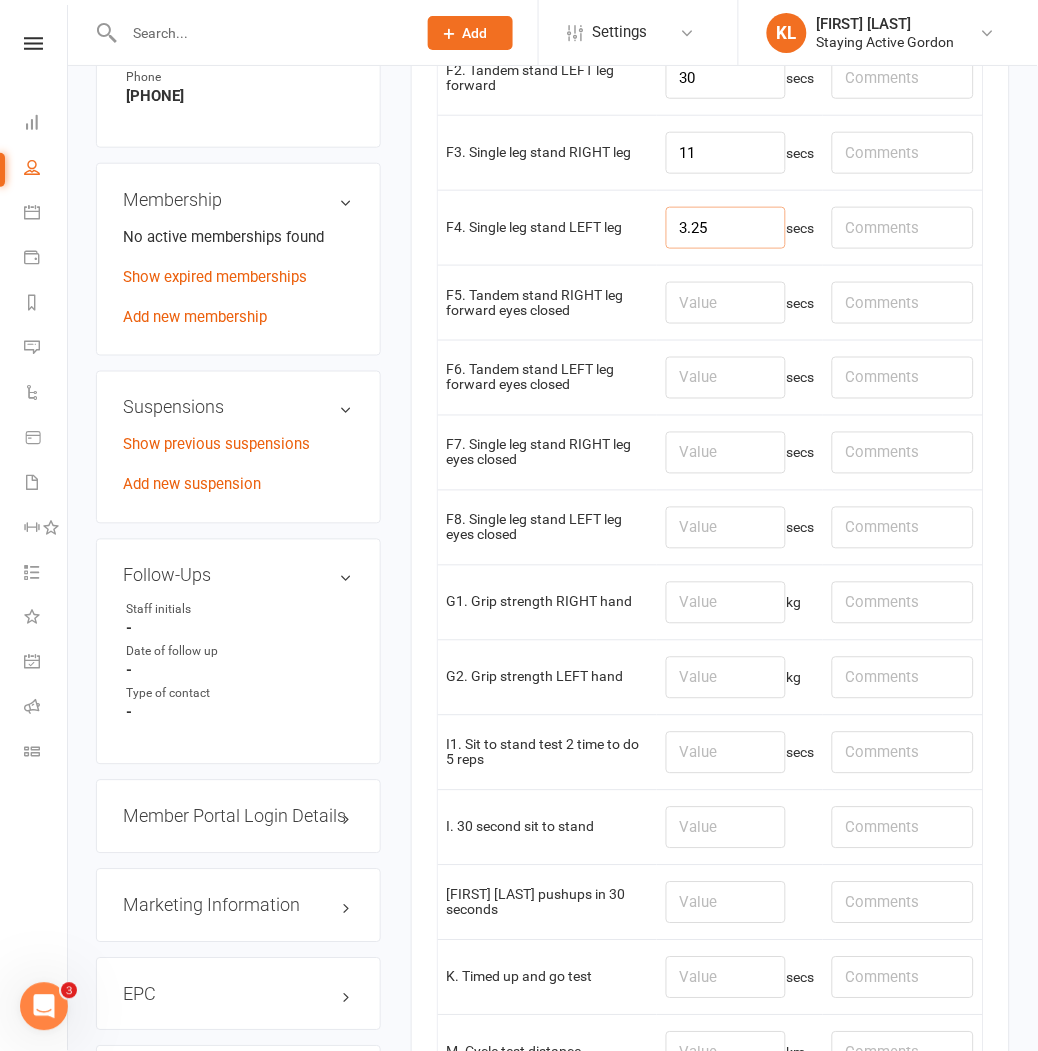 scroll, scrollTop: 1444, scrollLeft: 0, axis: vertical 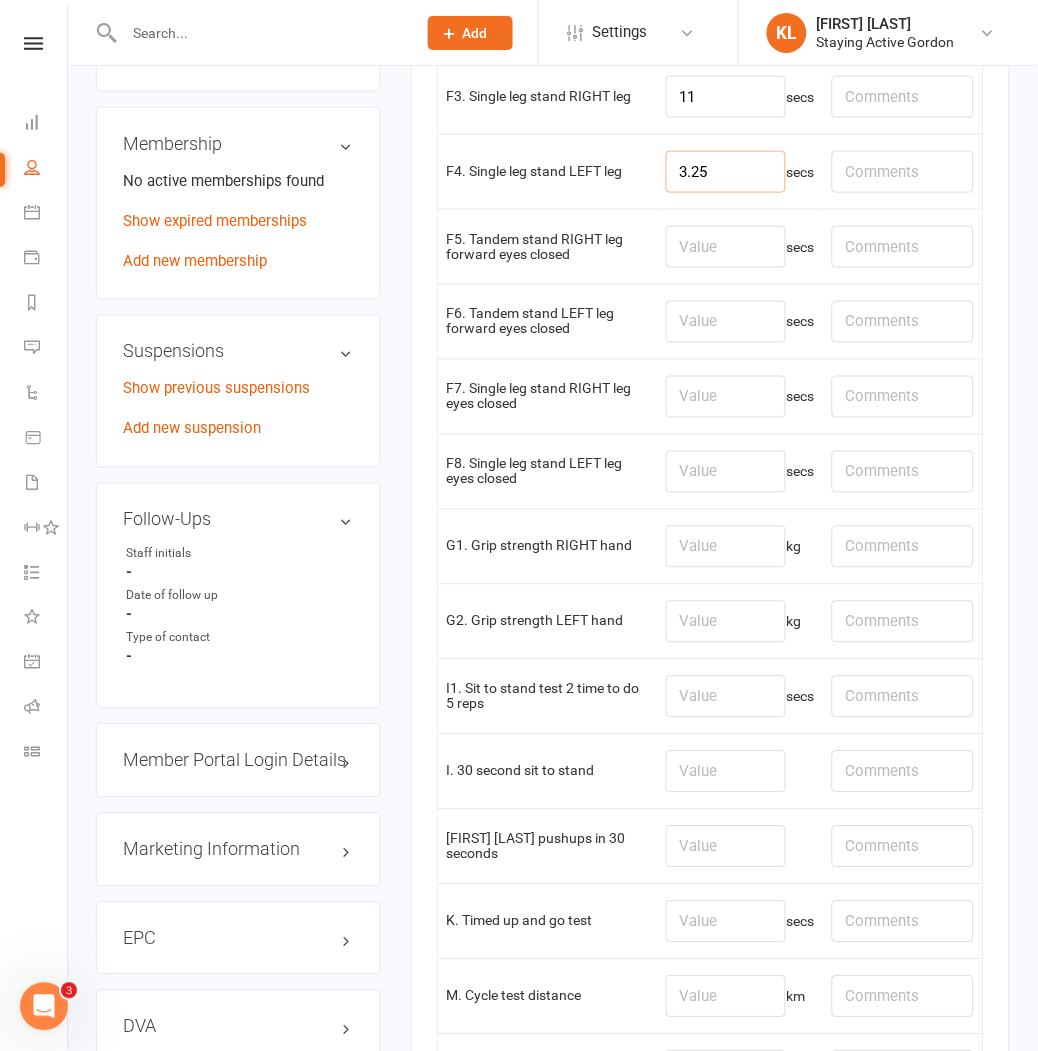 type on "3.25" 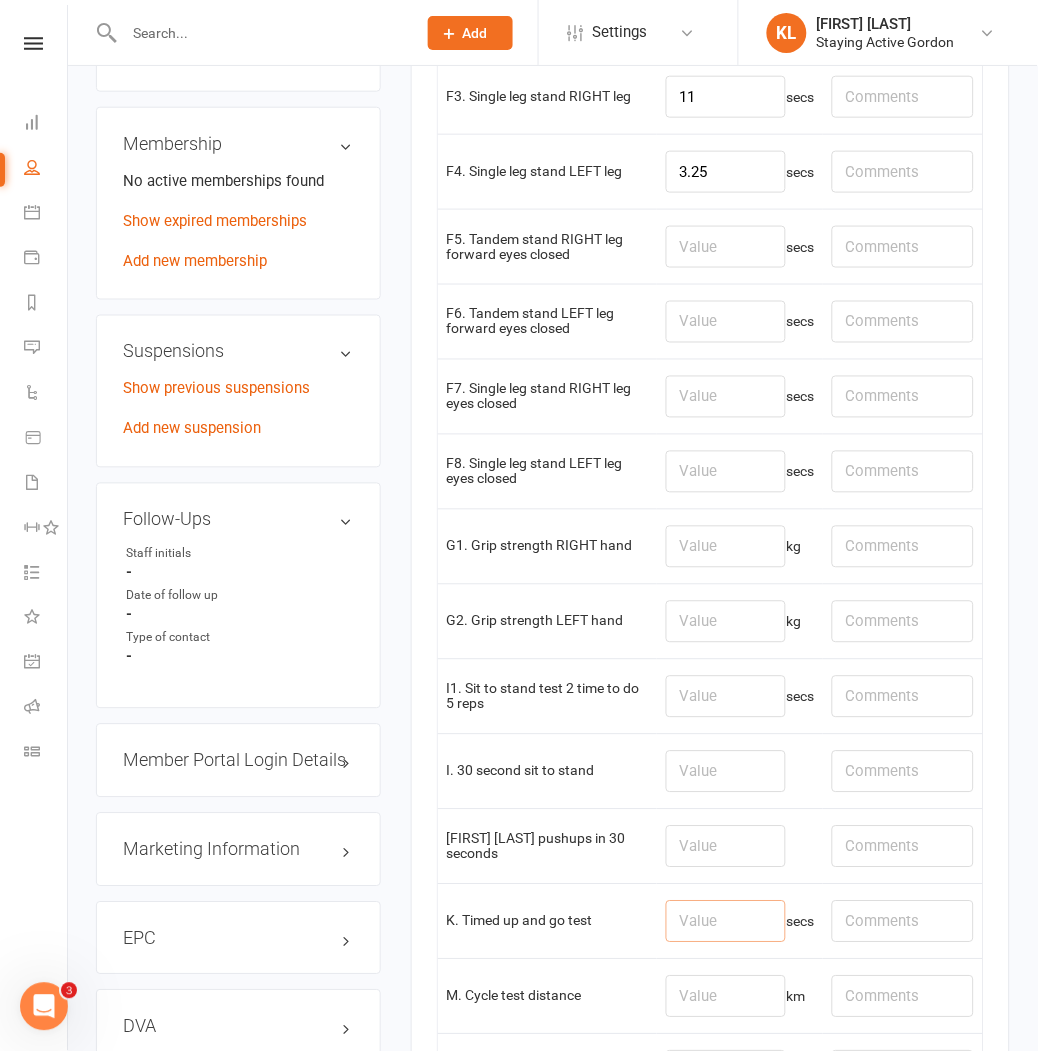 click at bounding box center (726, 922) 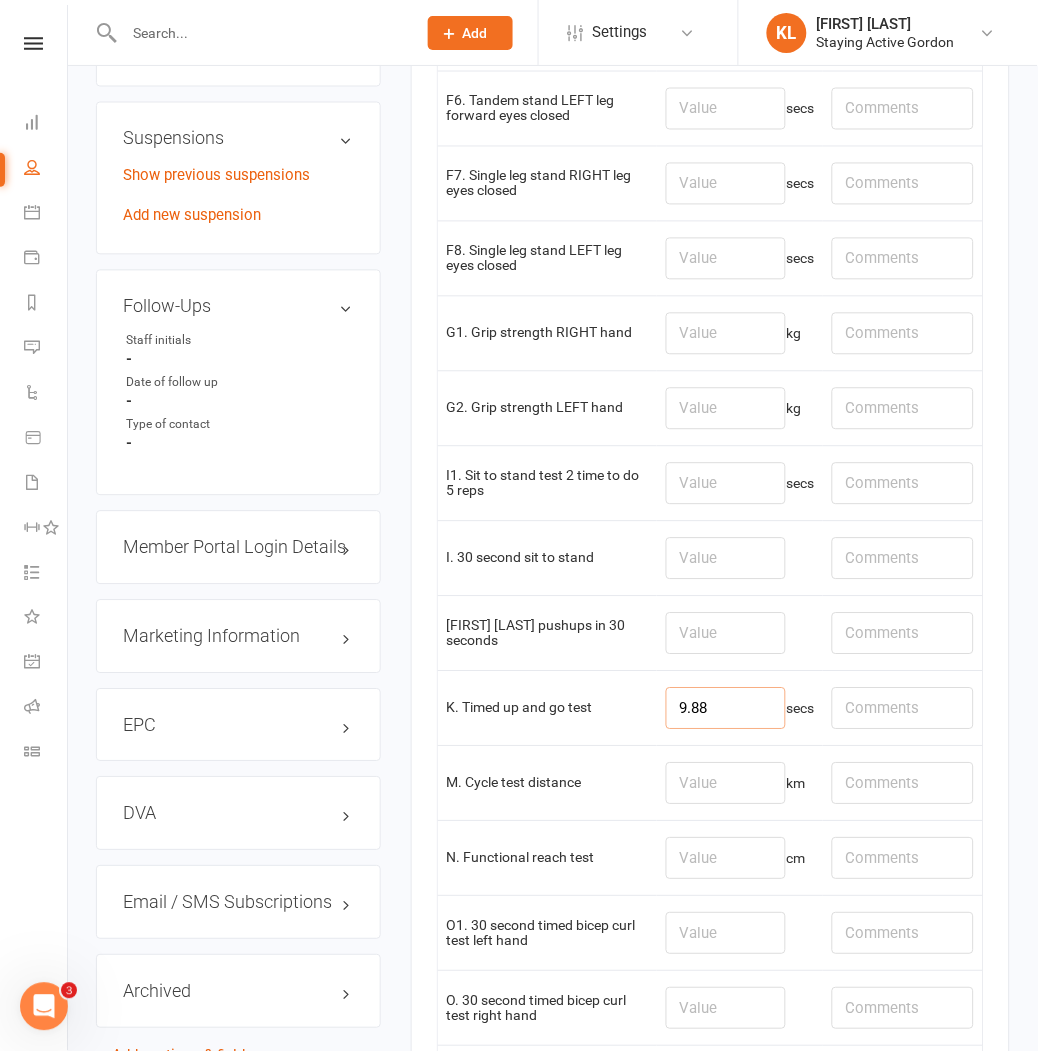 scroll, scrollTop: 1666, scrollLeft: 0, axis: vertical 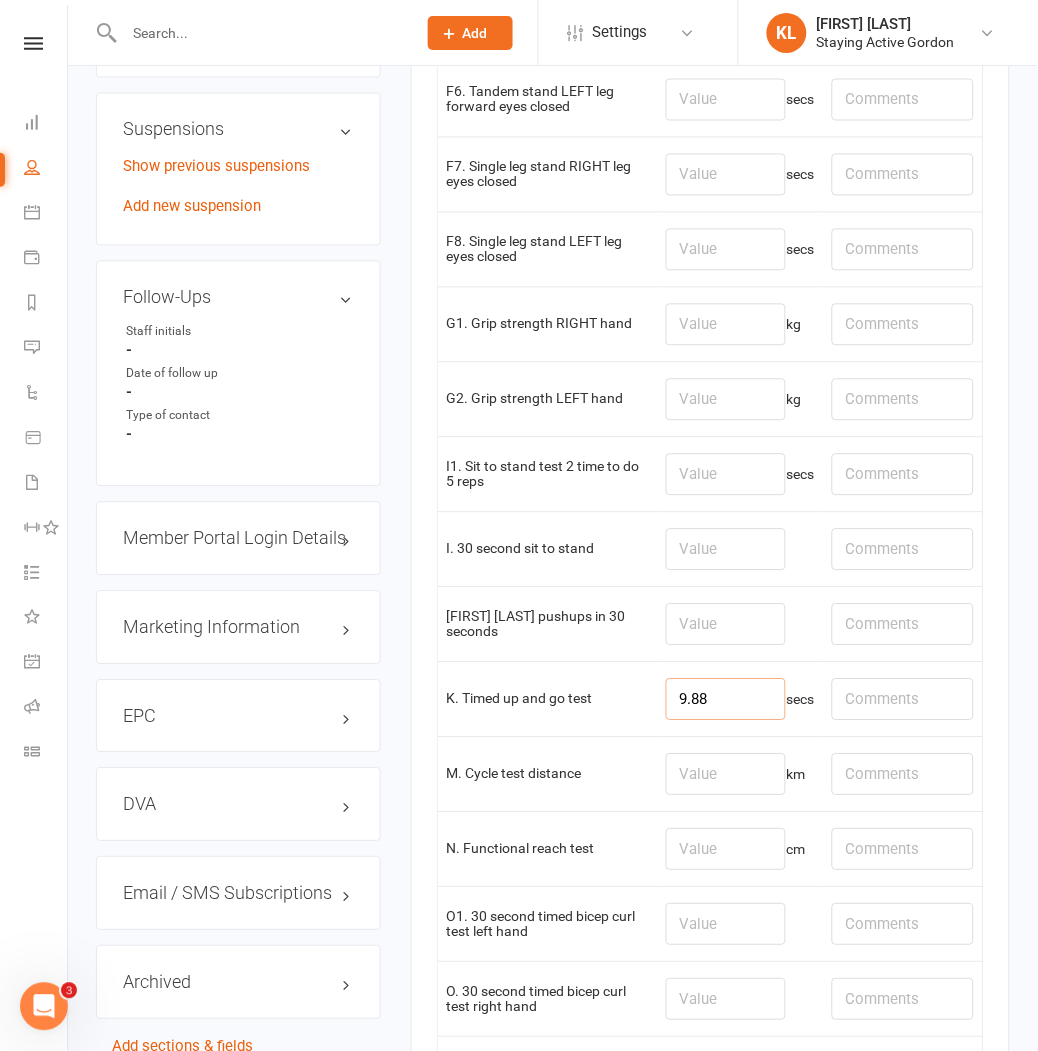 type on "9.88" 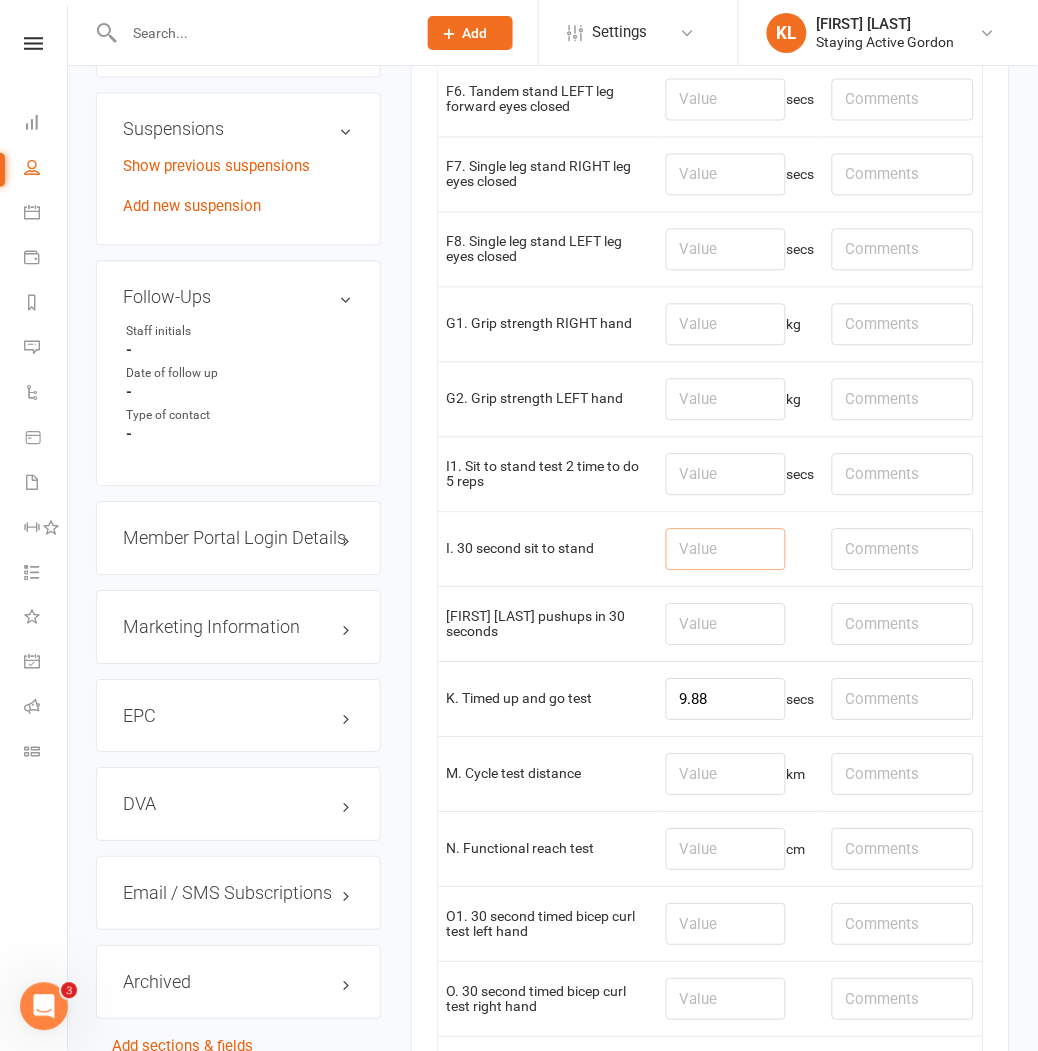click at bounding box center [726, 550] 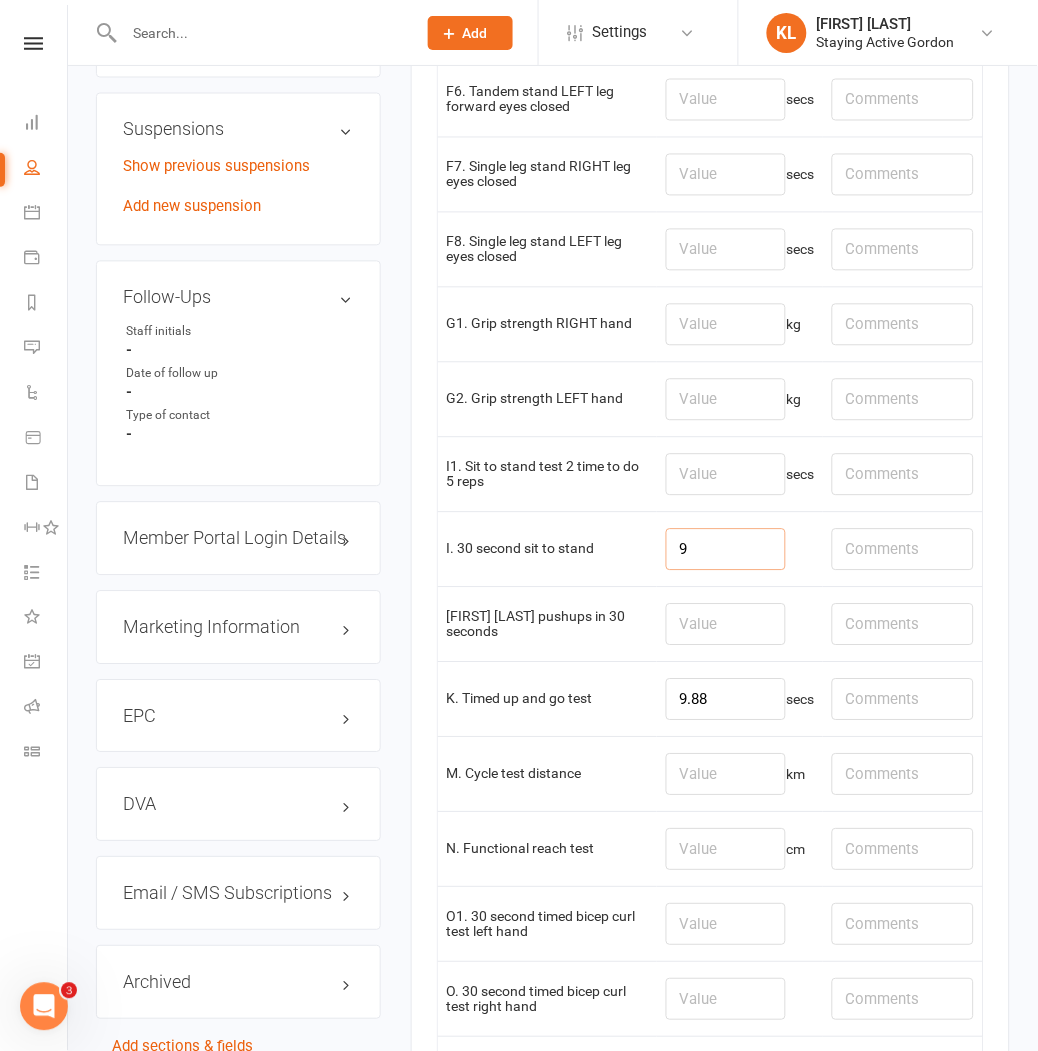 type on "9" 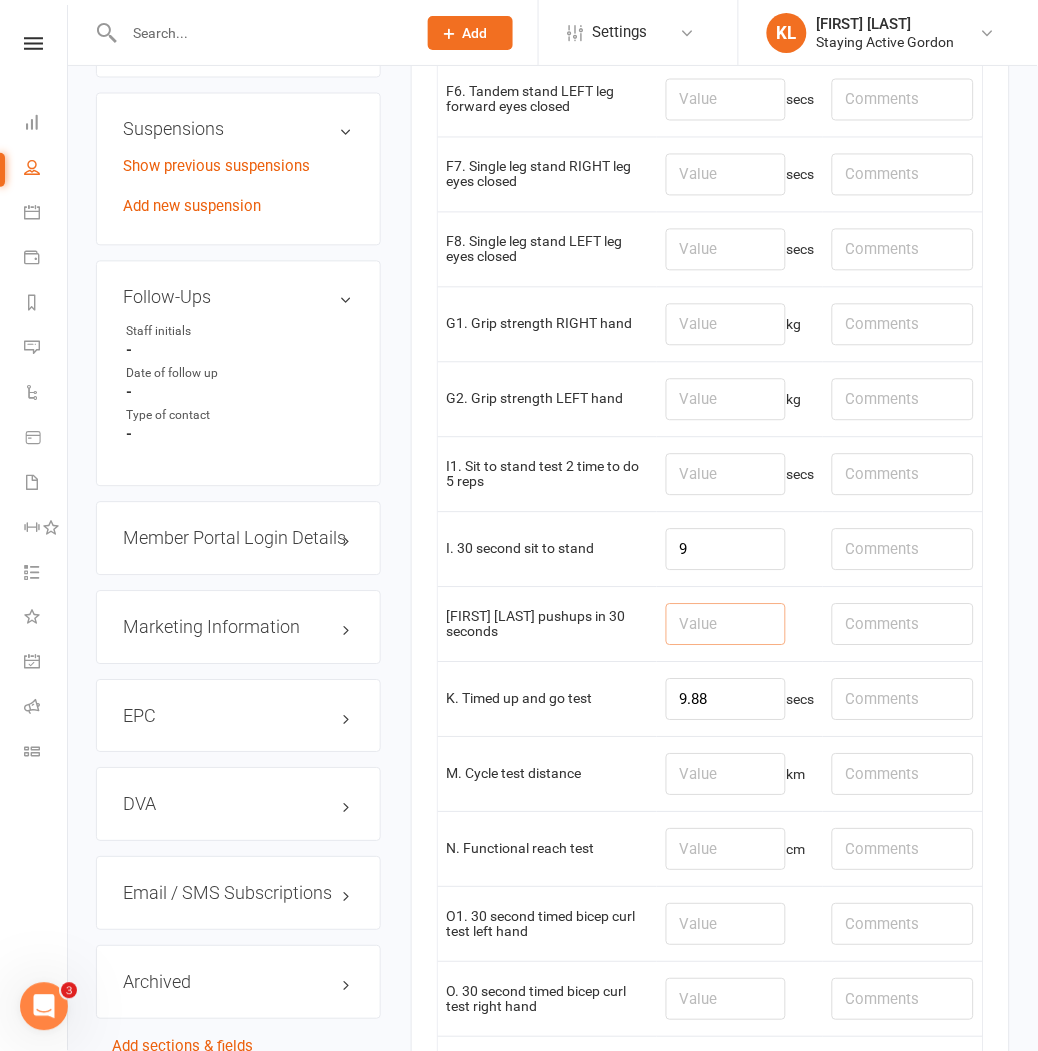 click at bounding box center [726, 625] 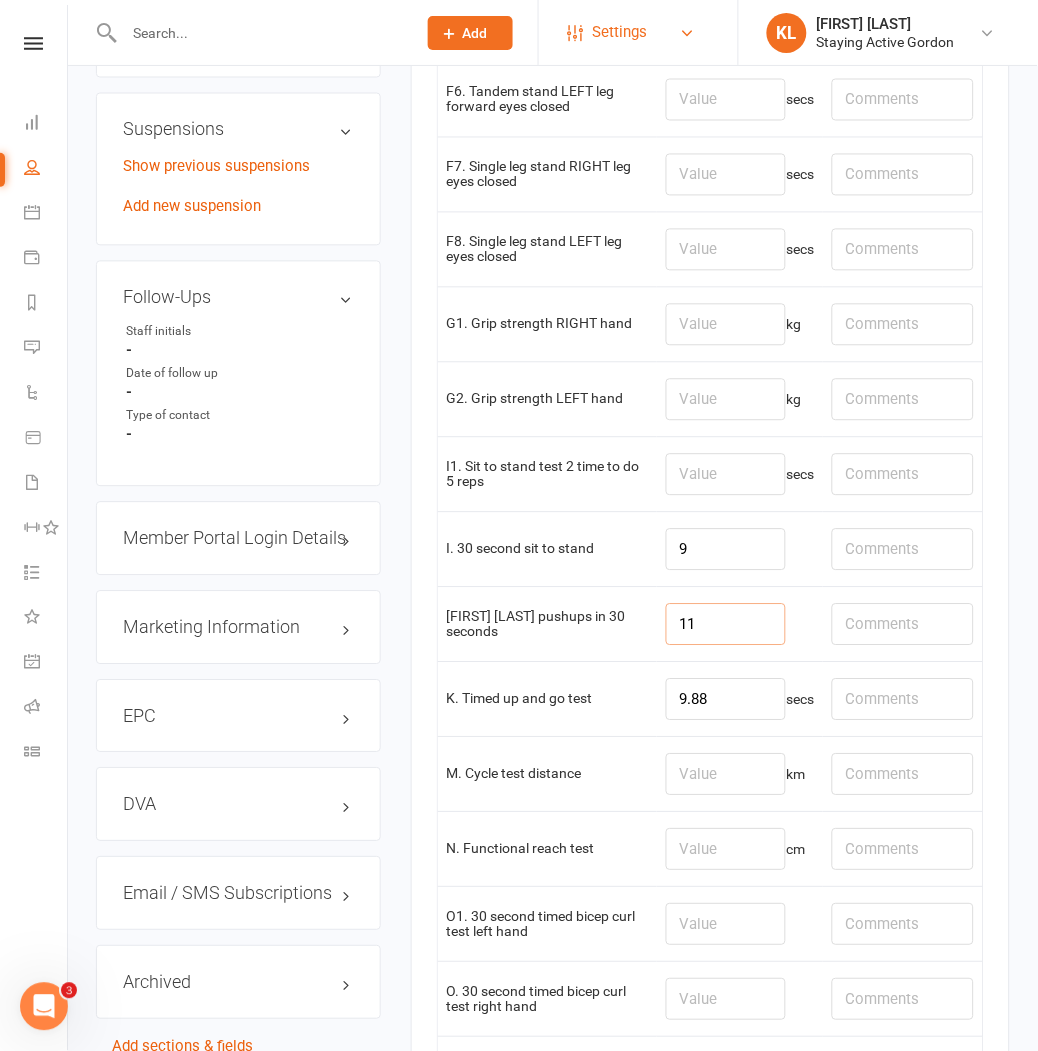 type on "11" 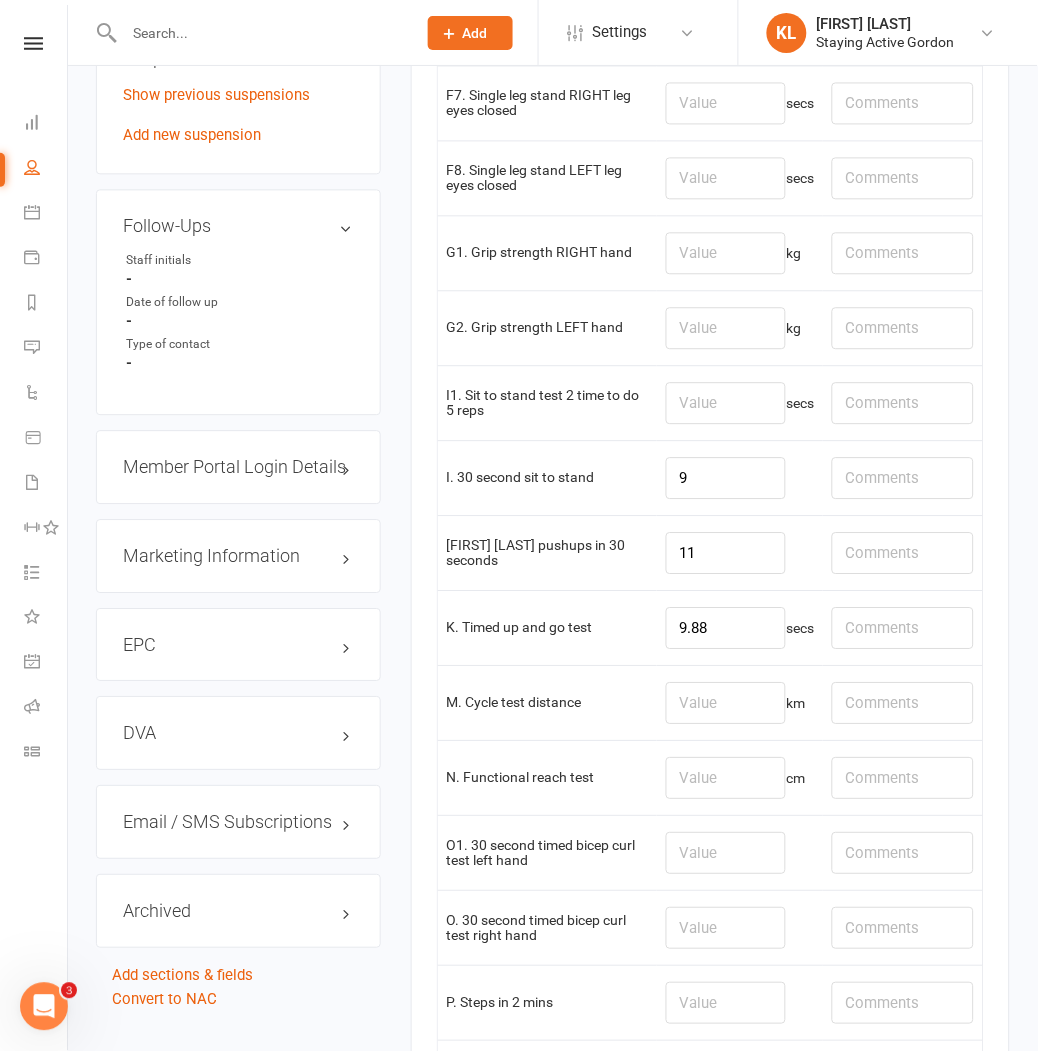 scroll, scrollTop: 1777, scrollLeft: 0, axis: vertical 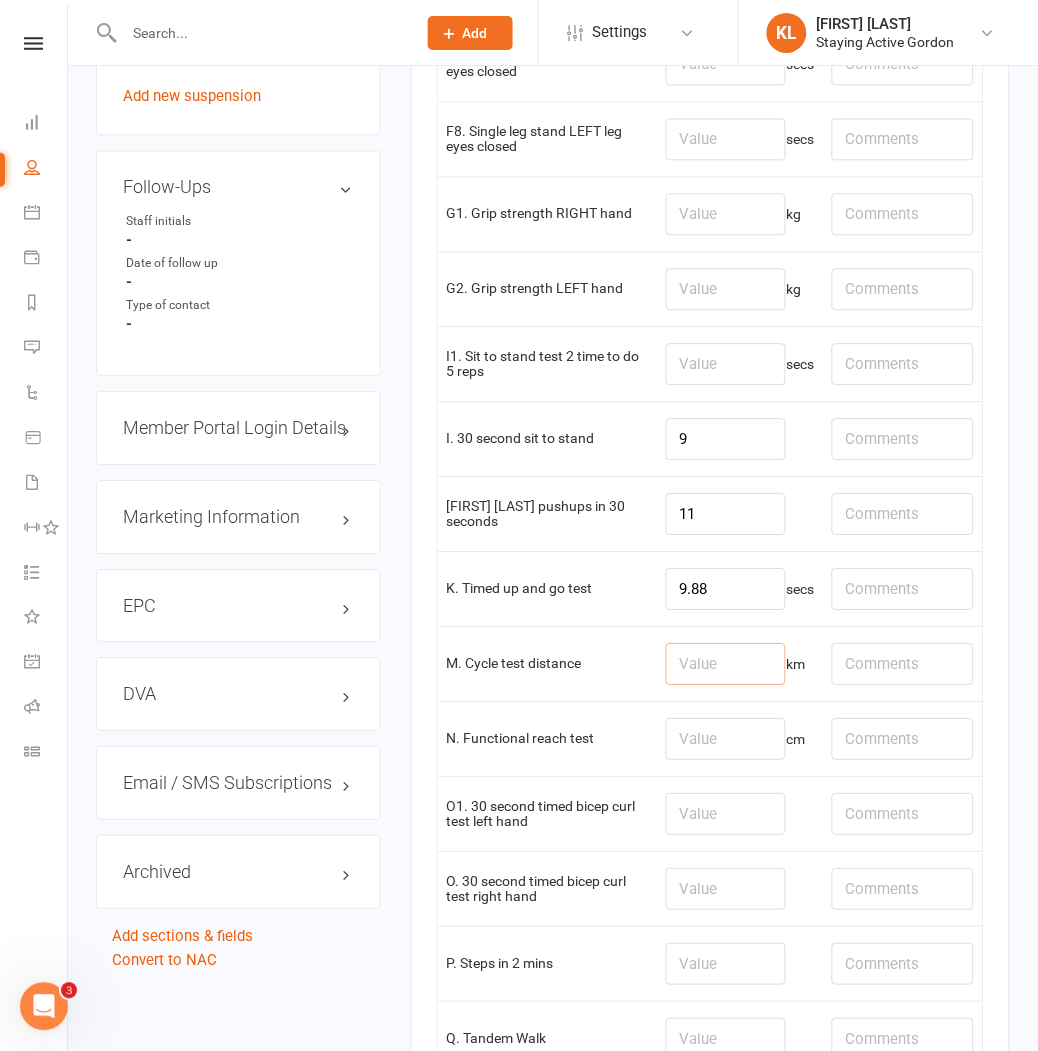 click at bounding box center (726, 664) 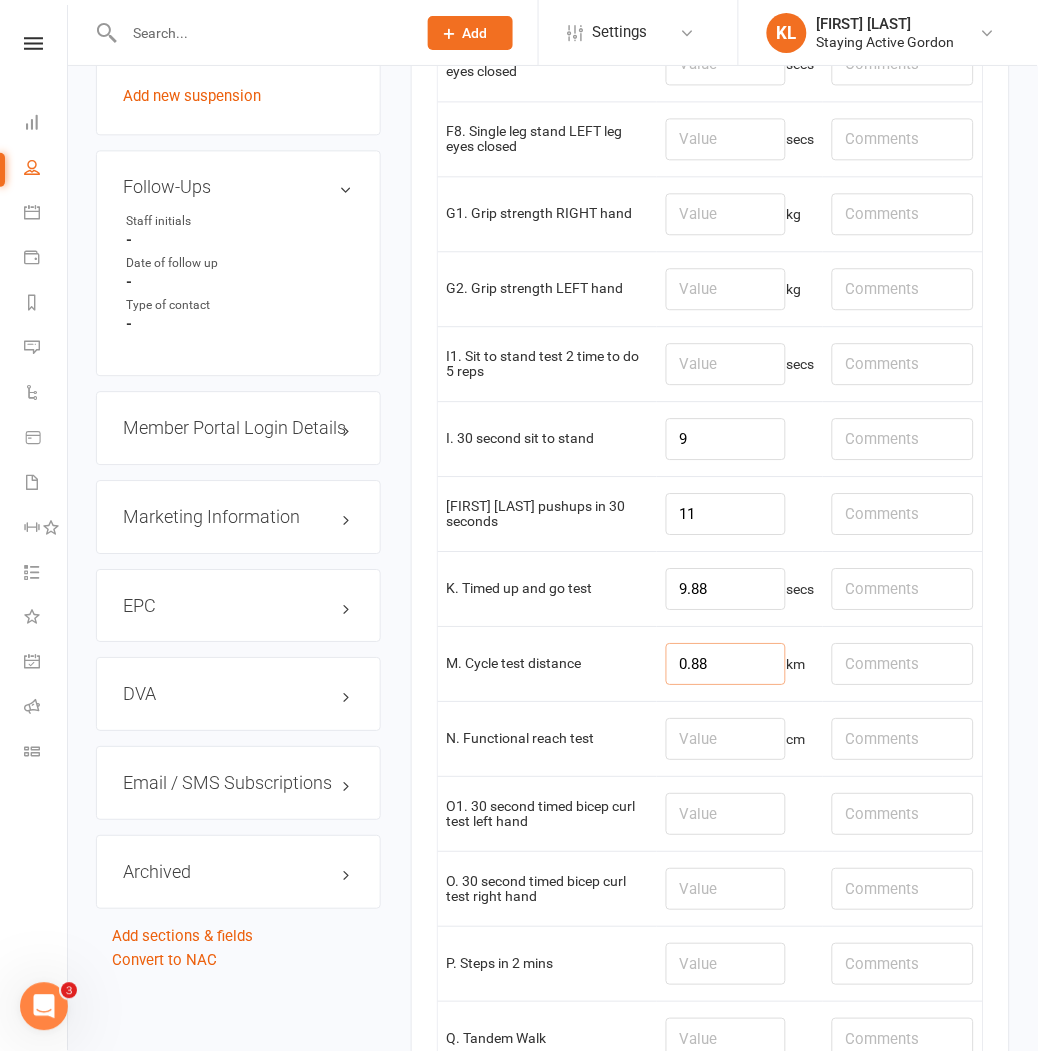 type on "0.88" 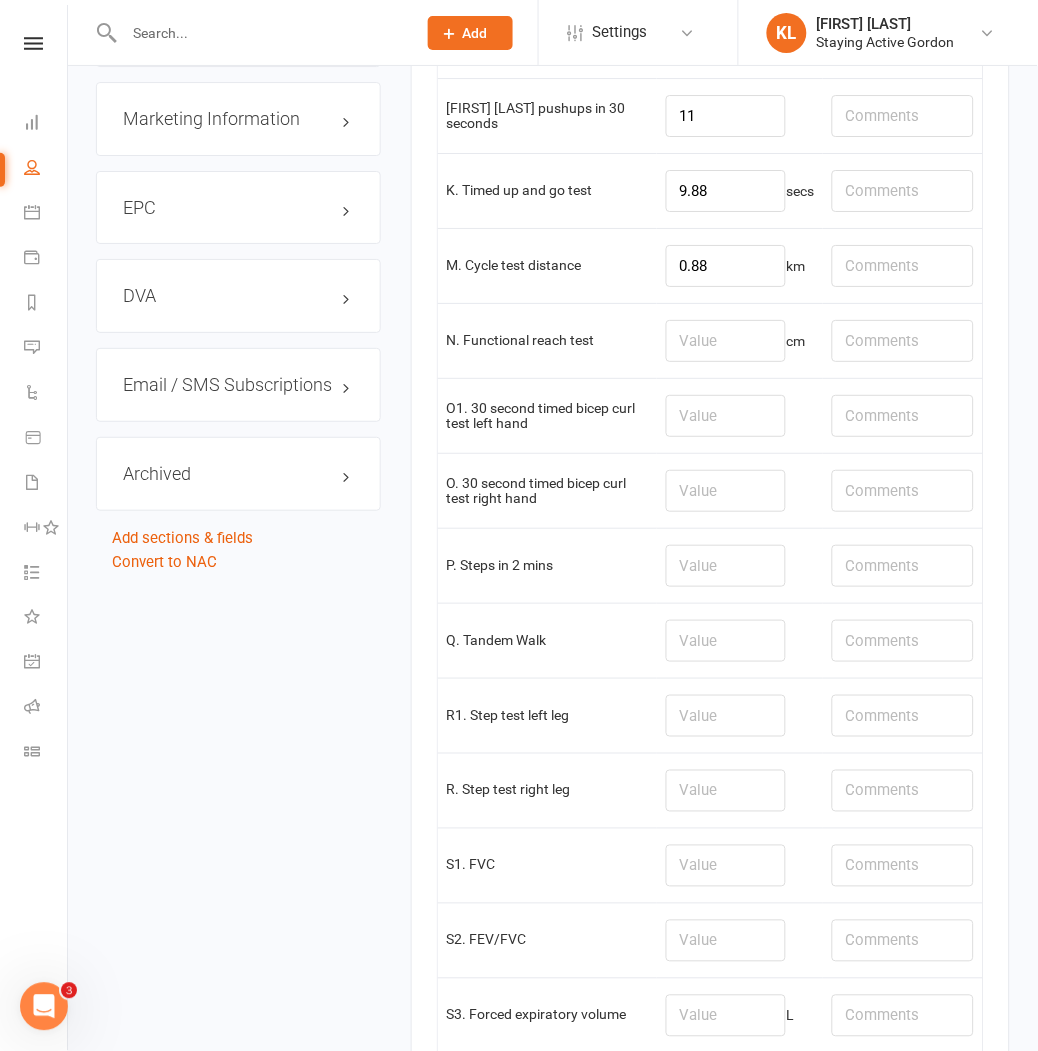 scroll, scrollTop: 2444, scrollLeft: 0, axis: vertical 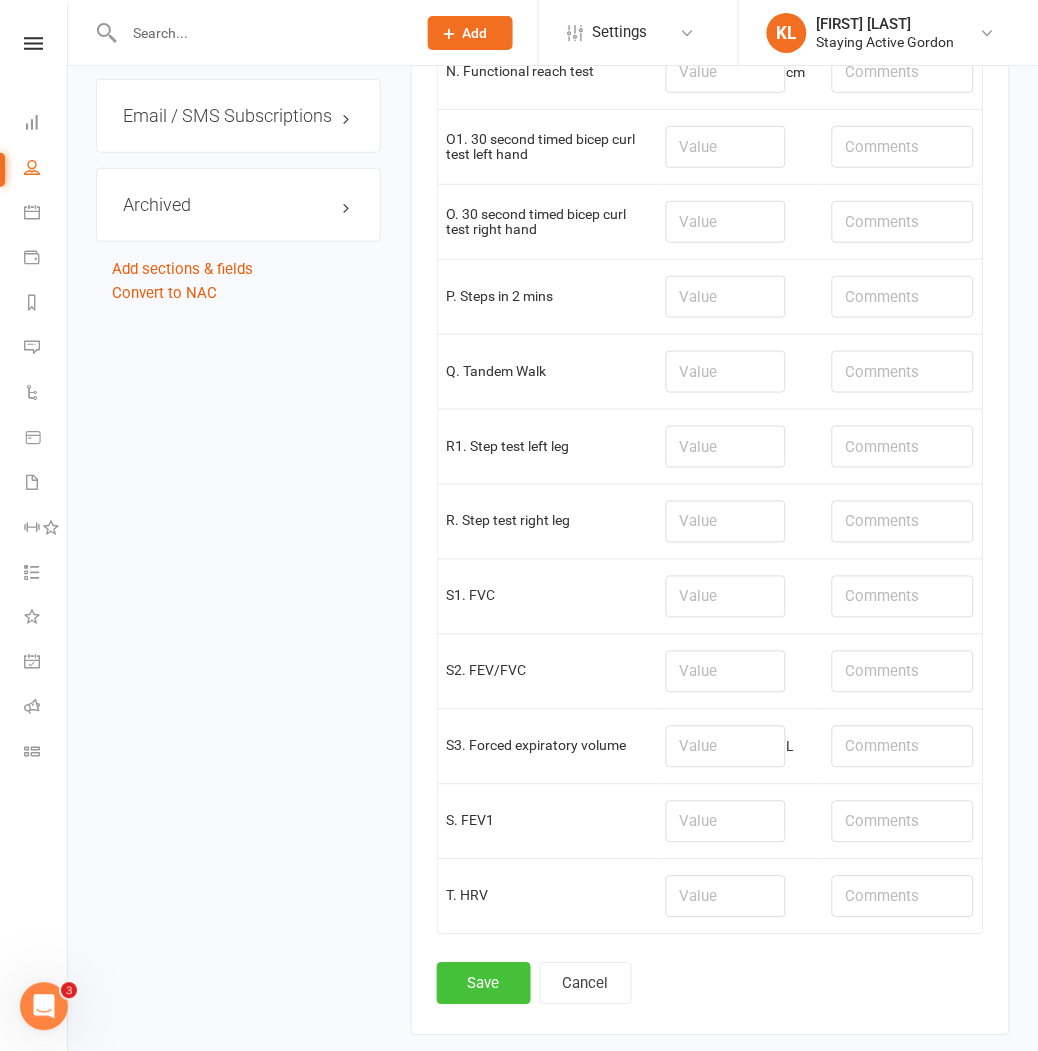 click on "Save" at bounding box center [484, 984] 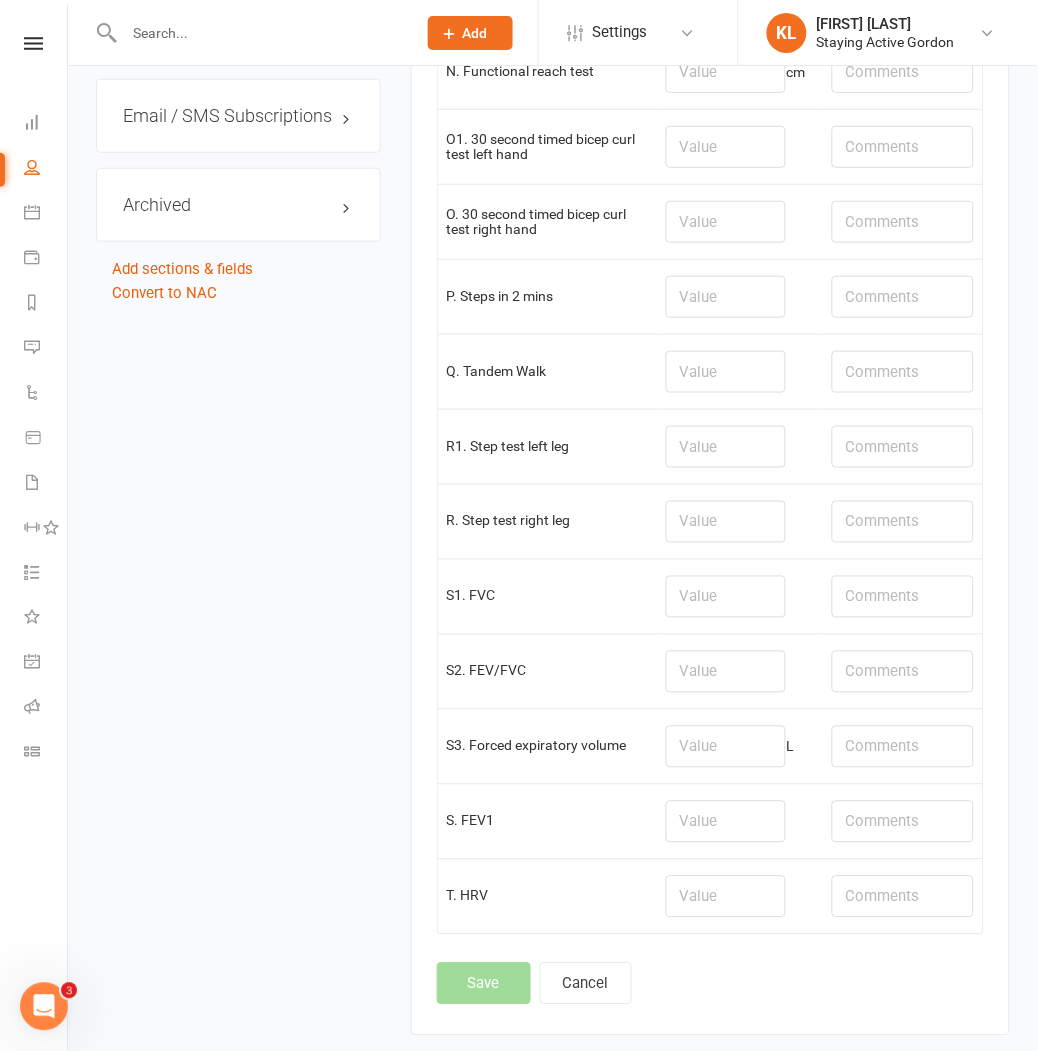 scroll, scrollTop: 0, scrollLeft: 0, axis: both 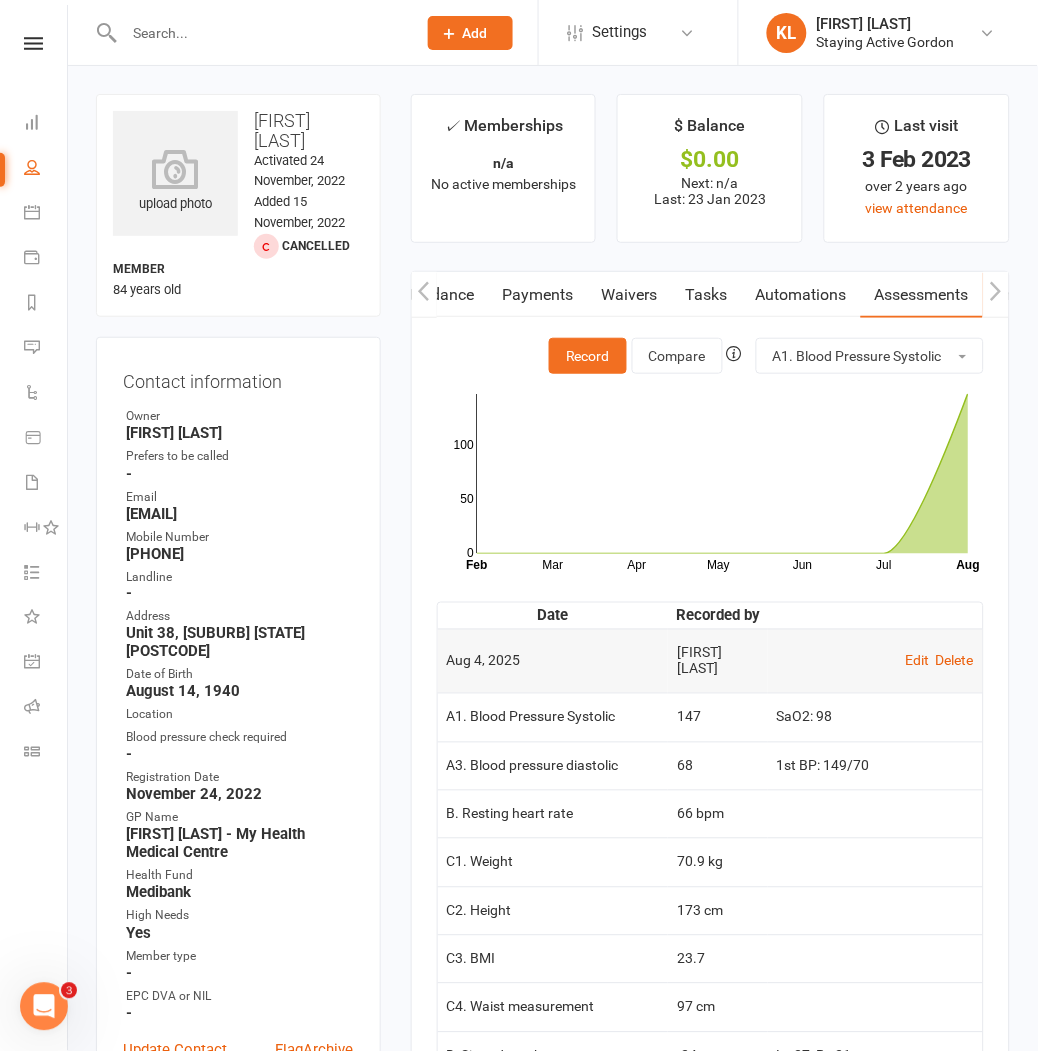 click on "upload photo King Hay Tai Activated 24 November, 2022 Added 15 November, 2022   Cancelled member 84 years old  Contact information Owner   Emma Cooper-Southam Prefers to be called  -
Email  sandkht@yahoo.com
Mobile Number  0410673528
Landline  -
Address  Unit 38, 16 Cecil St Gordon NSW 2072
Date of Birth  August 14, 1940
Location
Blood pressure check required  -
Registration Date  November 24, 2022
GP Name  Dr Jan Hong - My Health Medical Centre
Health Fund  Medibank
High Needs  Yes
Member type  -
EPC DVA or NIL  -
Update Contact Details Flag Archive Manage Comms Settings
Wallet No payment methods added
Add / Edit Payment Method
Emergency Contact Details  edit Name Selina Tai
Relationship  Wife
Phone 0410673528
Membership  No active memberships found Show expired memberships Add new membership
Suspensions  Show previous suspensions Add new suspension
Follow-Ups  edit Staff initials -
Date of follow up -
Type of contact -
Member Portal Login Details  edit" at bounding box center [238, 1421] 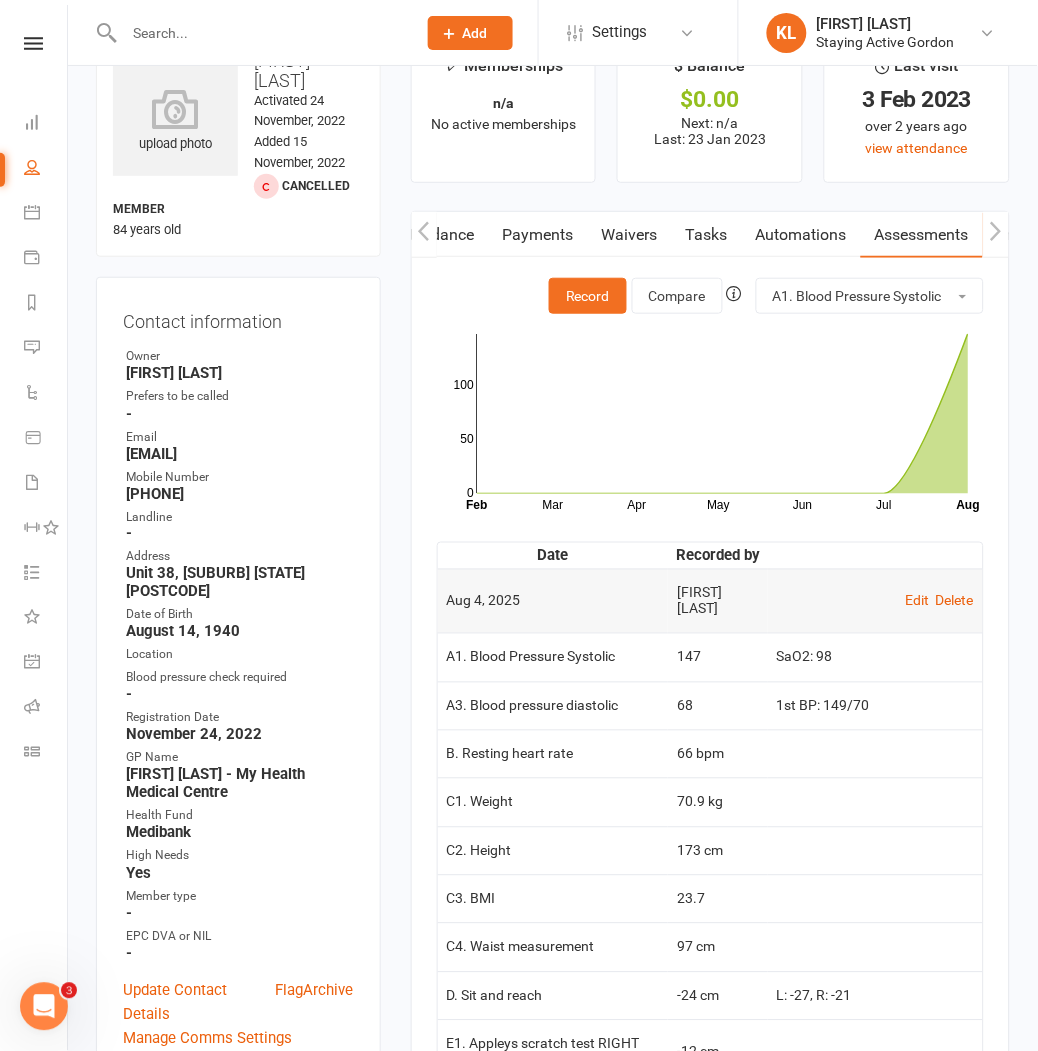 scroll, scrollTop: 111, scrollLeft: 0, axis: vertical 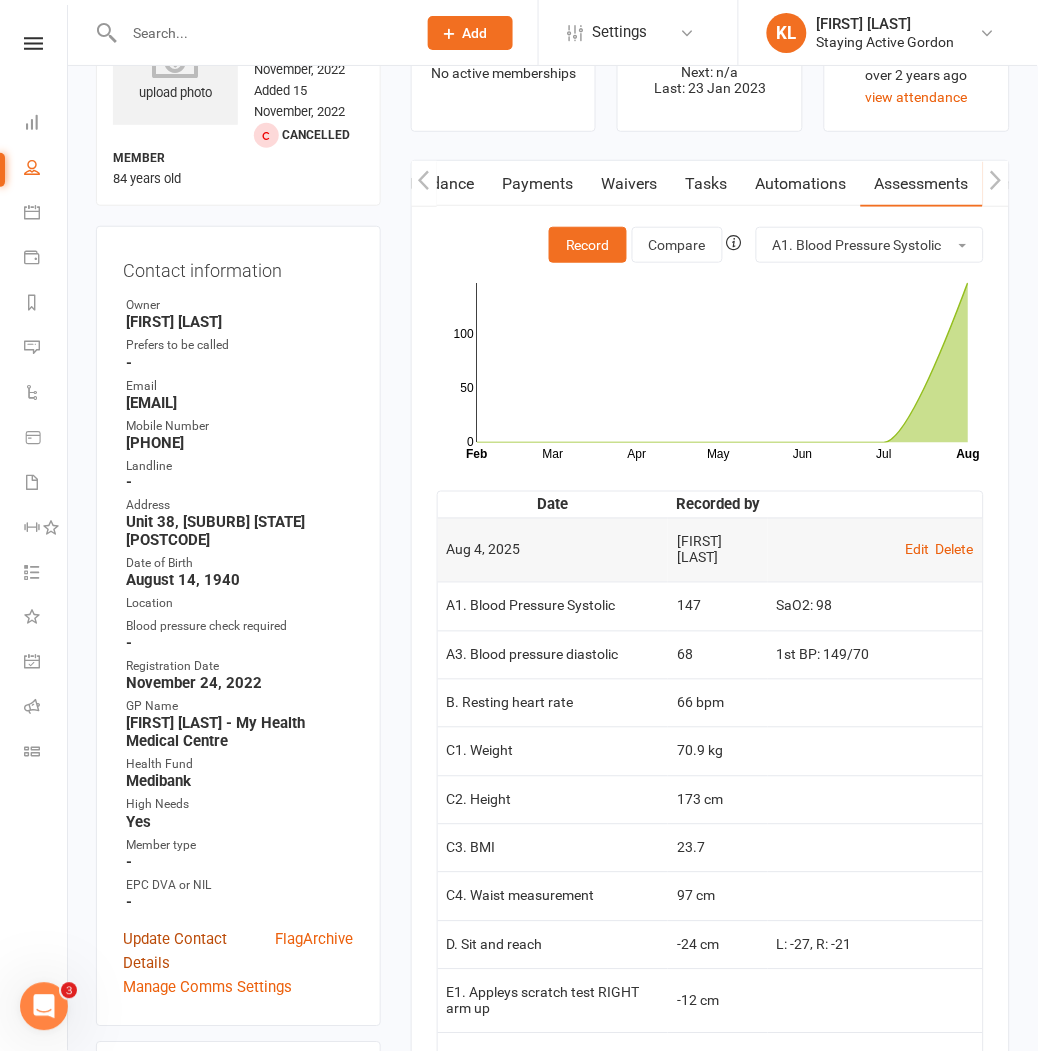 click on "Update Contact Details" at bounding box center (199, 952) 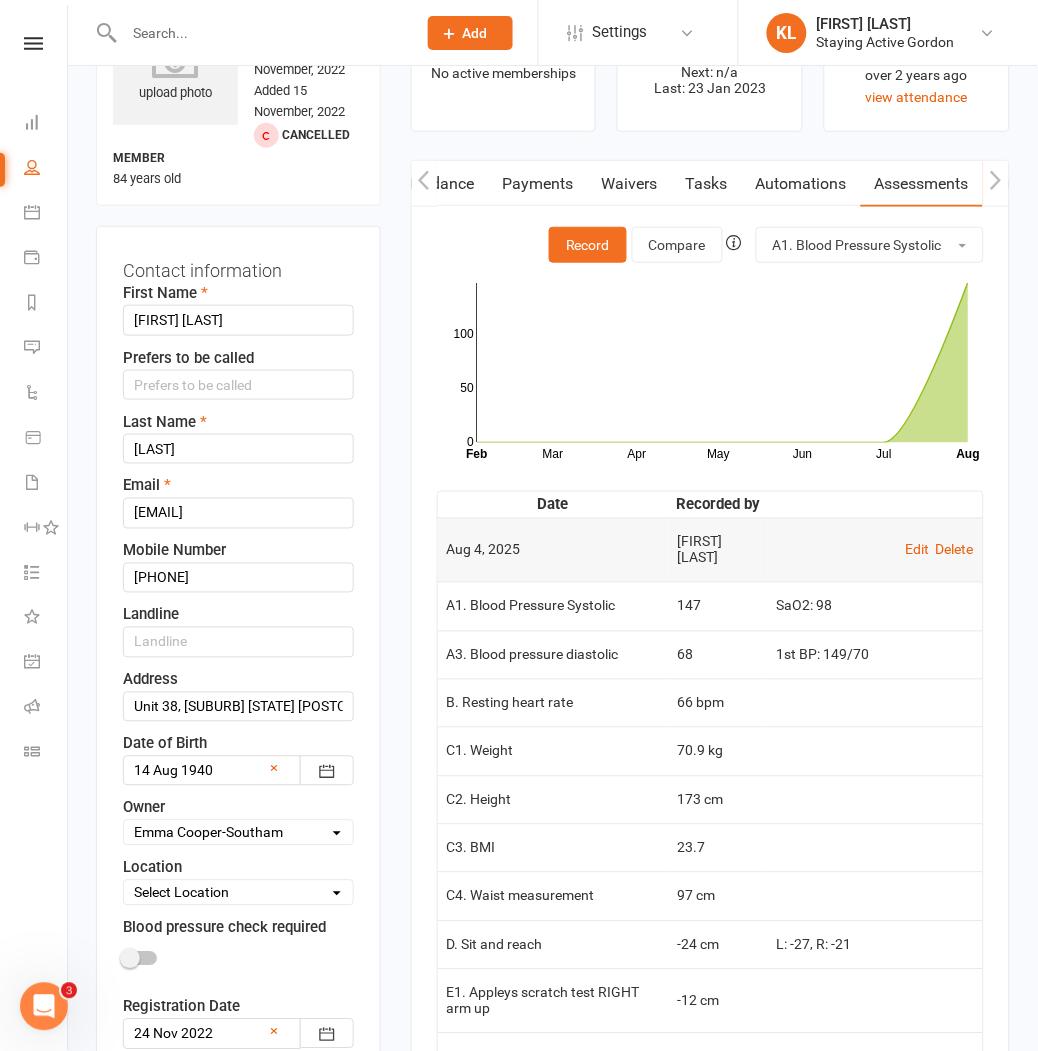 scroll, scrollTop: 94, scrollLeft: 0, axis: vertical 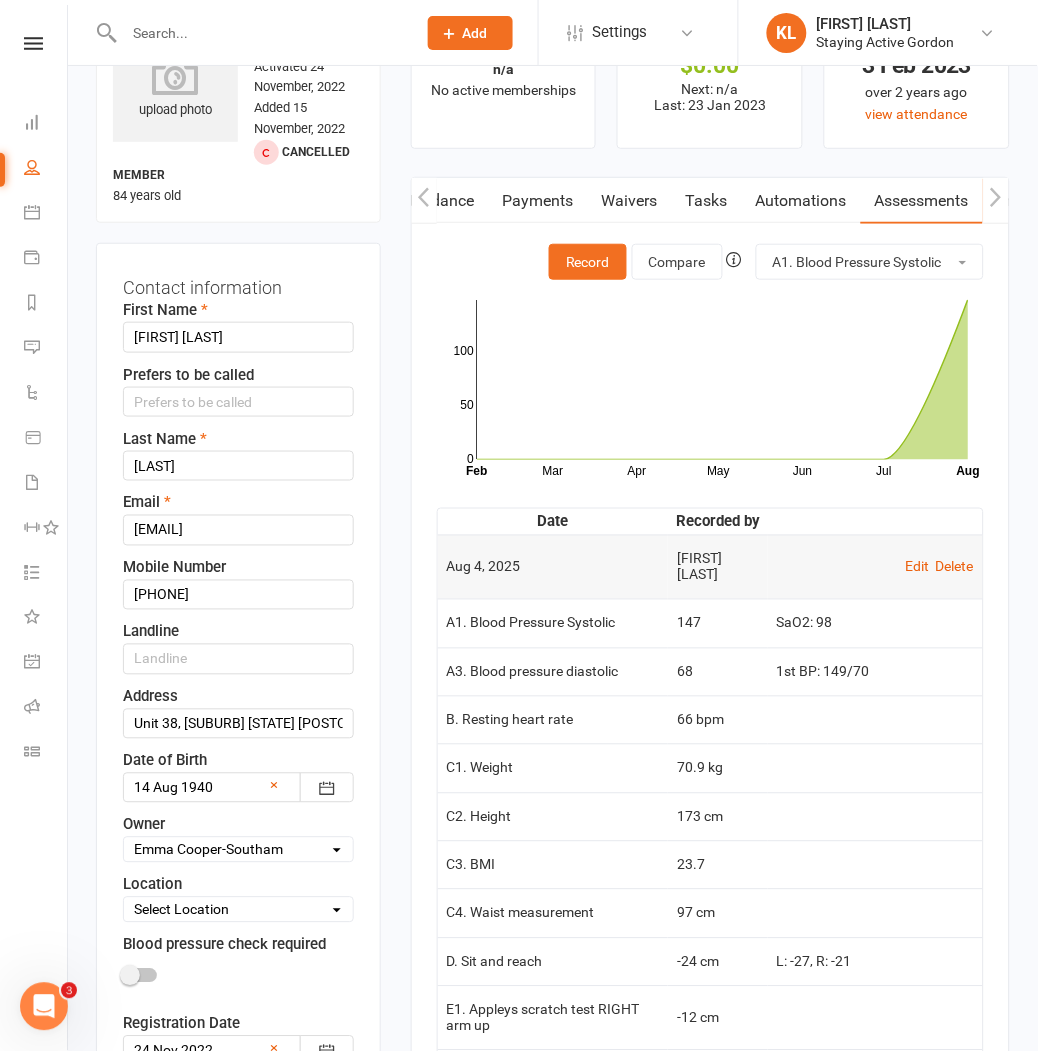 click on "Select Owner Active Seniors 1F Hassaan Khan Suzy Oglesby Lewis Pedder Carla Riccobon Emily Keg Leena Yang Admin Active Seniors Health Centre Shantelle King Taylor Harrison Tom Maddren Active Seniors 2J Kevin Luu Kate Miranda Paulo Da Costa Elaine Fidel Emma Cooper-Southam Taylor Bridges" at bounding box center (238, 850) 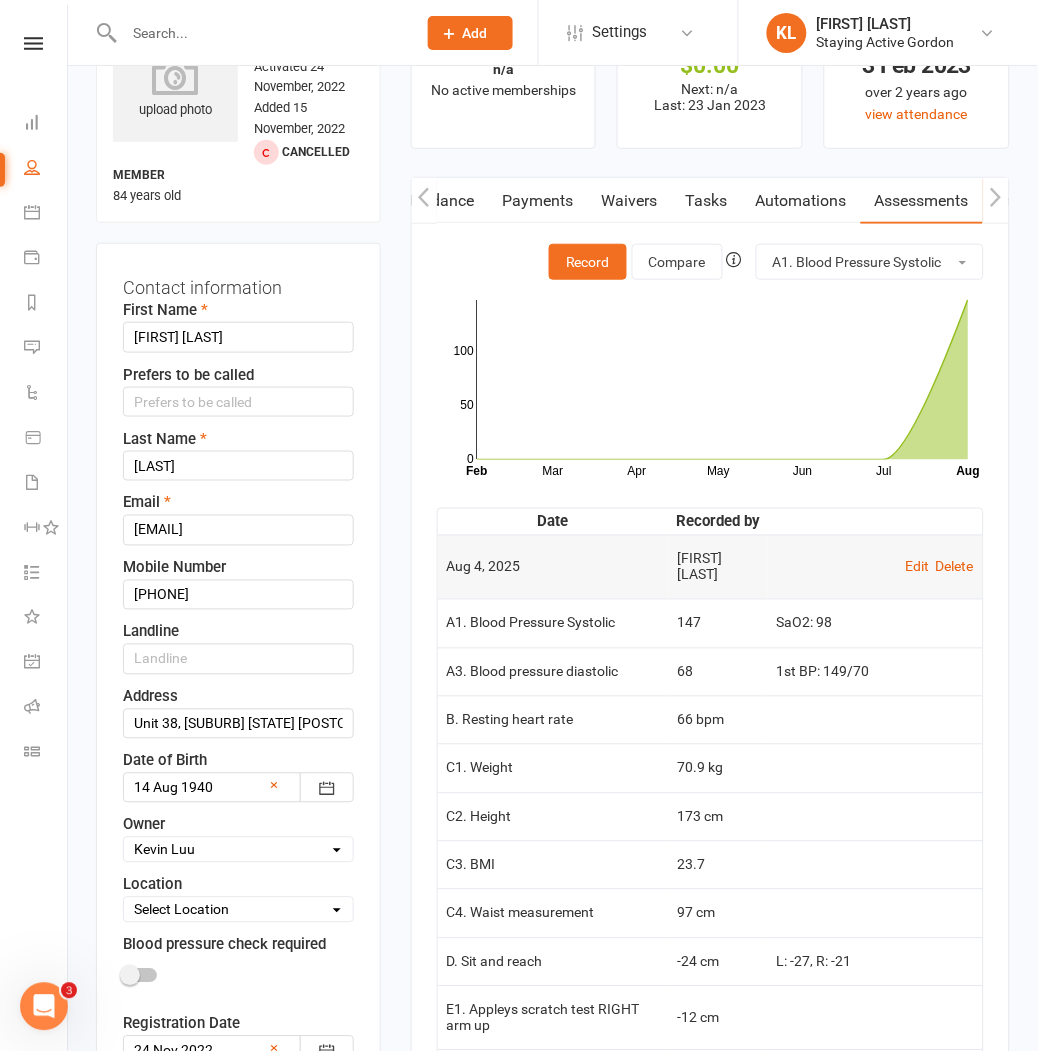click on "Select Owner Active Seniors 1F Hassaan Khan Suzy Oglesby Lewis Pedder Carla Riccobon Emily Keg Leena Yang Admin Active Seniors Health Centre Shantelle King Taylor Harrison Tom Maddren Active Seniors 2J Kevin Luu Kate Miranda Paulo Da Costa Elaine Fidel Emma Cooper-Southam Taylor Bridges" at bounding box center (238, 850) 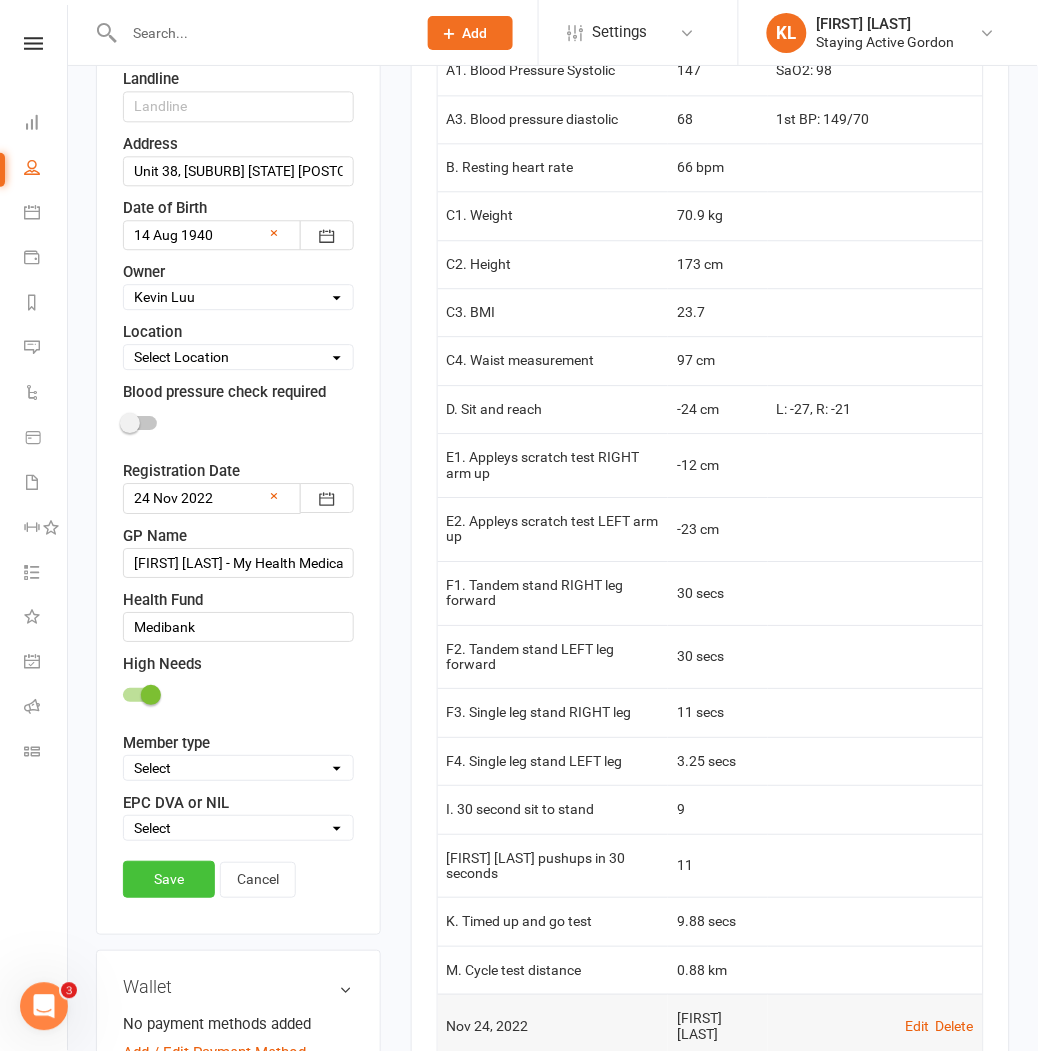 scroll, scrollTop: 650, scrollLeft: 0, axis: vertical 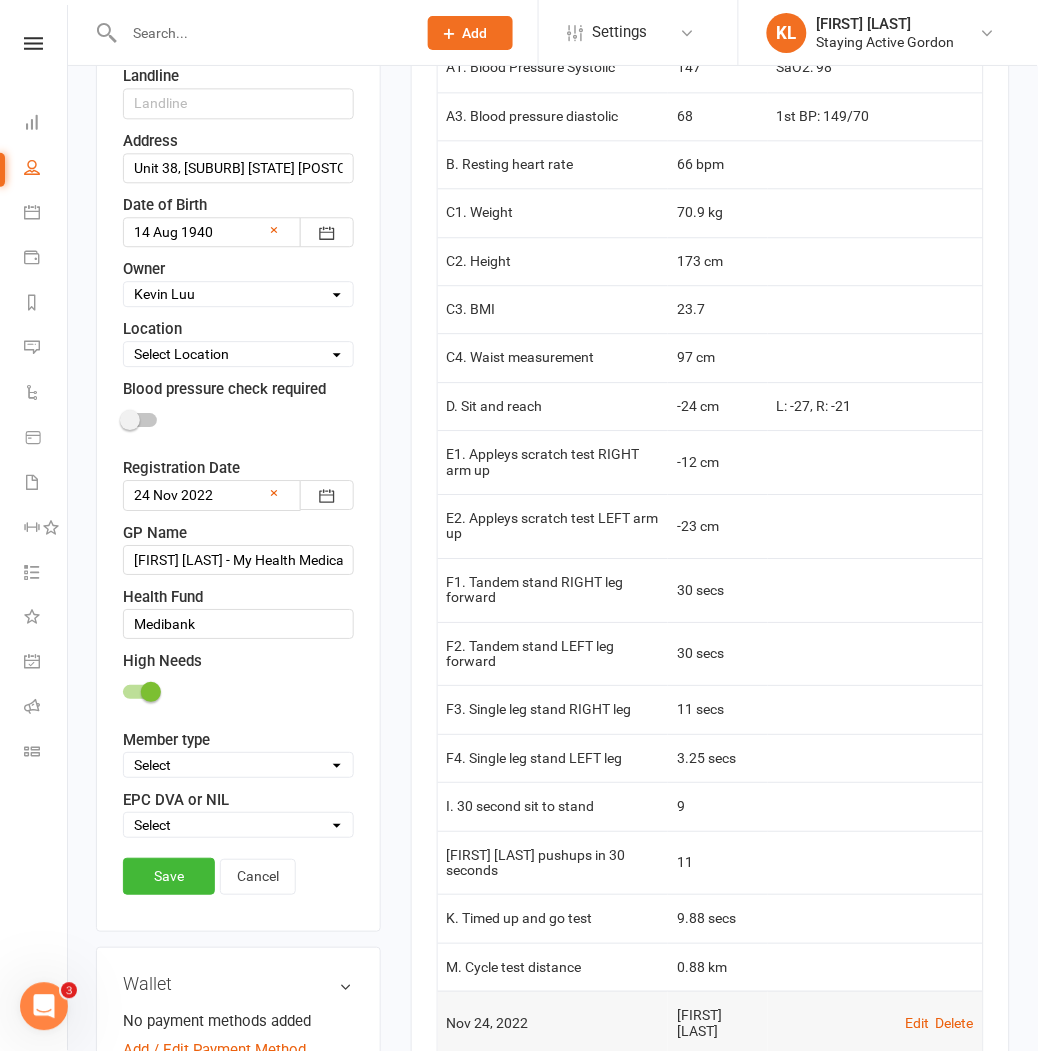 click on "Select DVA EPC NIL" at bounding box center [238, 825] 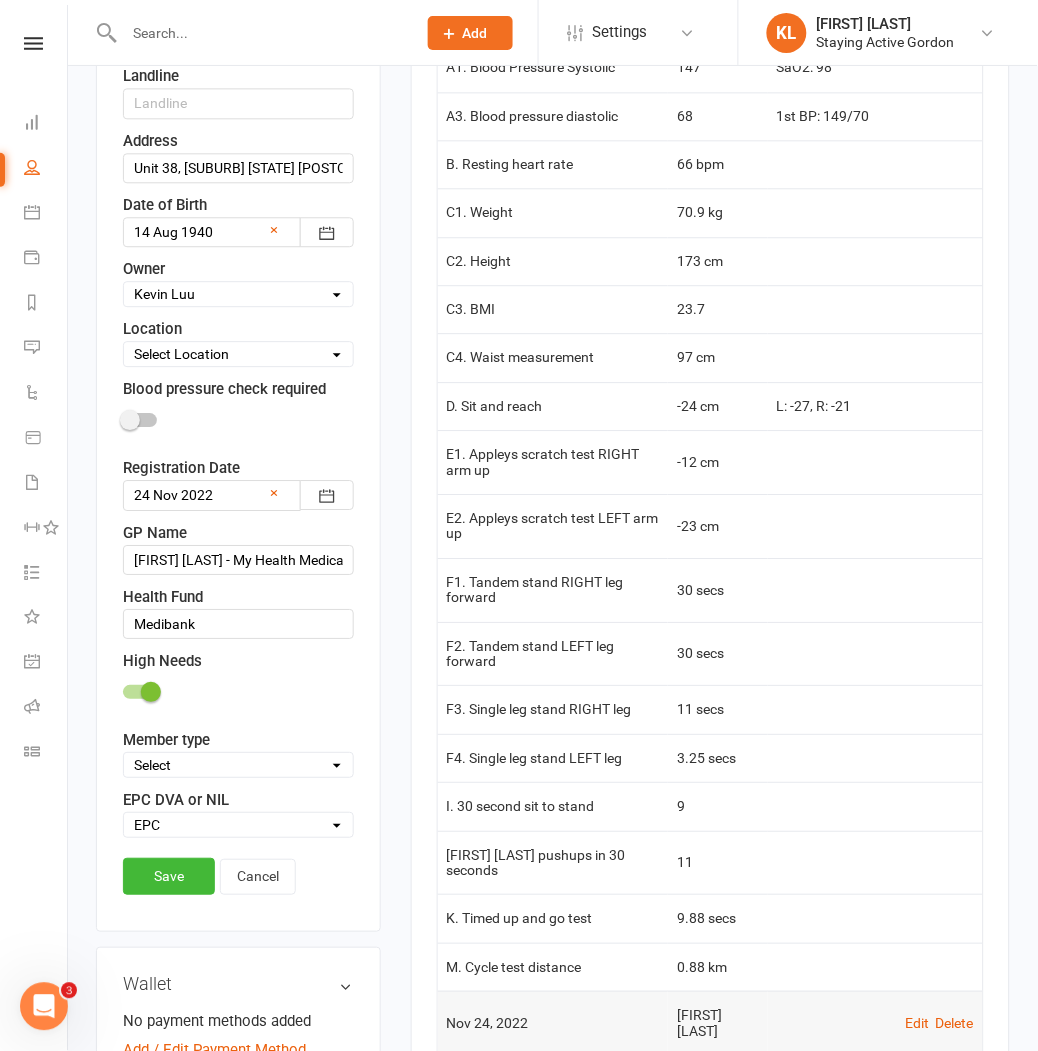 click on "Select DVA EPC NIL" at bounding box center (238, 825) 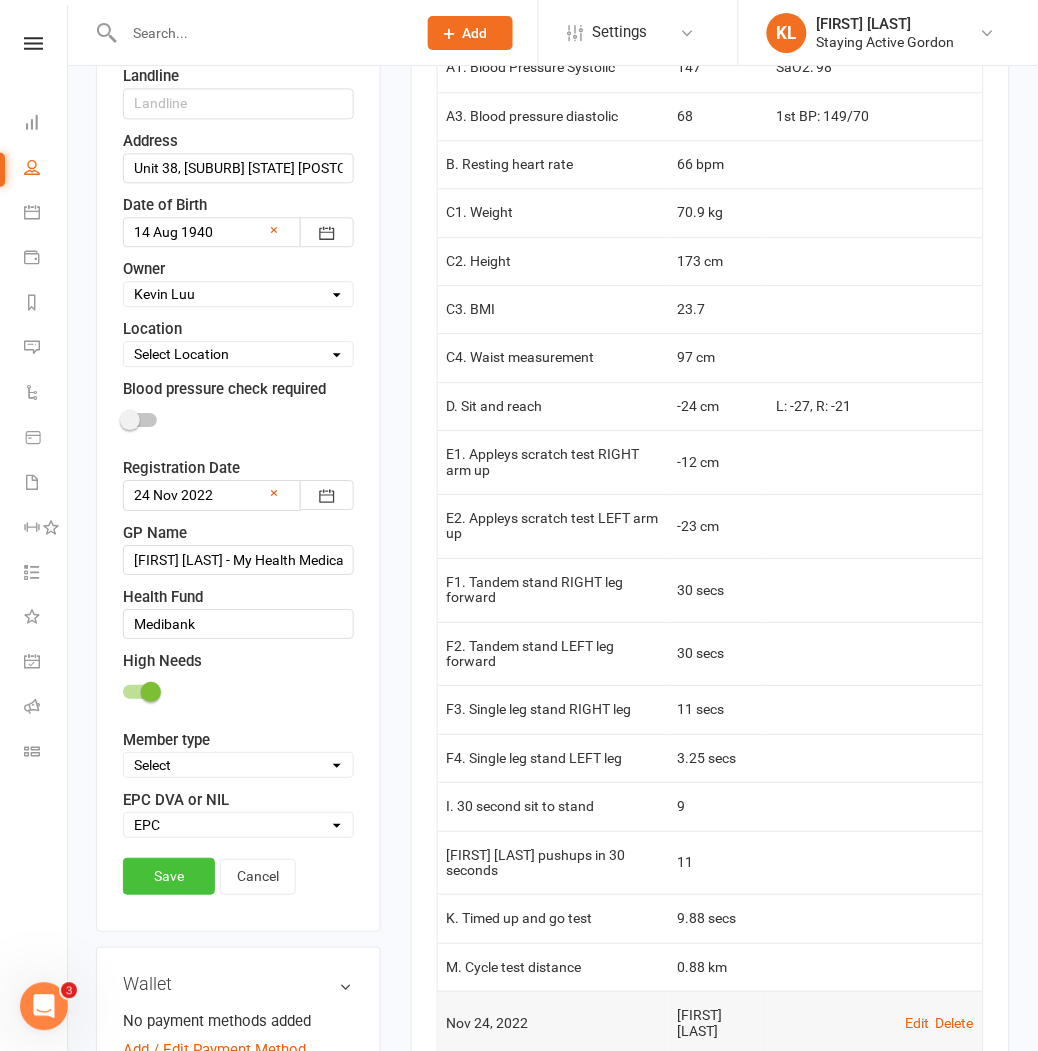 click on "Save" at bounding box center [169, 876] 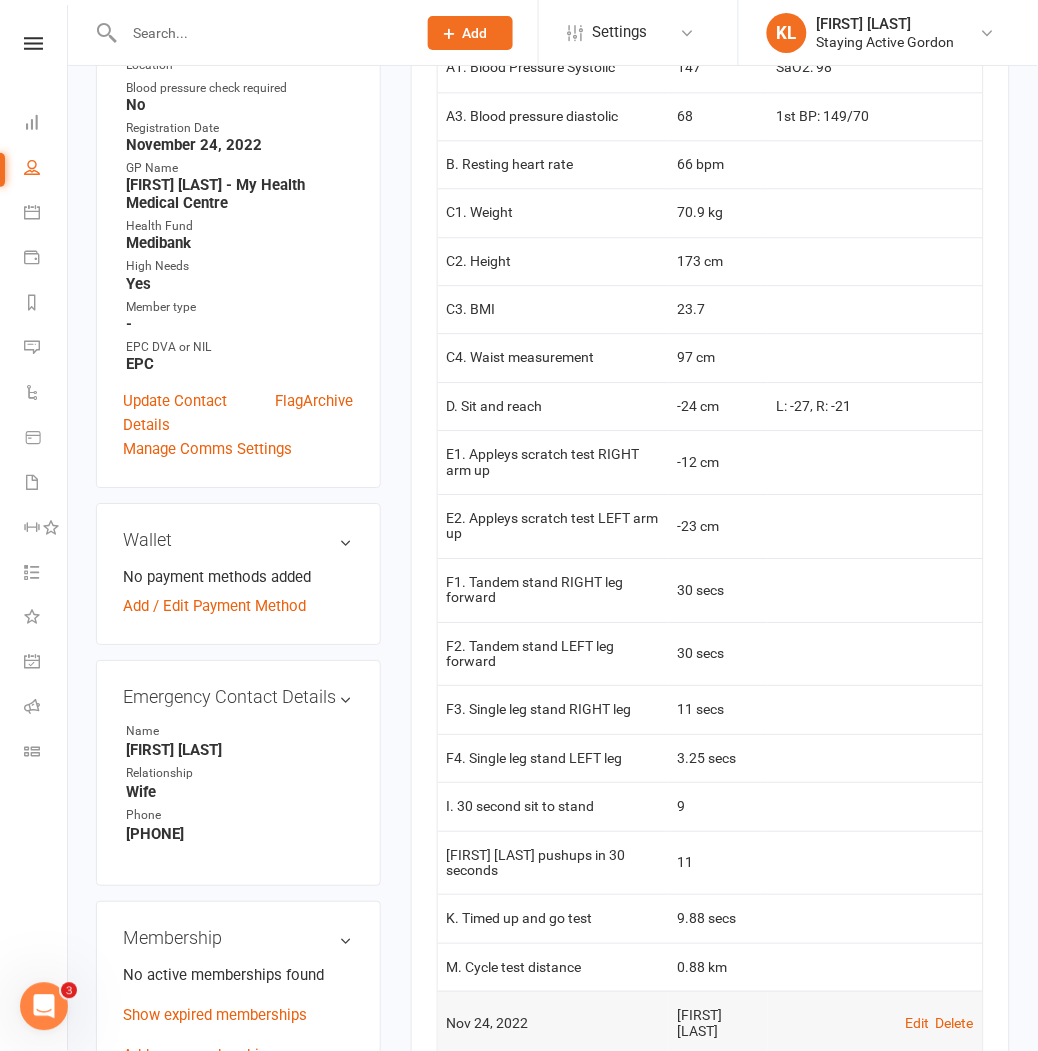 click on "Activity Notes Comms Attendance Payments Waivers Tasks Automations Assessments Credit balance
Record Compare
A1. Blood Pressure Systolic
Mar Apr May Jun Jul Month Feb Aug 0 50 100 Date Recorded by Aug 4, 2025 Kevin Luu Edit    Delete A1. Blood Pressure Systolic 147  SaO2: 98 A3. Blood pressure diastolic 68  1st BP: 149/70 B. Resting heart rate 66 bpm C1. Weight 70.9 kg C2. Height 173 cm C3. BMI 23.7  C4. Waist measurement 97 cm D. Sit and reach -24 cm L: -27, R: -21 E1. Appleys scratch test RIGHT arm up -12 cm E2. Appleys scratch test LEFT arm up -23 cm F1. Tandem stand RIGHT leg forward 30 secs F2. Tandem stand LEFT leg forward 30 secs F3. Single leg stand RIGHT leg 11 secs F4. Single leg stand LEFT leg 3.25 secs I. 30 second sit to stand 9  J. Wall pushups in 30 seconds 11  K. Timed up and go test 9.88 secs M. Cycle test distance 0.88 km Nov 24, 2022 Emma Cooper-Southam Edit    Delete A1. Blood Pressure Systolic 178  88  B. Resting heart rate" at bounding box center [710, 849] 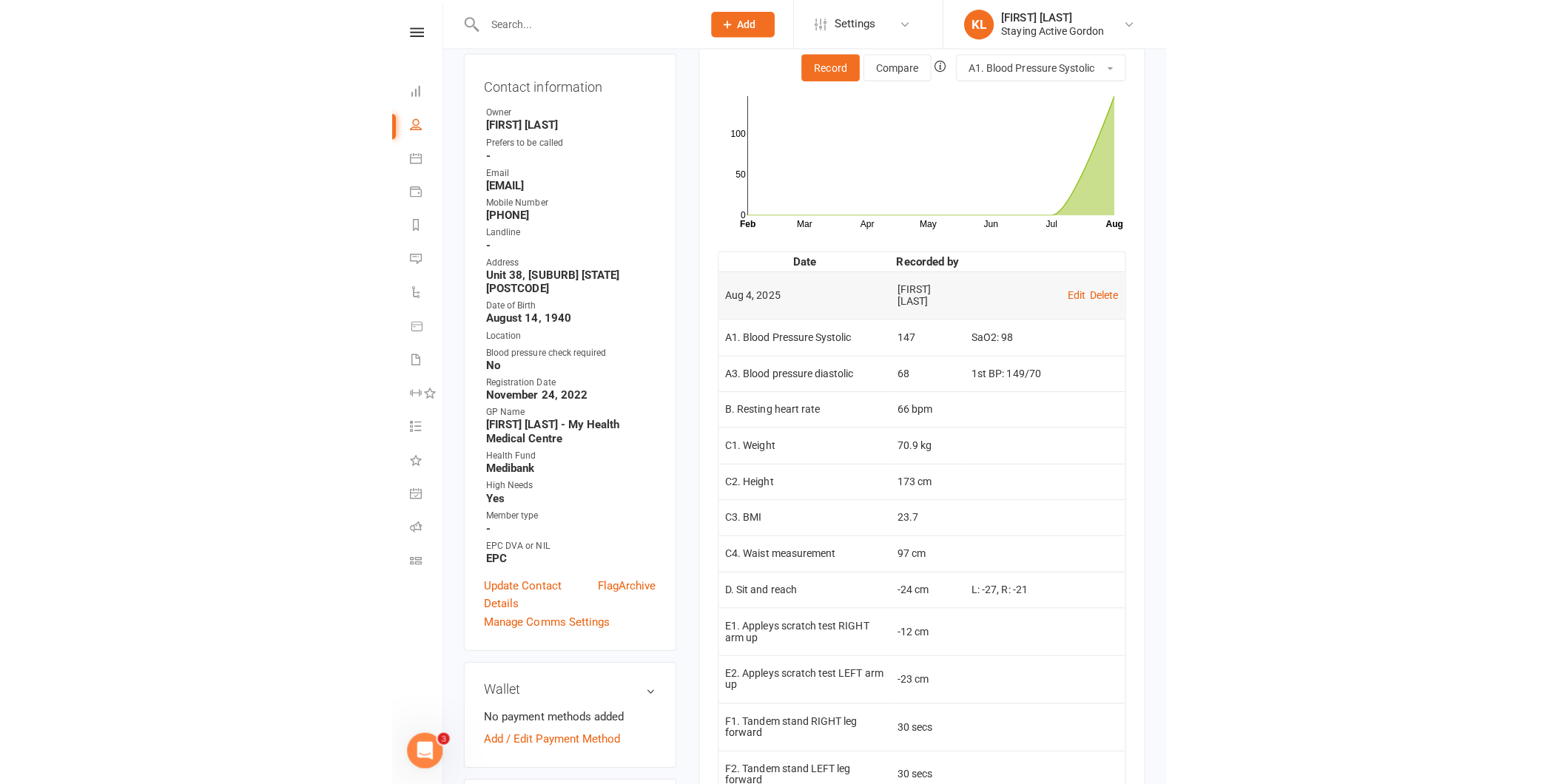 scroll, scrollTop: 70, scrollLeft: 0, axis: vertical 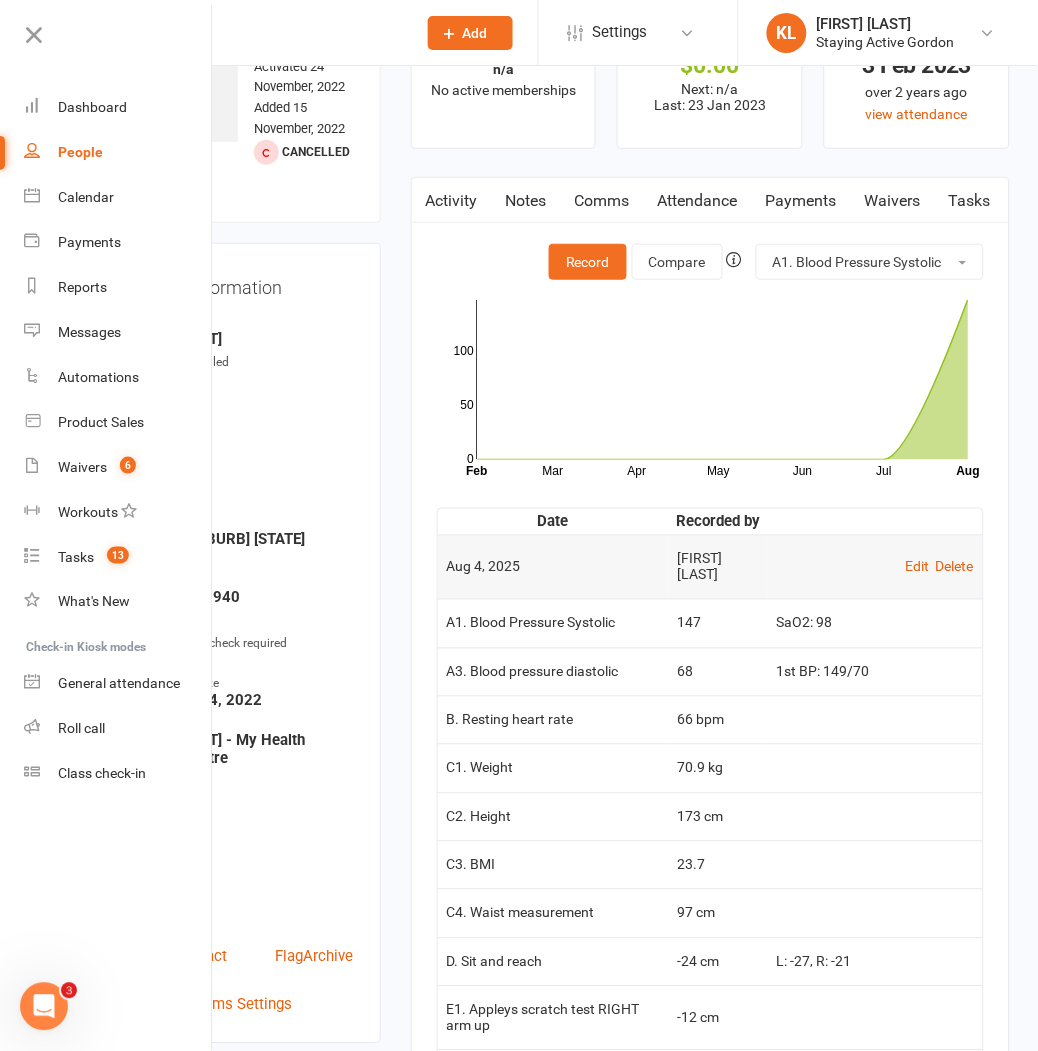 drag, startPoint x: 980, startPoint y: 563, endPoint x: 900, endPoint y: 382, distance: 197.89139 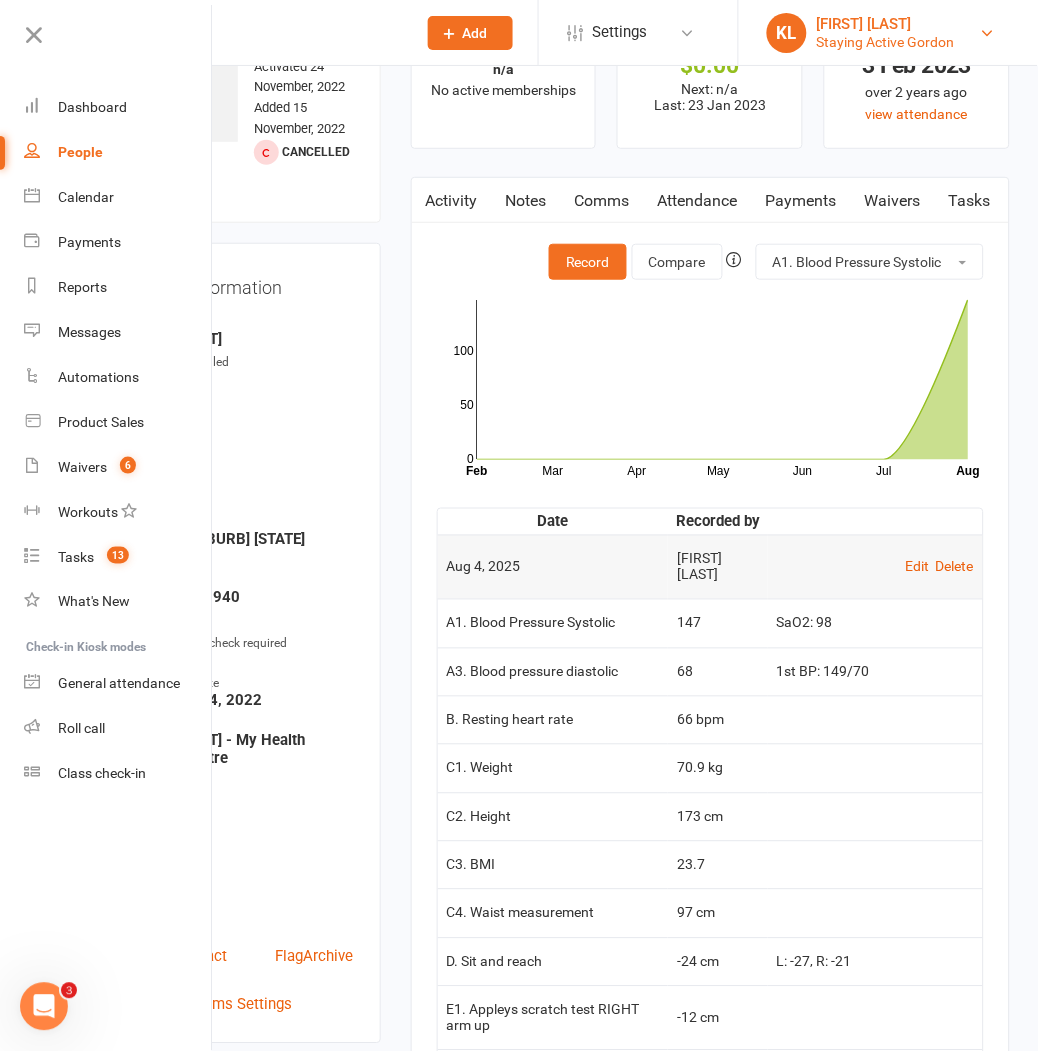 click on "Staying Active Gordon" at bounding box center (886, 42) 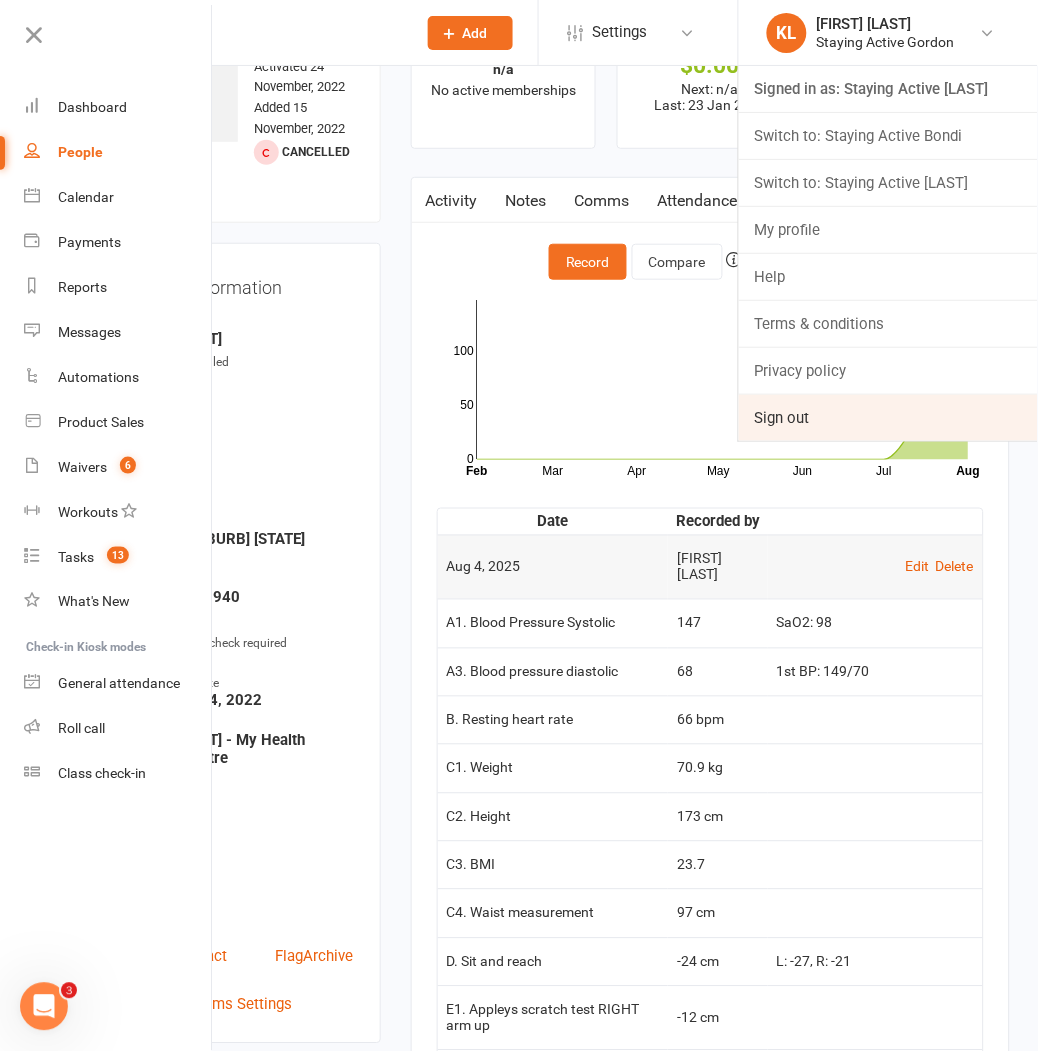 click on "Sign out" at bounding box center [888, 418] 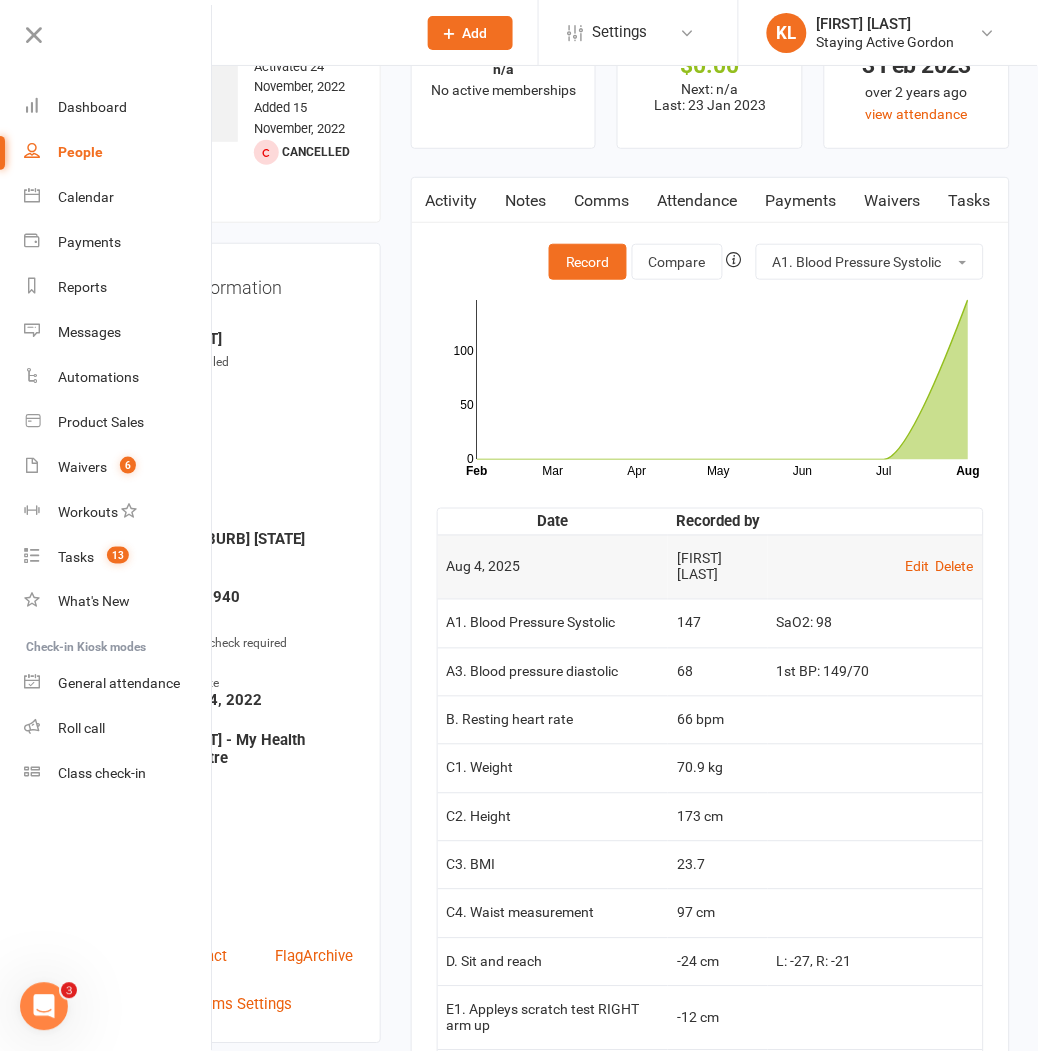 scroll, scrollTop: 0, scrollLeft: 0, axis: both 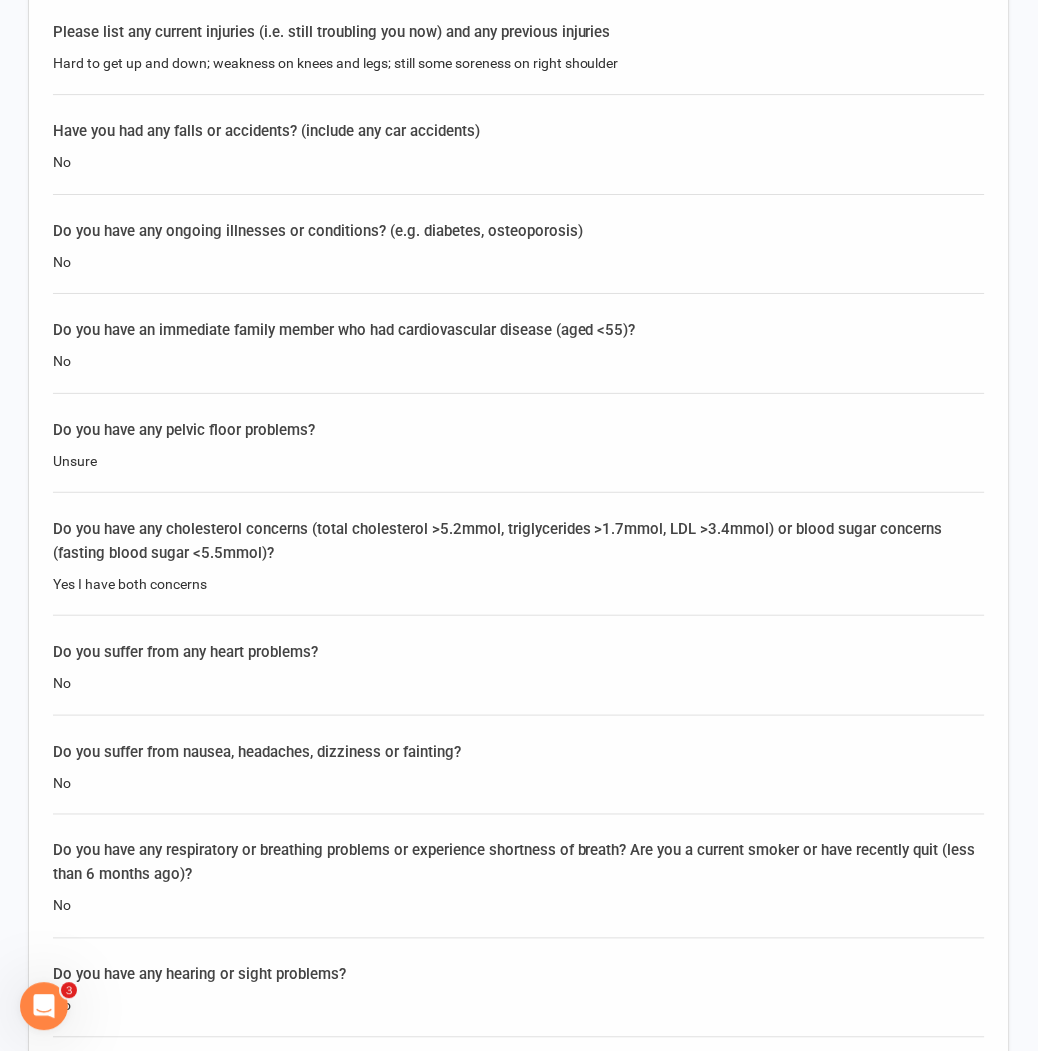 click on "Questionnaire Please complete the following questions to the best of your ability. What are your goals? What would you like to achieve? How would your life be different should you achieve these goals? To improve, maintain and upkeep muscle strength to be able to sit up and down easily without any difficulty and improve my mobility.  To reduce muscle soreness on shoulder and strengthen muscles On a scale of 1-10 how do you rate your current level of health? 6 Please list any medications that you are currently taking or have recently stopped. Please include the name of the medication, the condition it is used for and how long you have been taking it. Karvea, Pradaxa and Metoprolo for heart; Lipitor for cholesterol; Darolutamide and Eligard for prostate cancer; Creon for digestion; Breo for mucus clearing Please list any surgeries you have had including the year it was done, details of the procedure itself and any ongoing problems or complications as a result of the surgery, No answer provided No No No Unsure No" 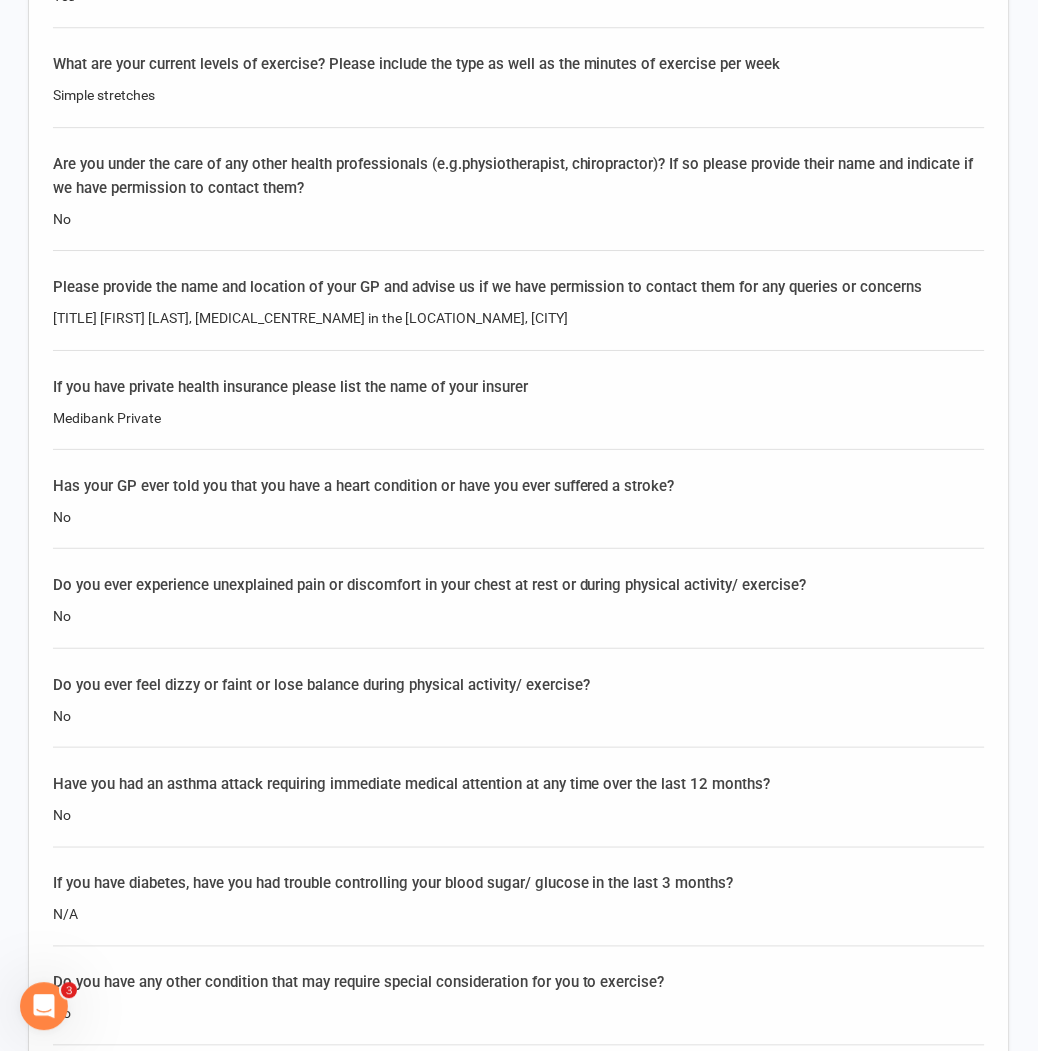 scroll, scrollTop: 3222, scrollLeft: 0, axis: vertical 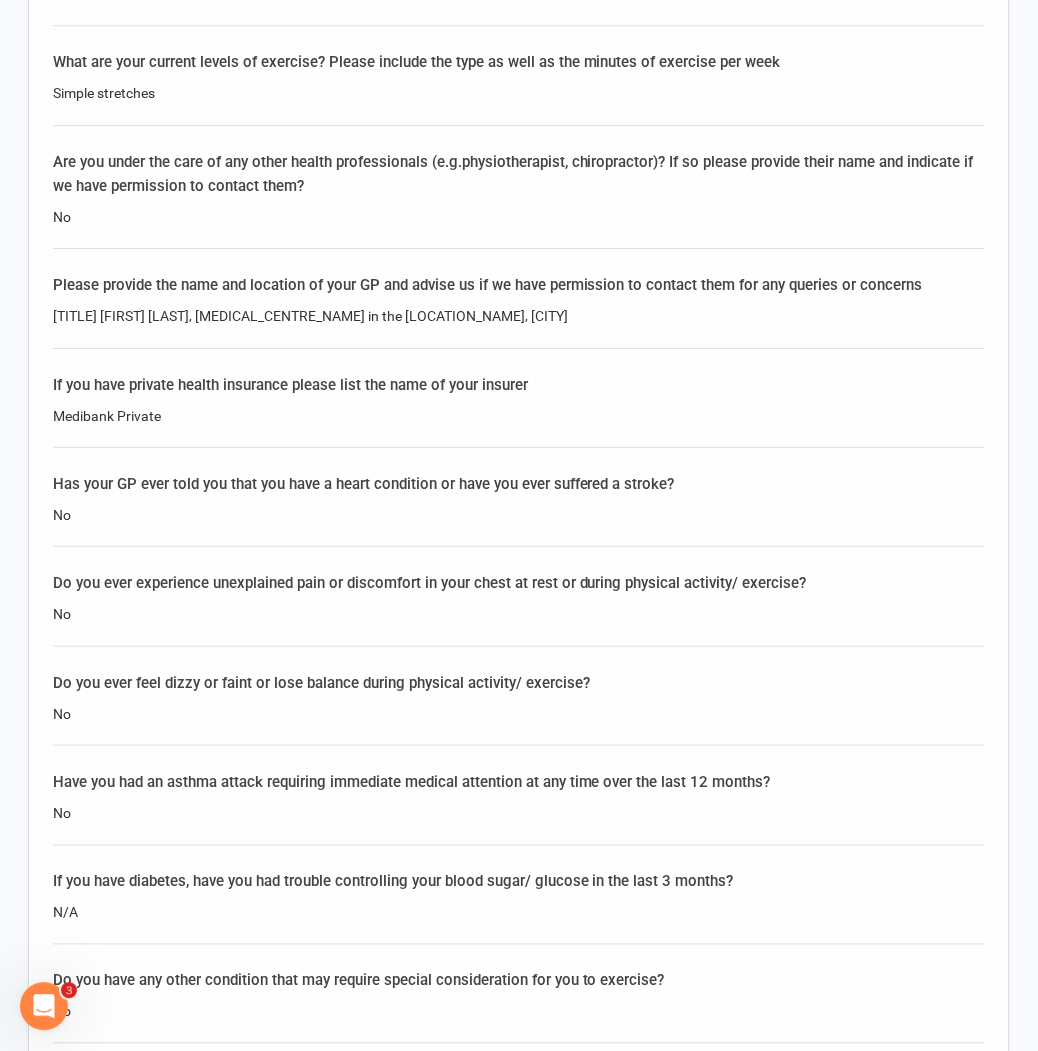 click on "Do you ever experience unexplained pain or discomfort in your chest at rest or during physical activity/ exercise?" 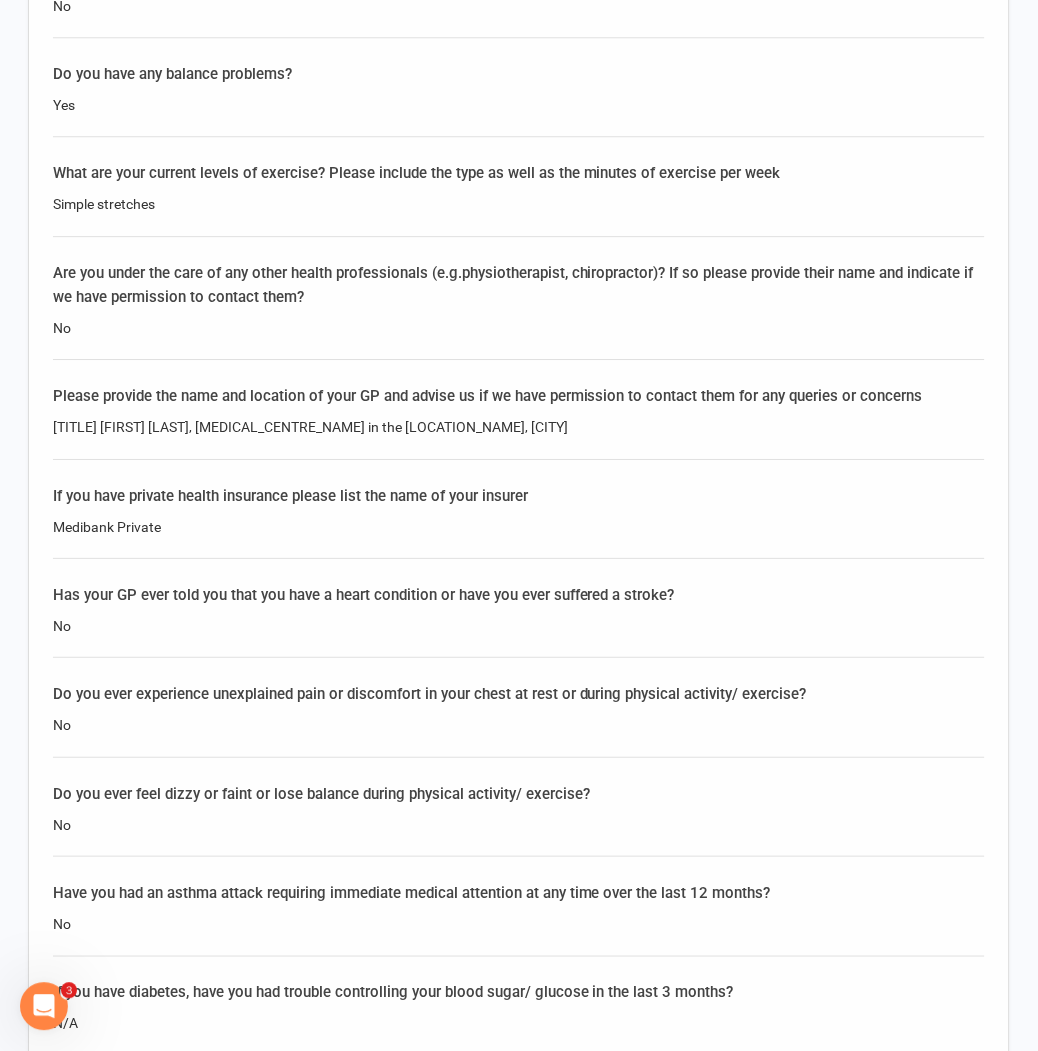 click on "Do you ever experience unexplained pain or discomfort in your chest at rest or during physical activity/ exercise?" 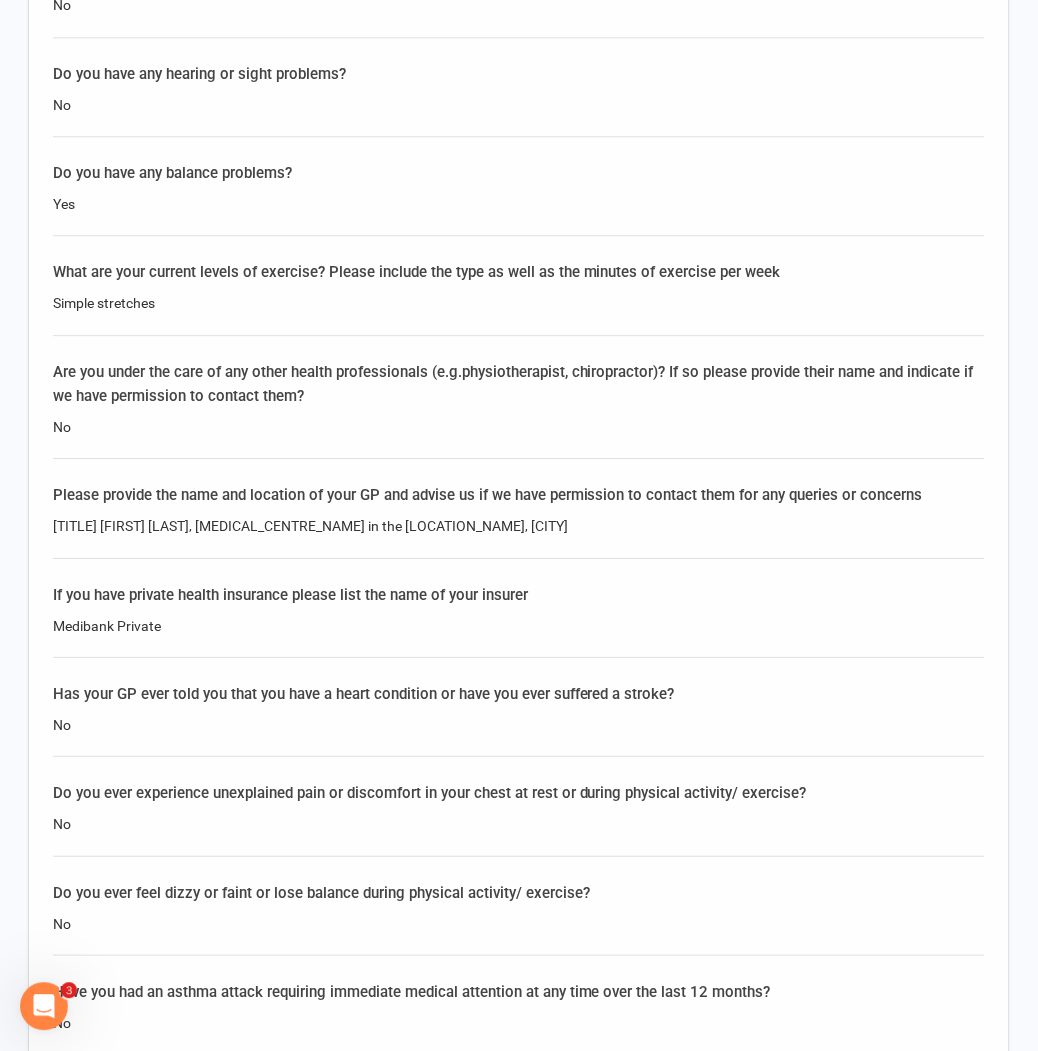 scroll, scrollTop: 2888, scrollLeft: 0, axis: vertical 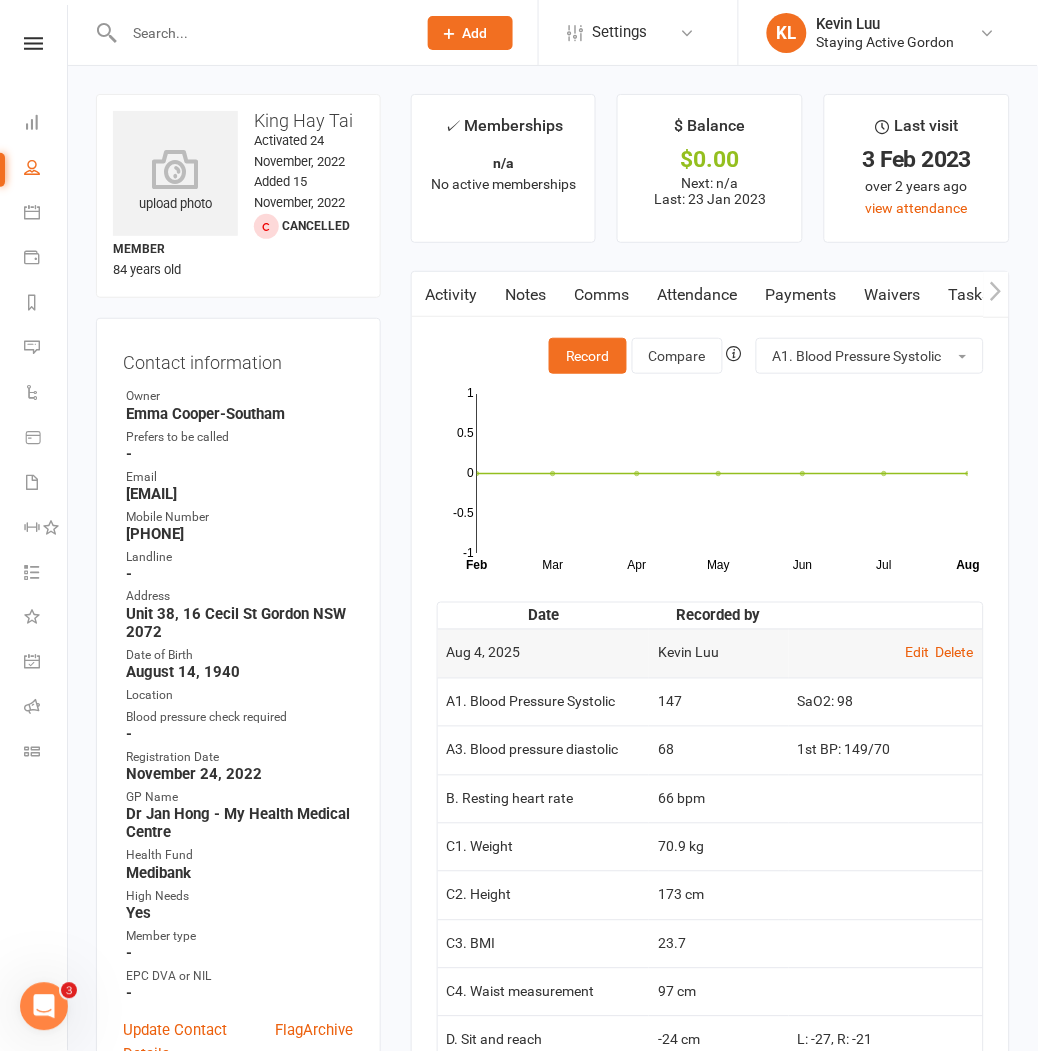 click at bounding box center (424, 294) 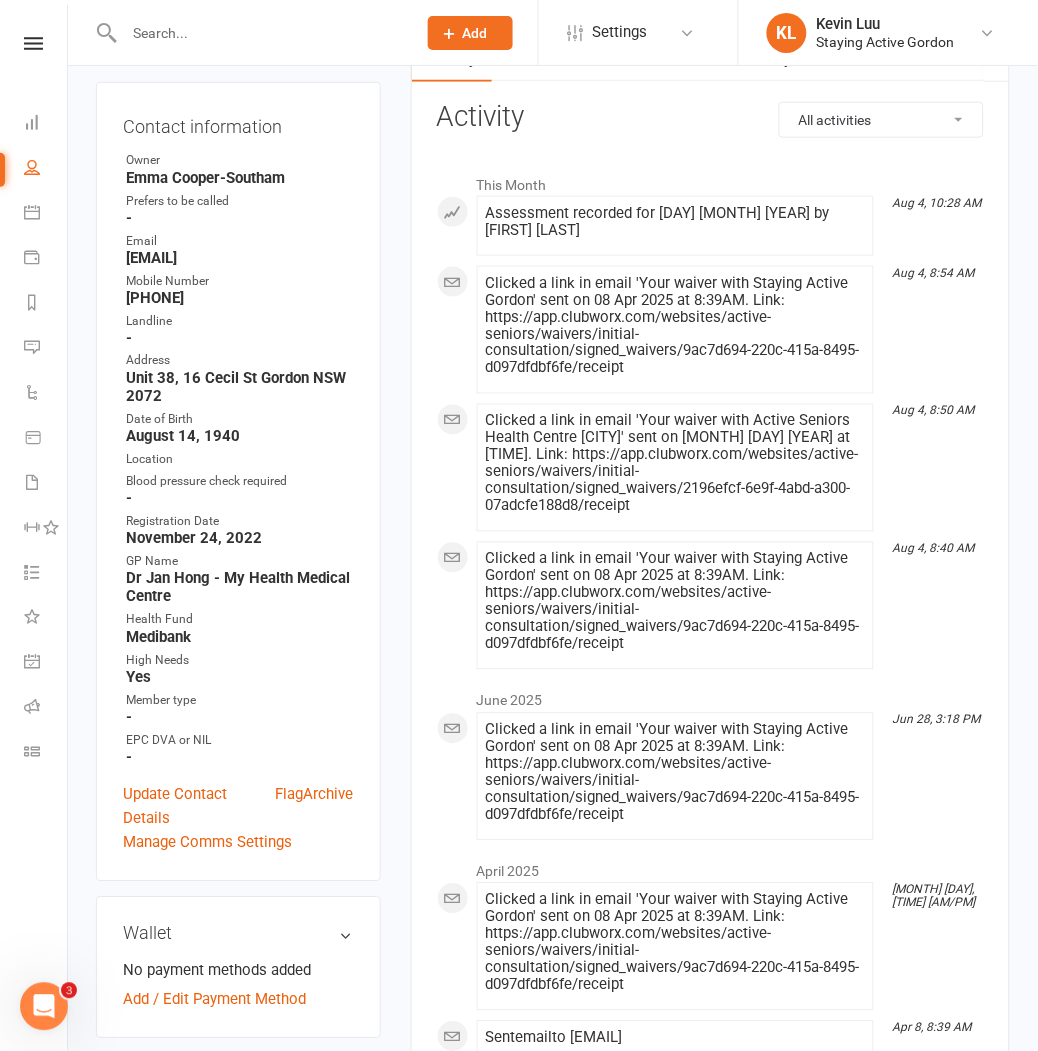 scroll, scrollTop: 333, scrollLeft: 0, axis: vertical 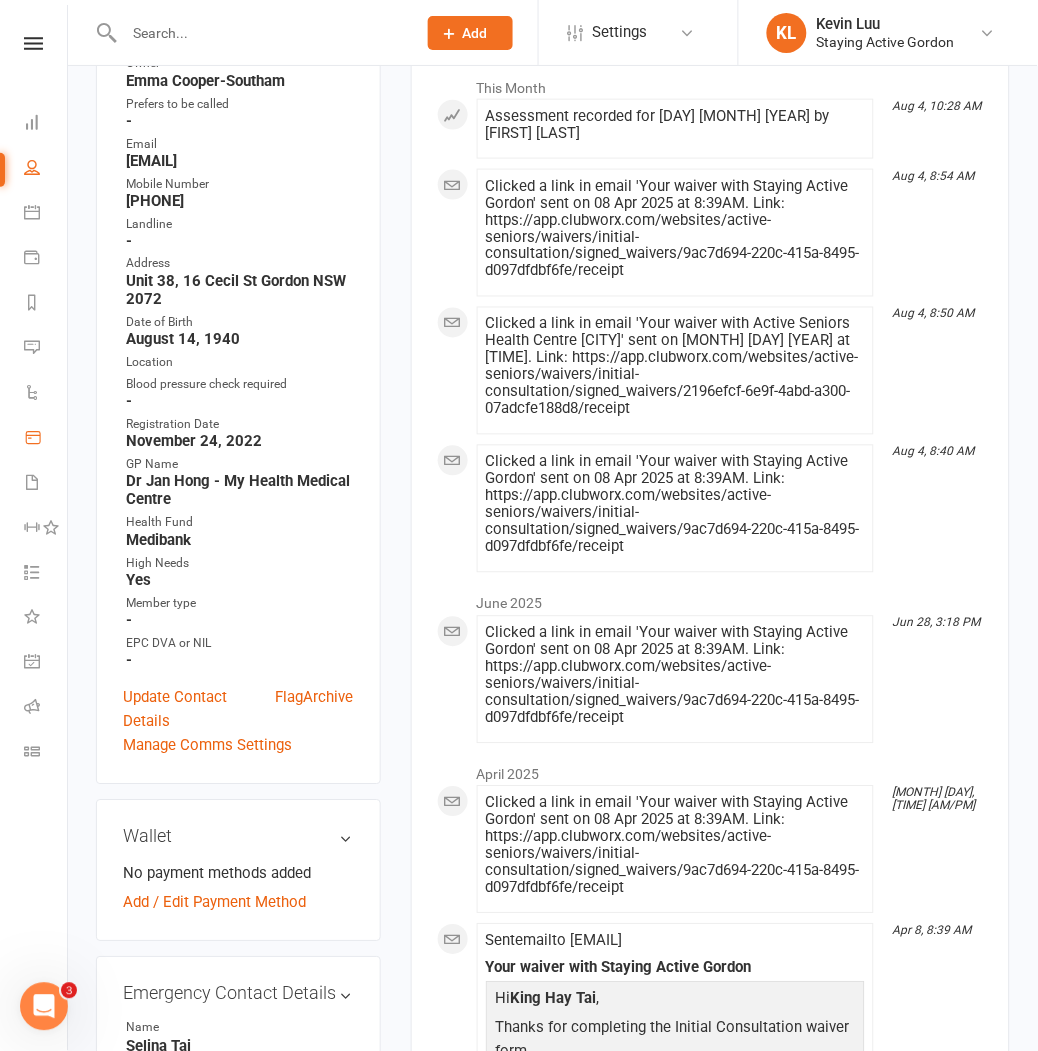 click on "Product Sales" at bounding box center (46, 439) 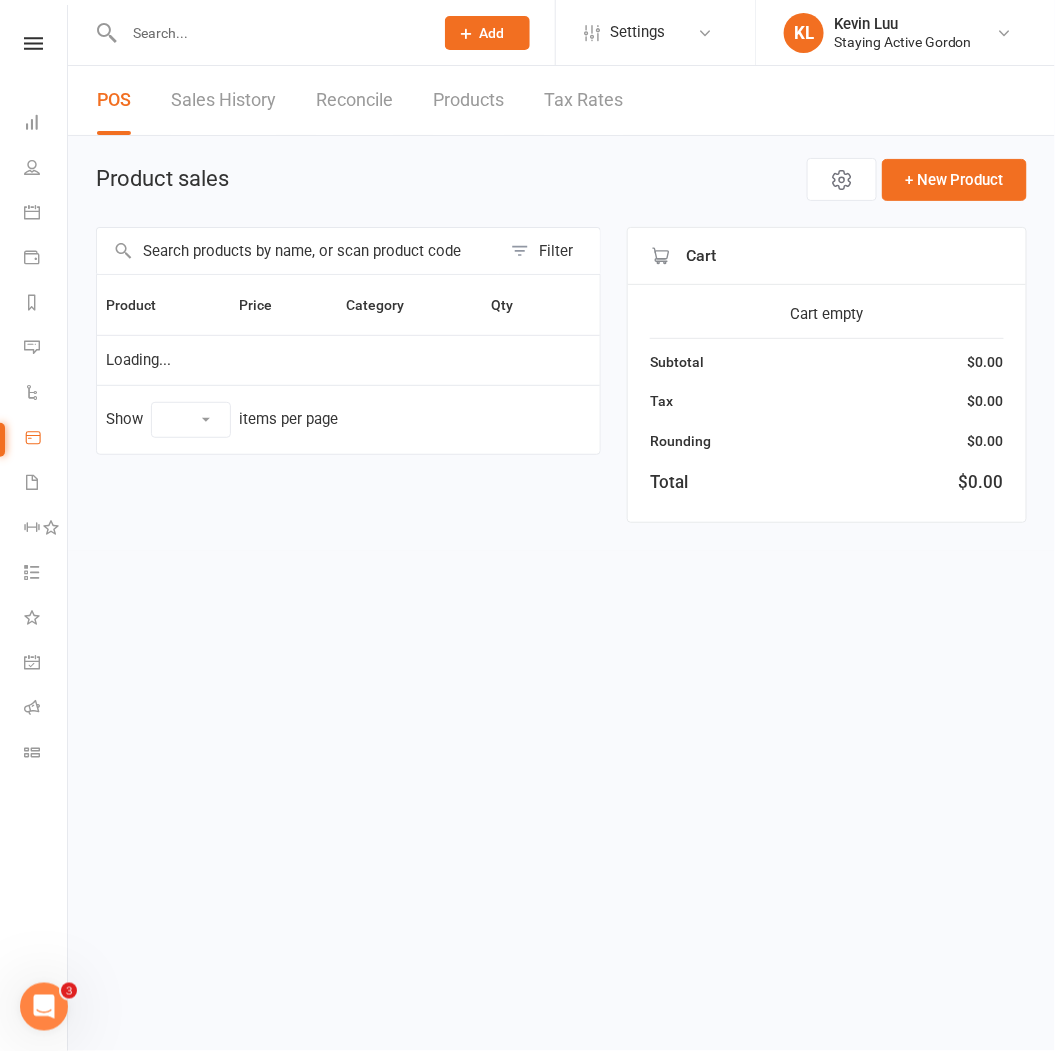 select on "10" 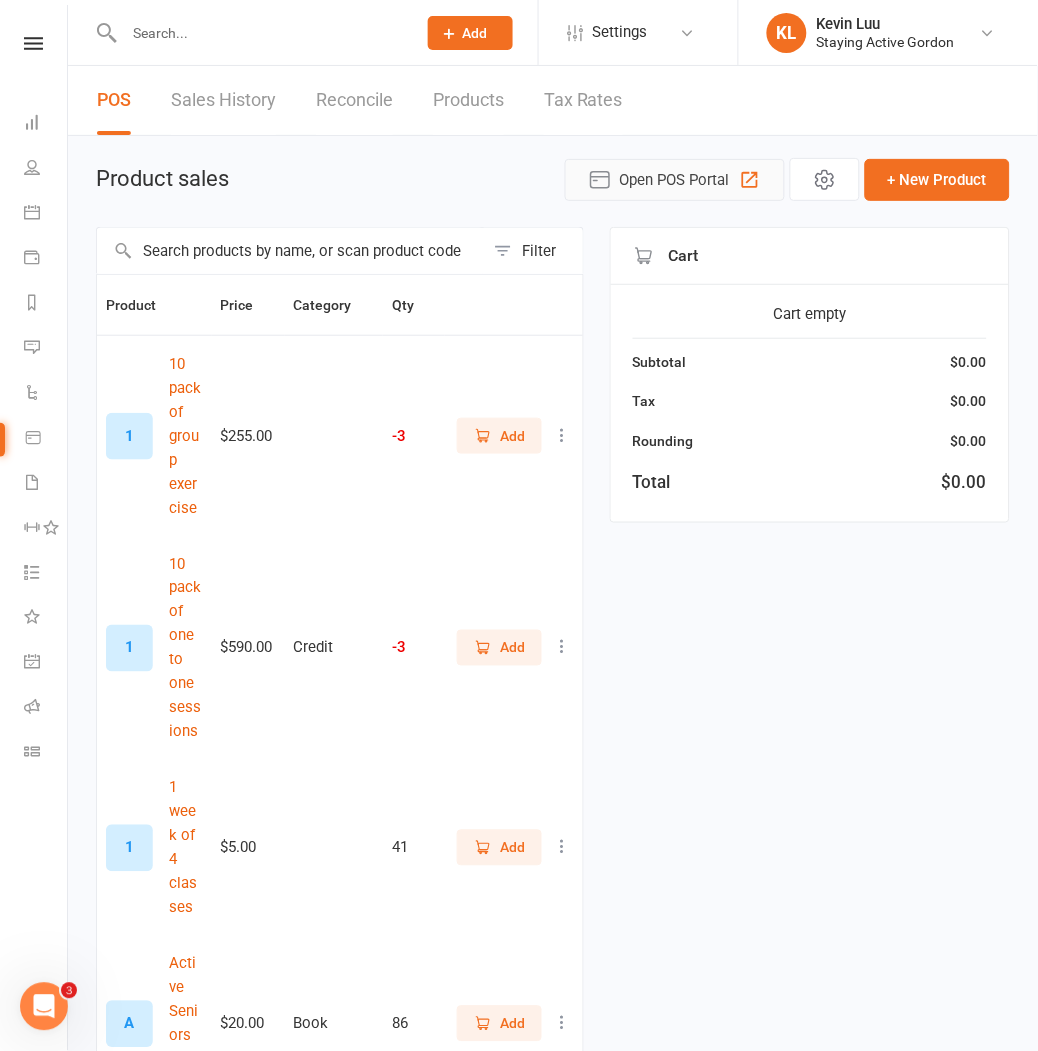 click on "Open POS Portal" at bounding box center (675, 180) 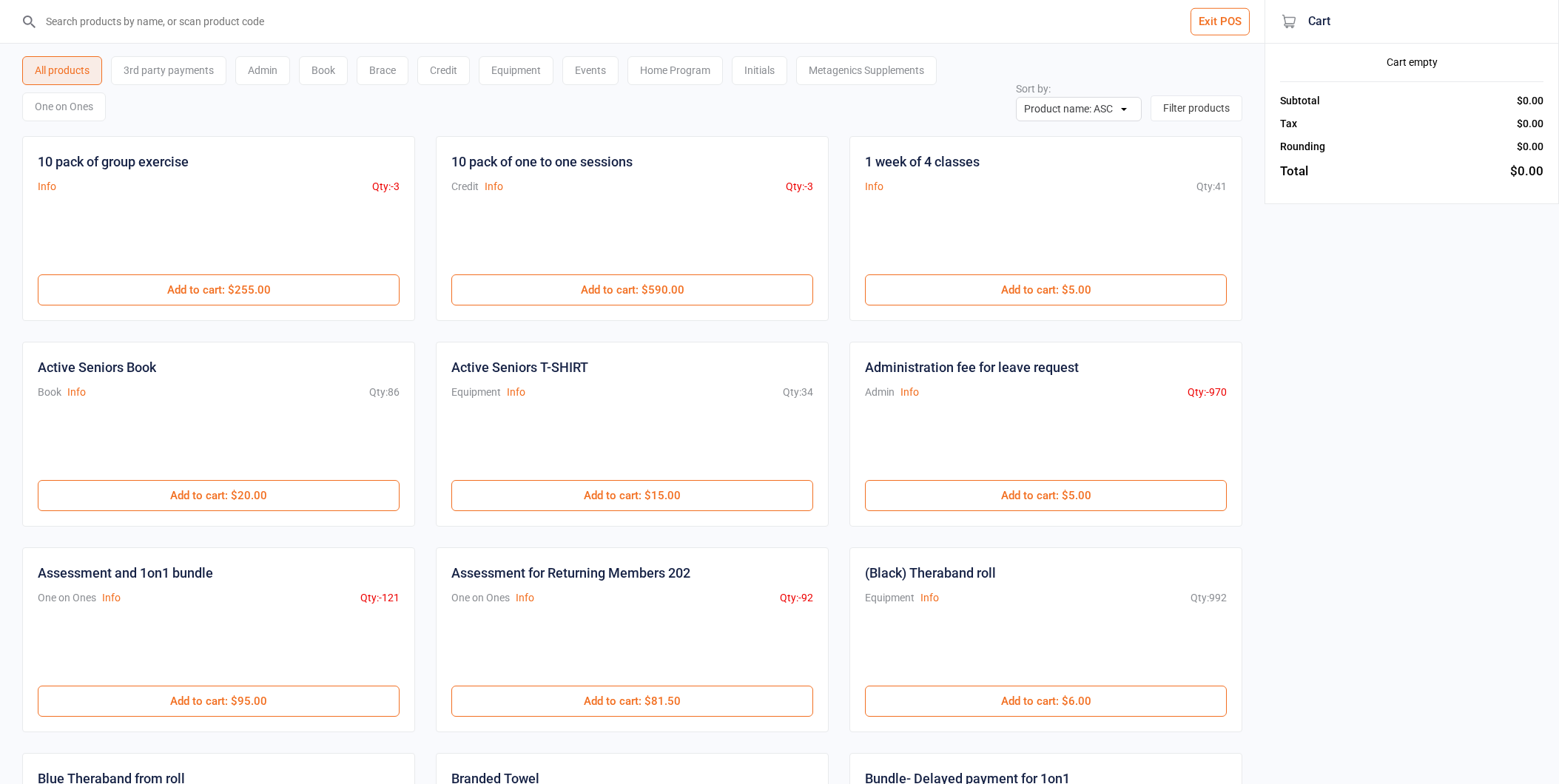 scroll, scrollTop: 0, scrollLeft: 0, axis: both 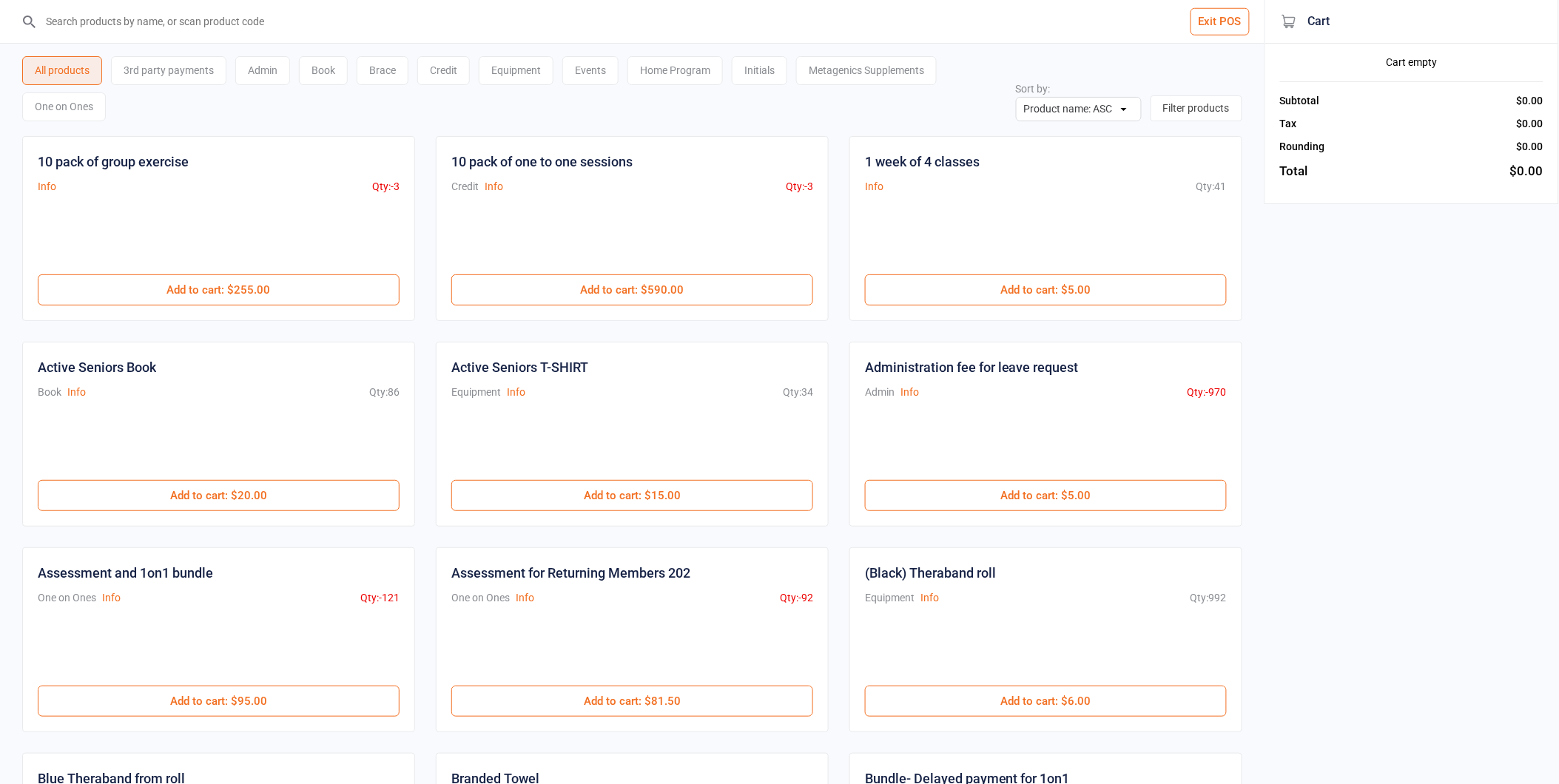 click on "Initials" at bounding box center (759, 70) 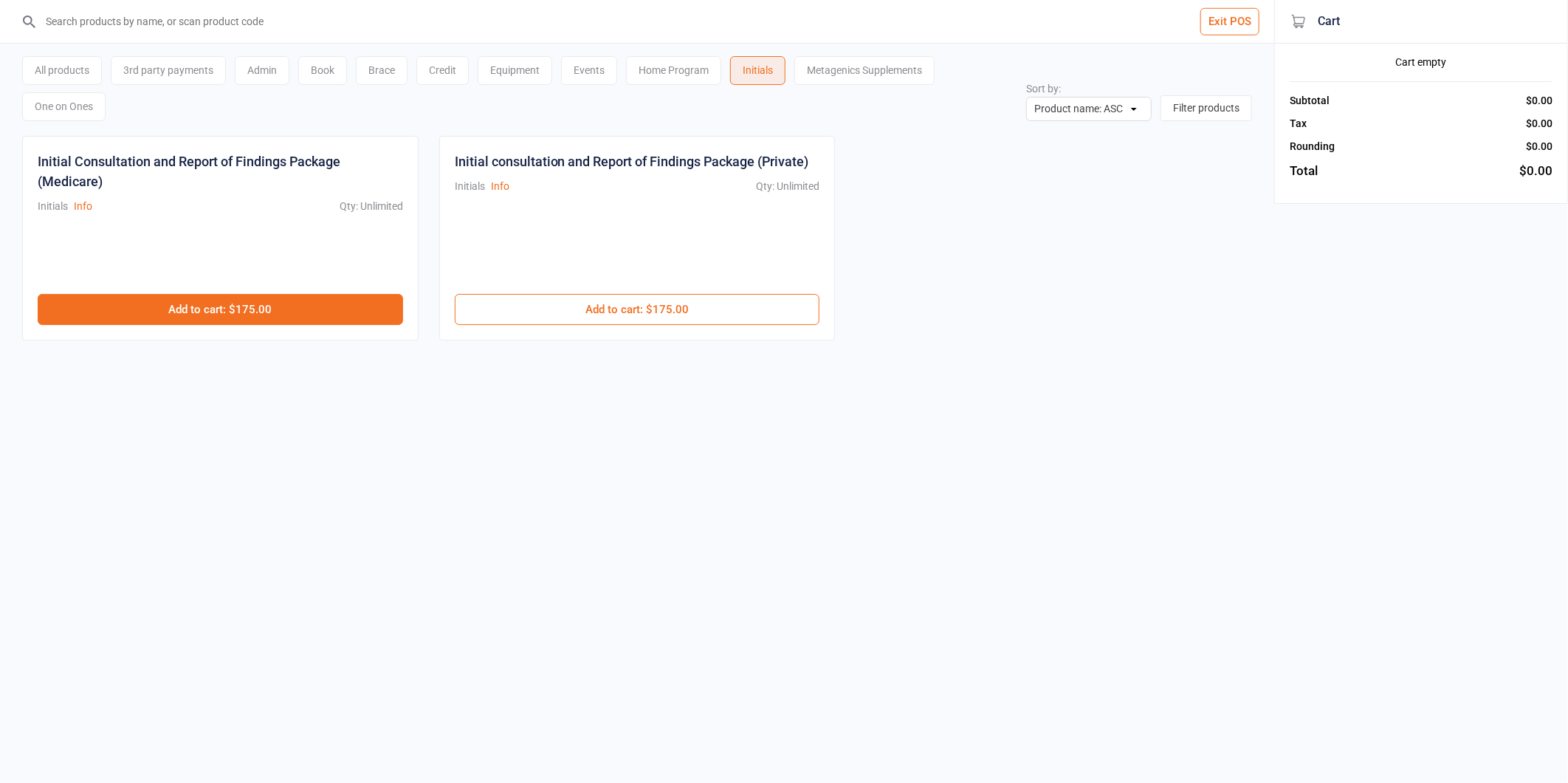 click on "Add to cart :   $175.00" at bounding box center [220, 310] 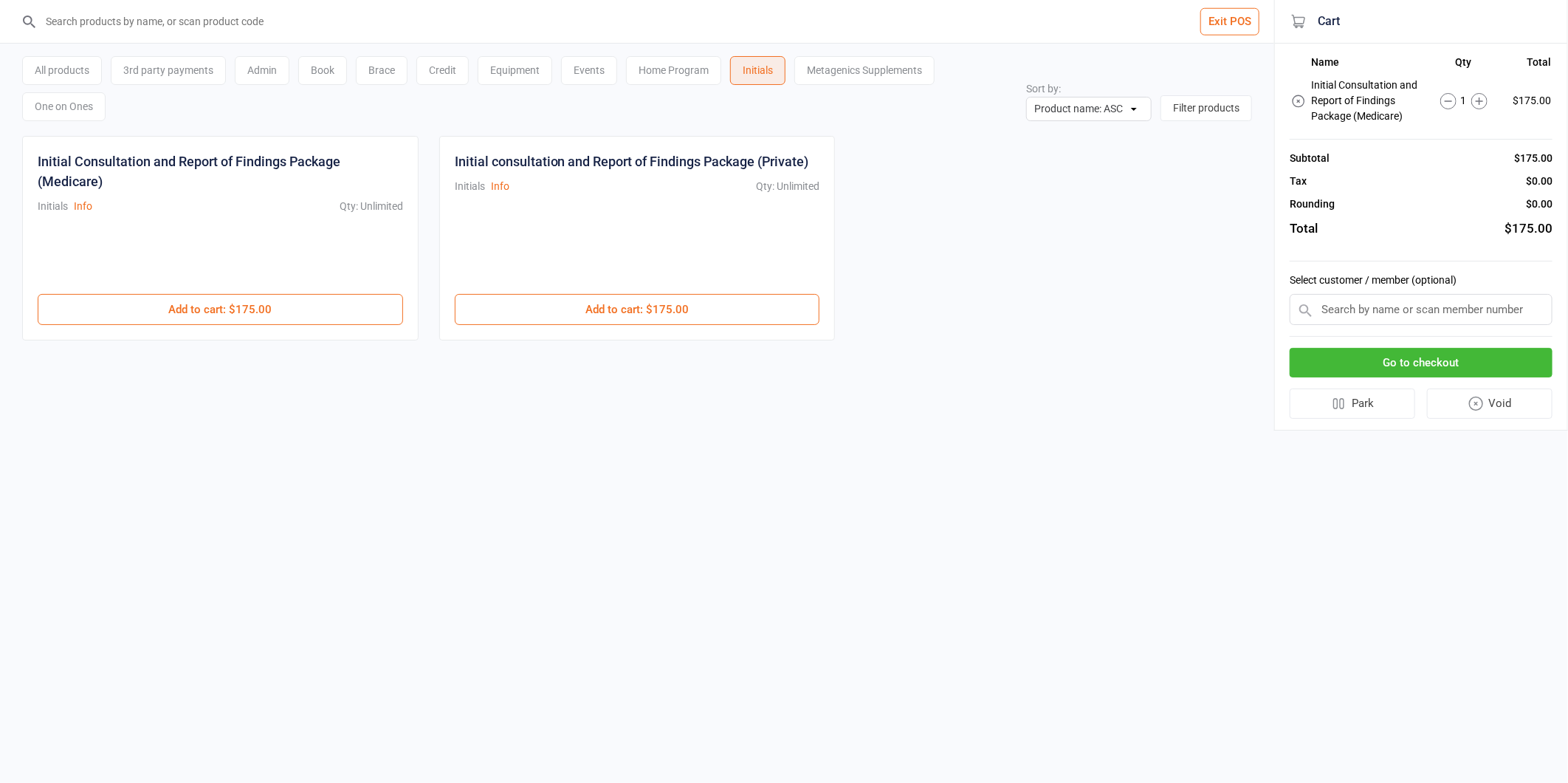 click at bounding box center [1421, 310] 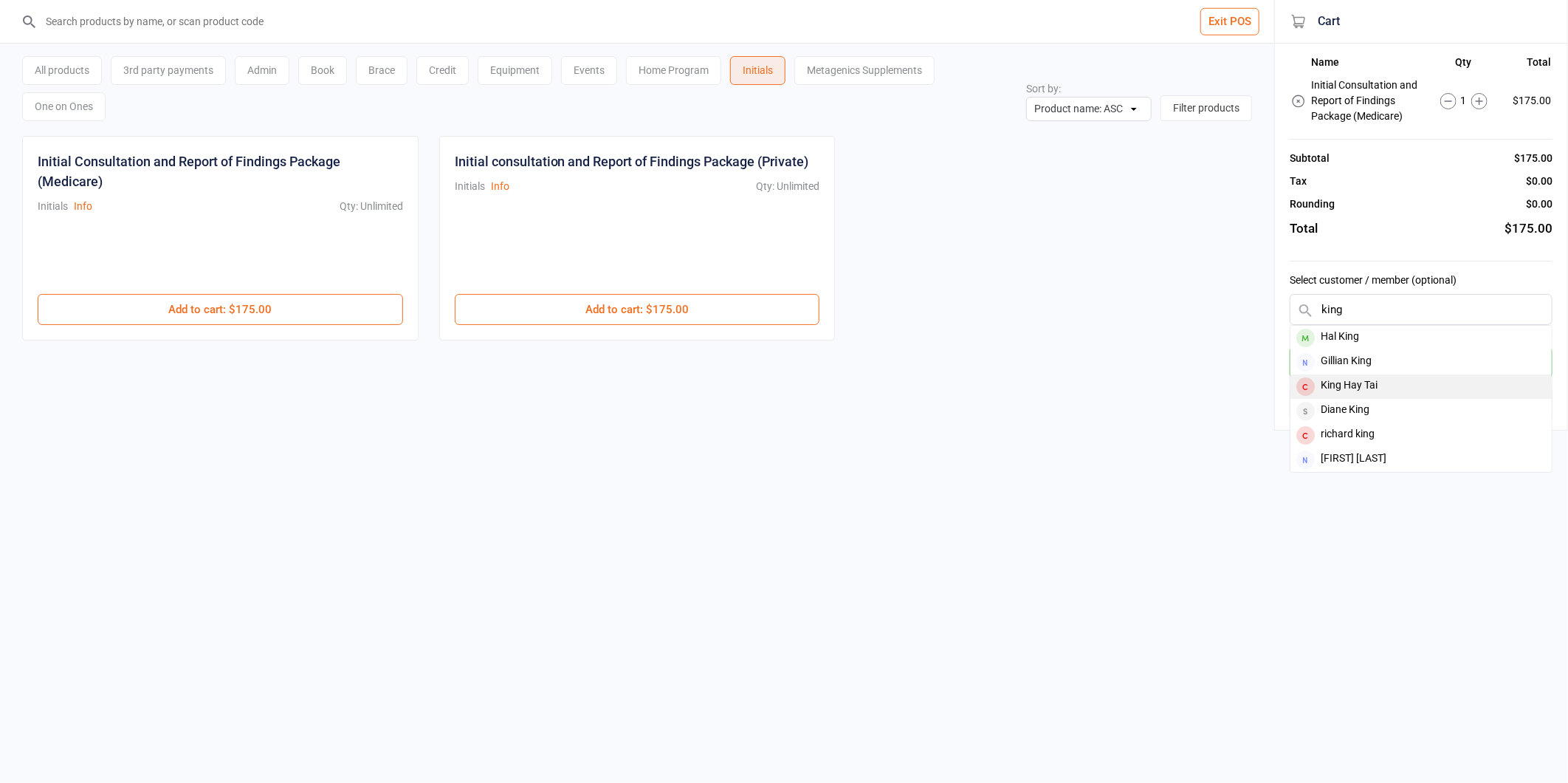 type on "king" 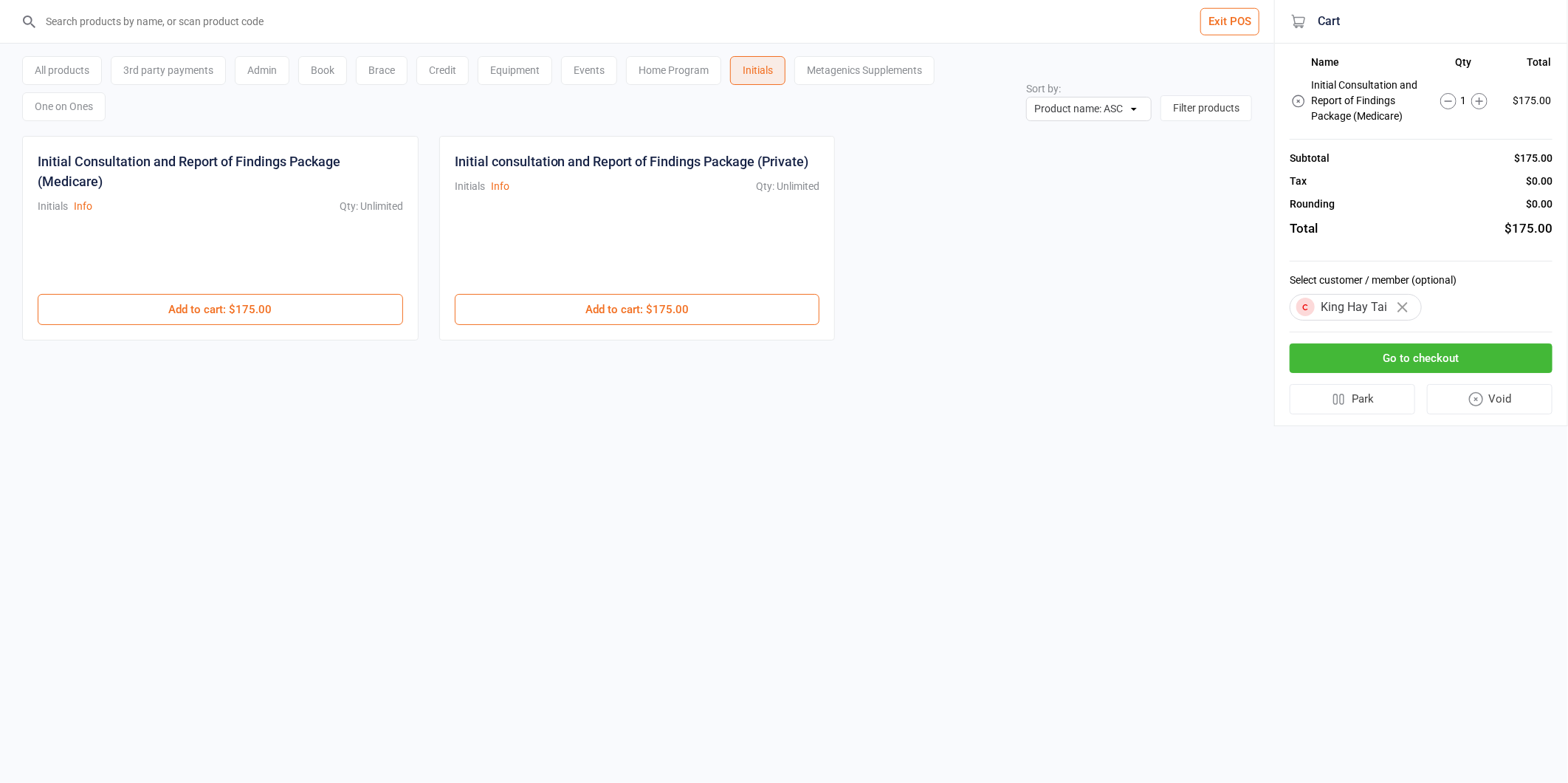 click on "Go to checkout" at bounding box center (1421, 358) 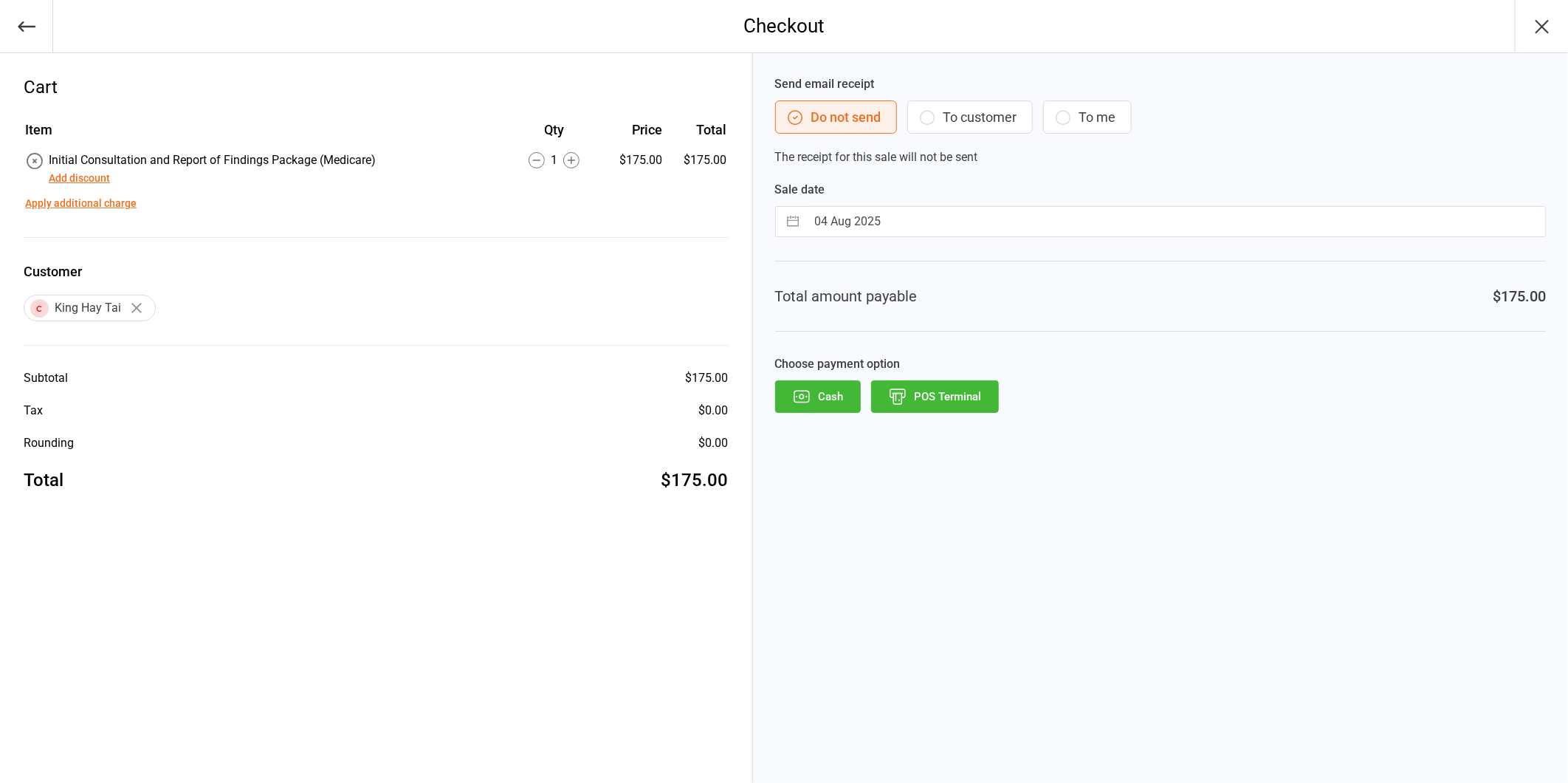 click on "POS Terminal" at bounding box center (935, 397) 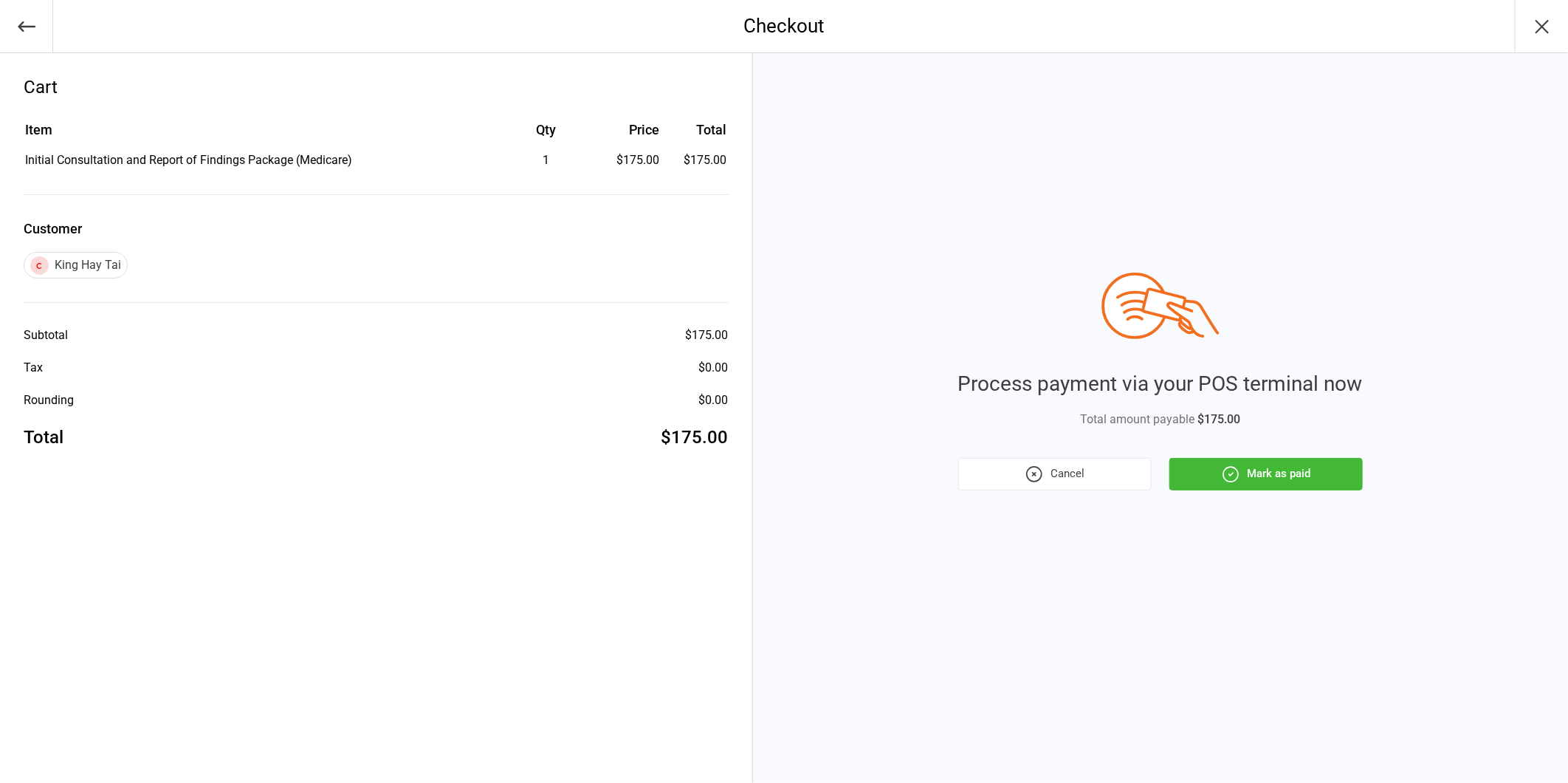 click on "Mark as paid" at bounding box center (1266, 474) 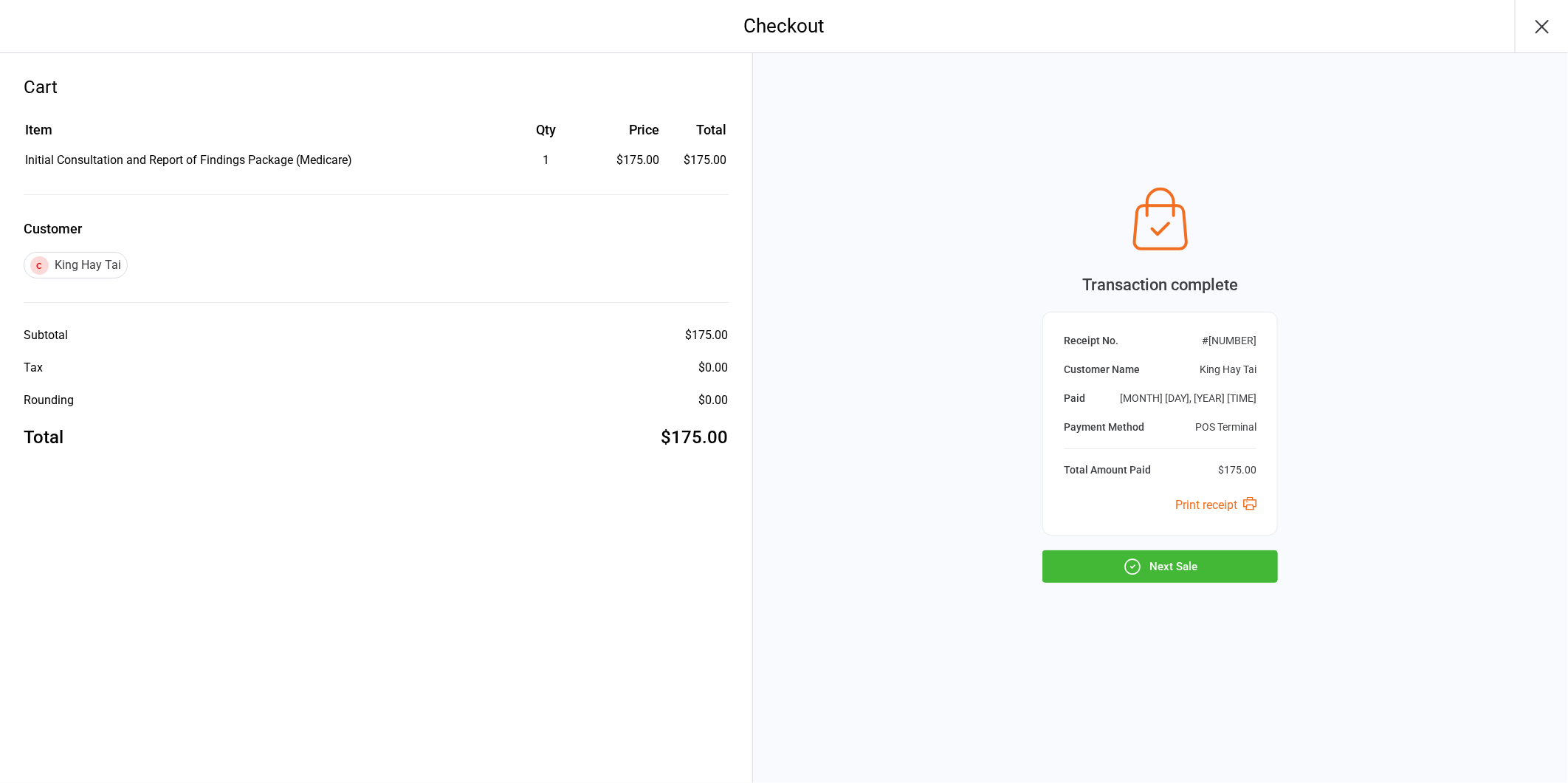 click 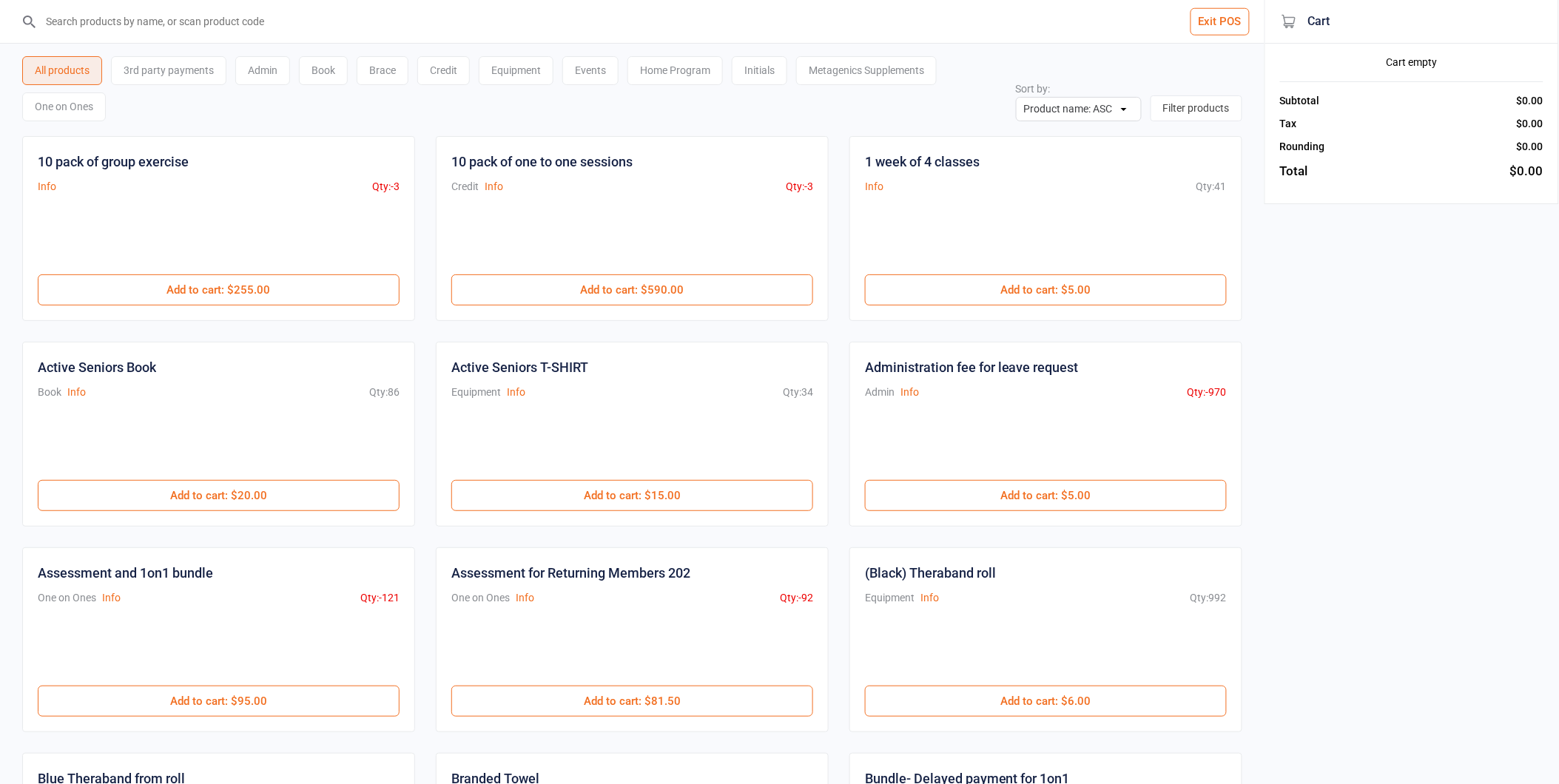 click on "Exit POS" at bounding box center (1220, 21) 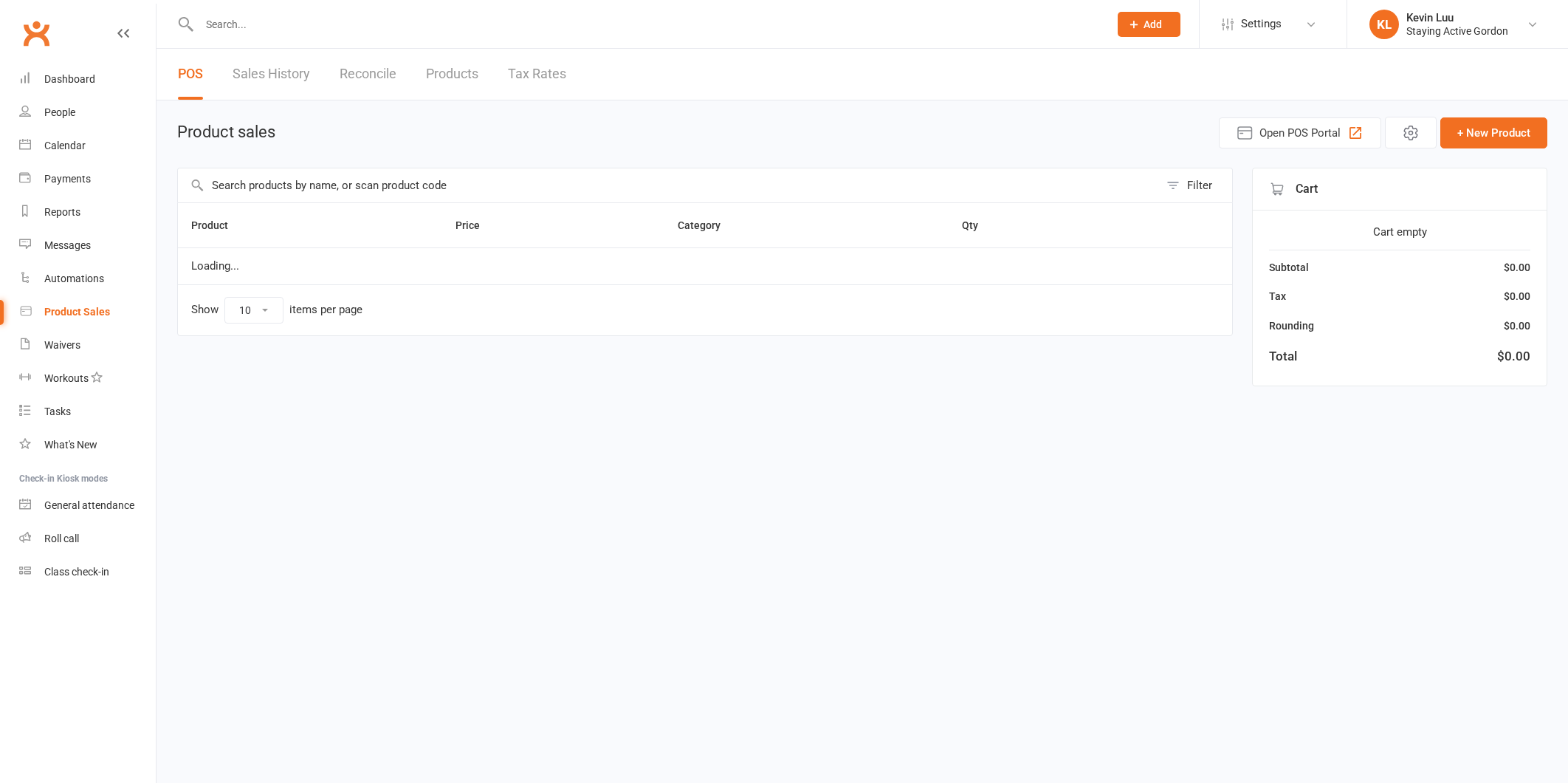 scroll, scrollTop: 0, scrollLeft: 0, axis: both 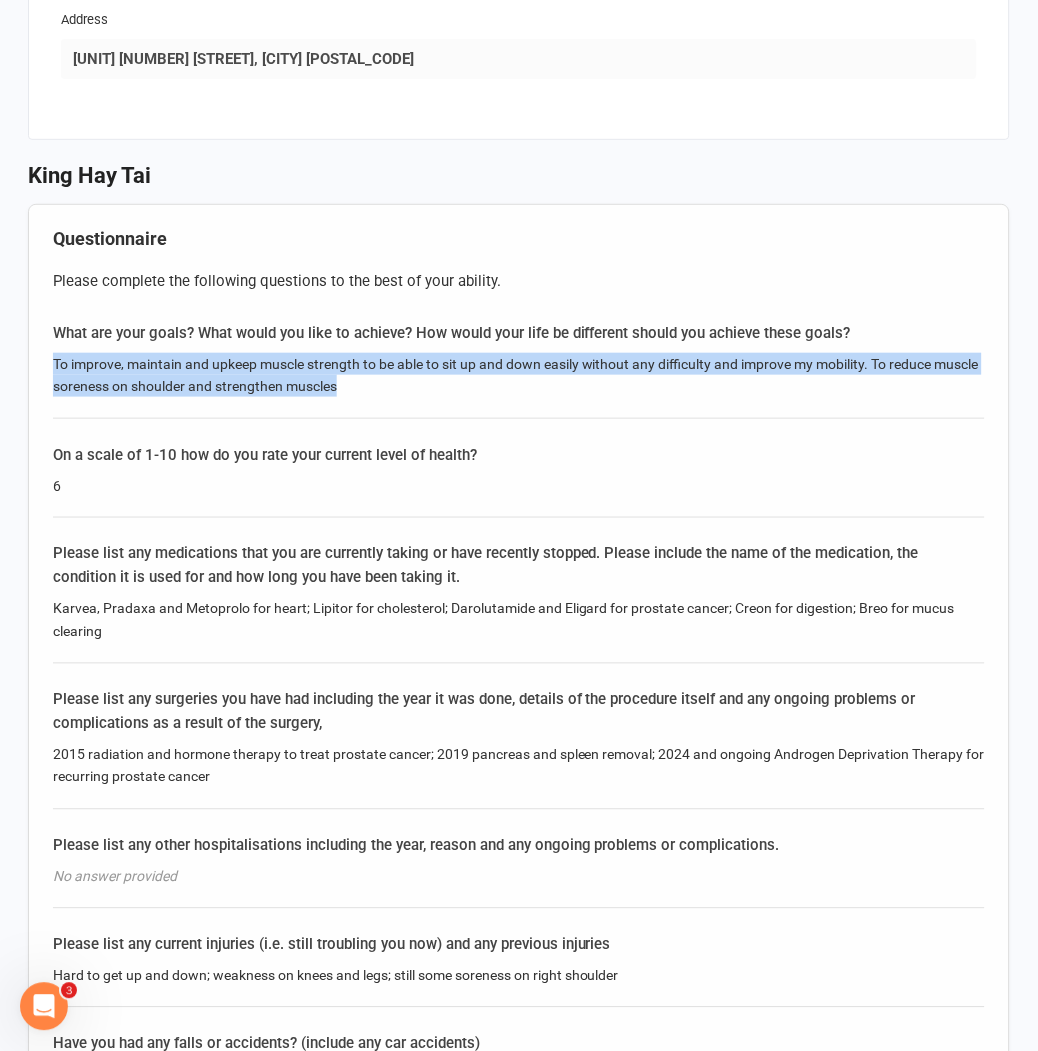 drag, startPoint x: 44, startPoint y: 327, endPoint x: 388, endPoint y: 360, distance: 345.57922 